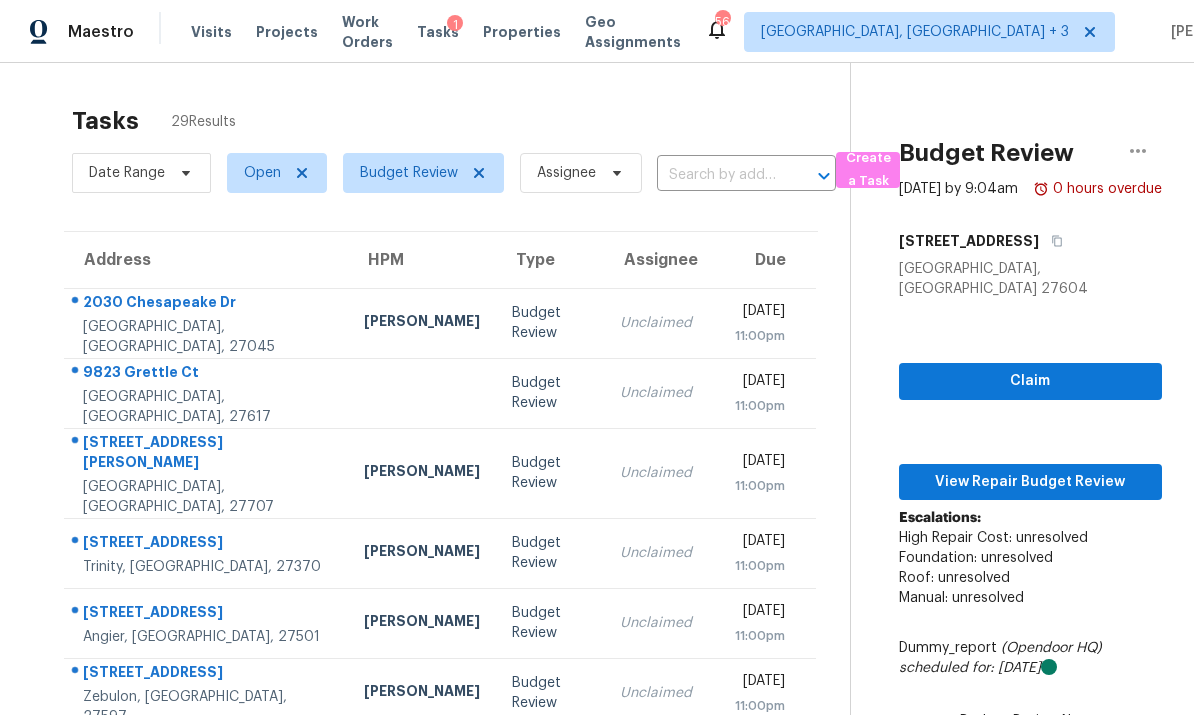 scroll, scrollTop: 0, scrollLeft: 0, axis: both 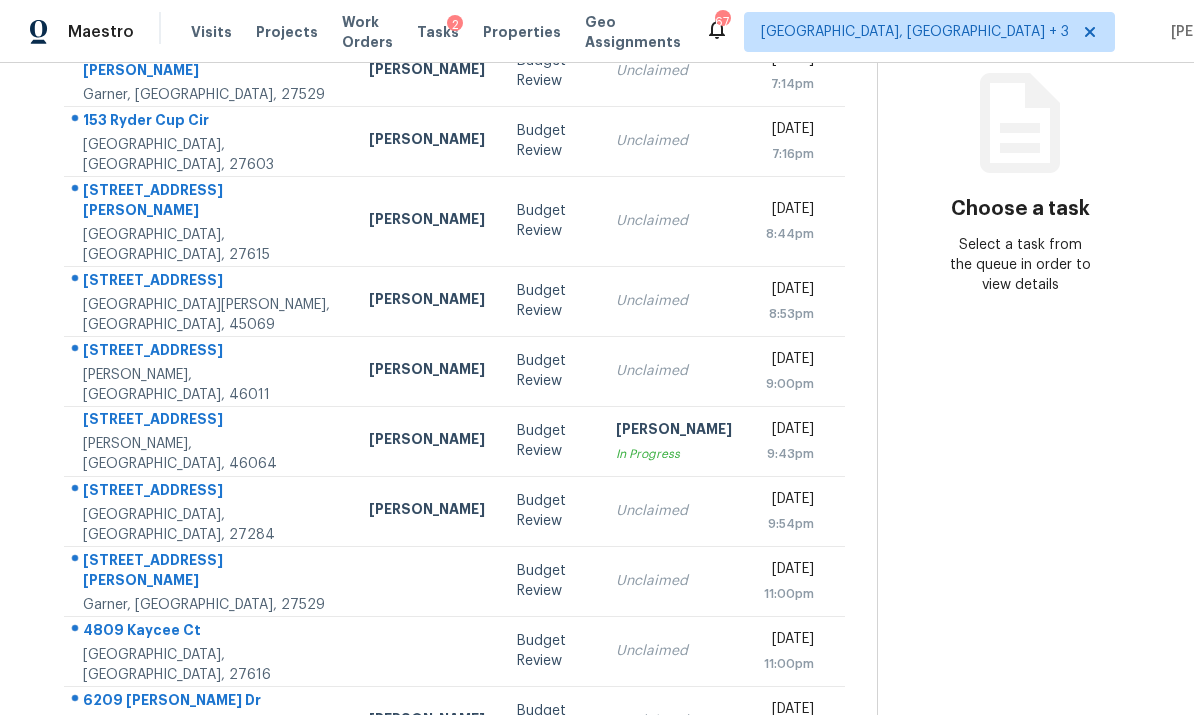 click 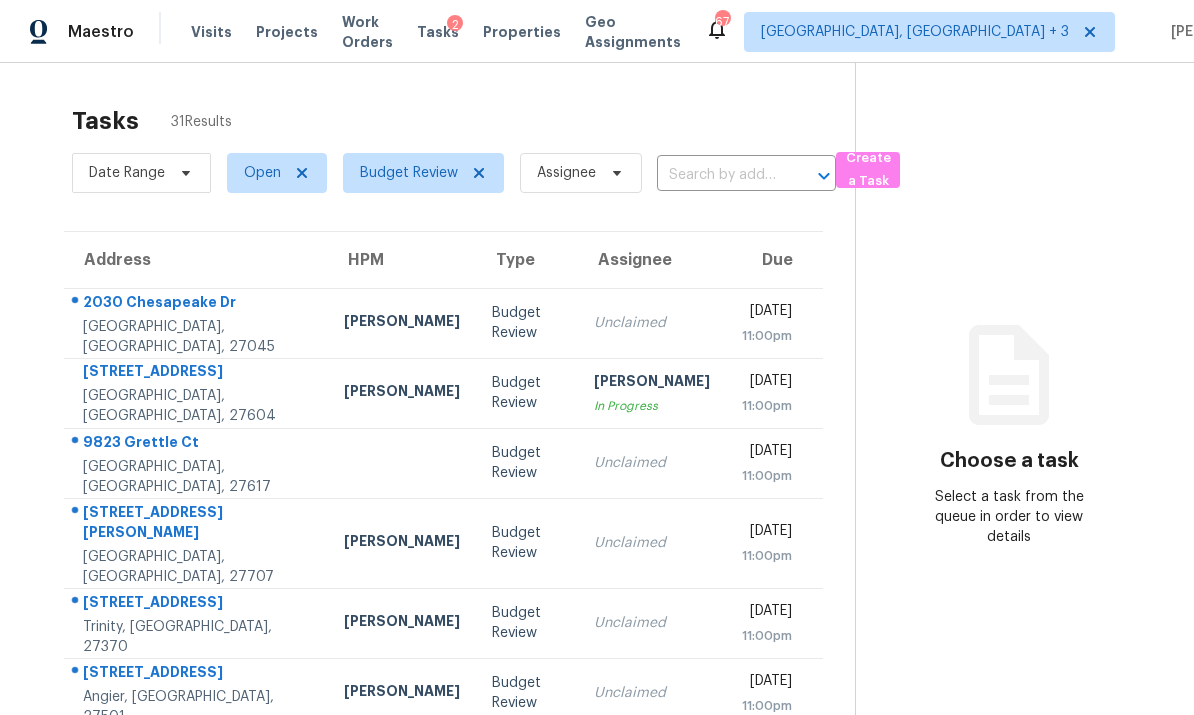 scroll, scrollTop: 0, scrollLeft: 0, axis: both 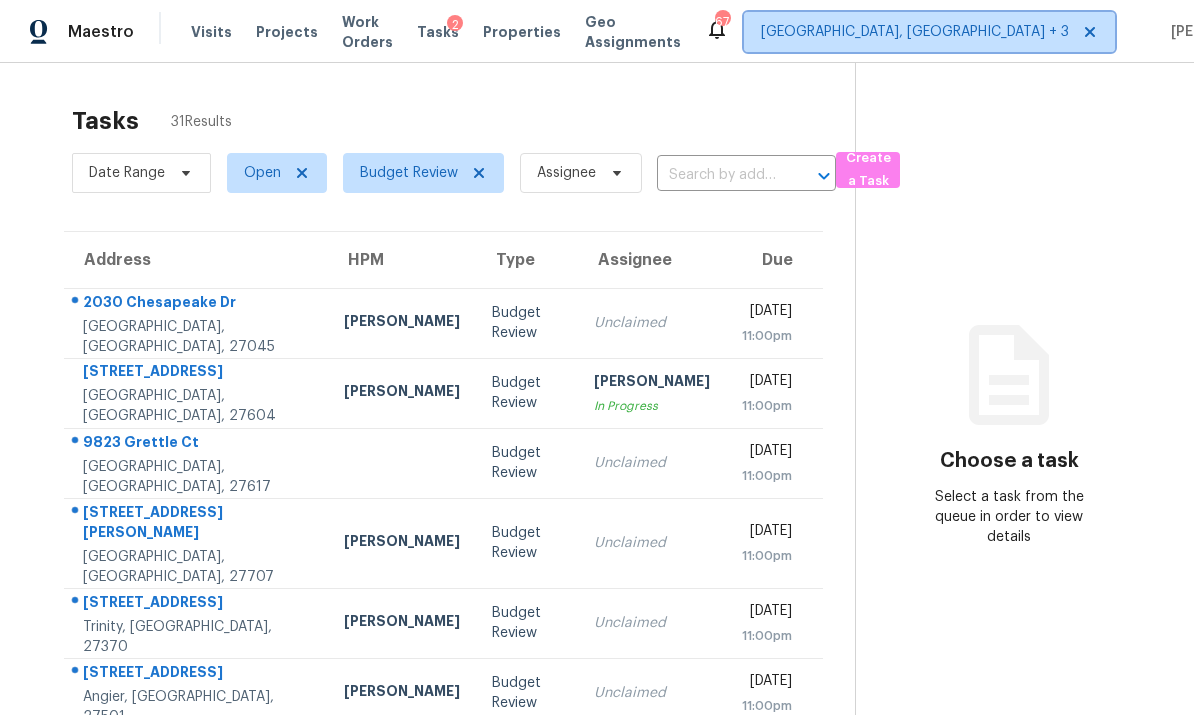 click on "Greensboro, NC + 3" at bounding box center (915, 32) 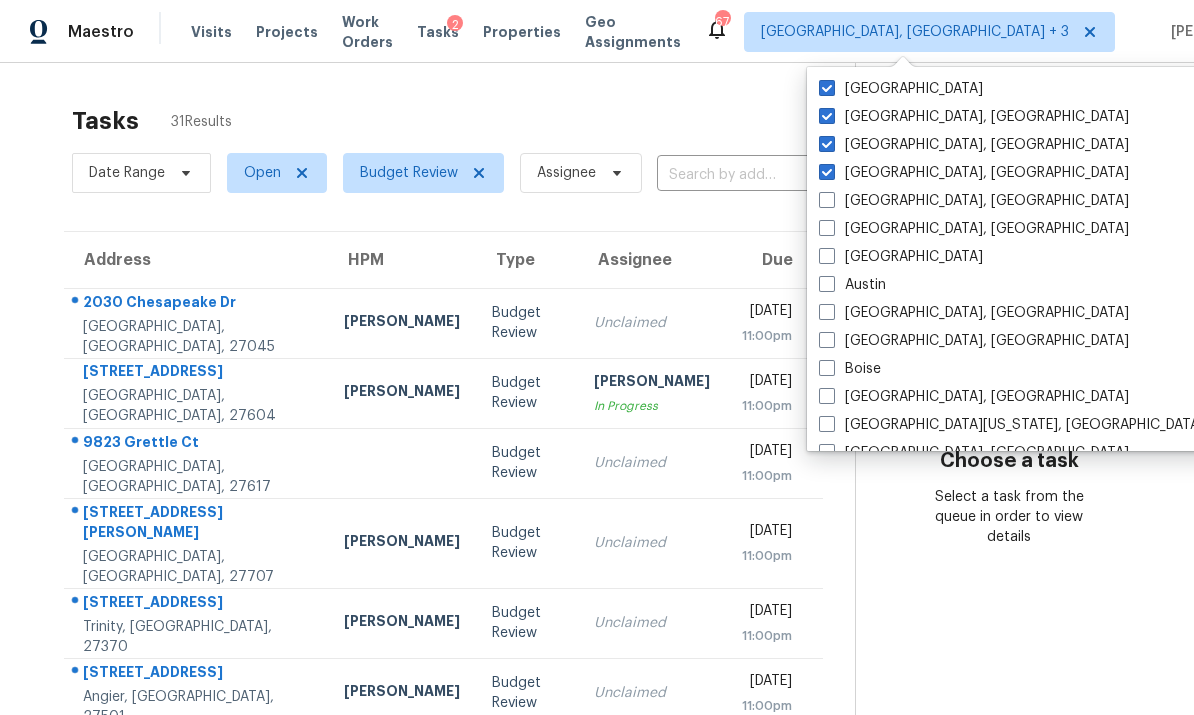 click at bounding box center (827, 116) 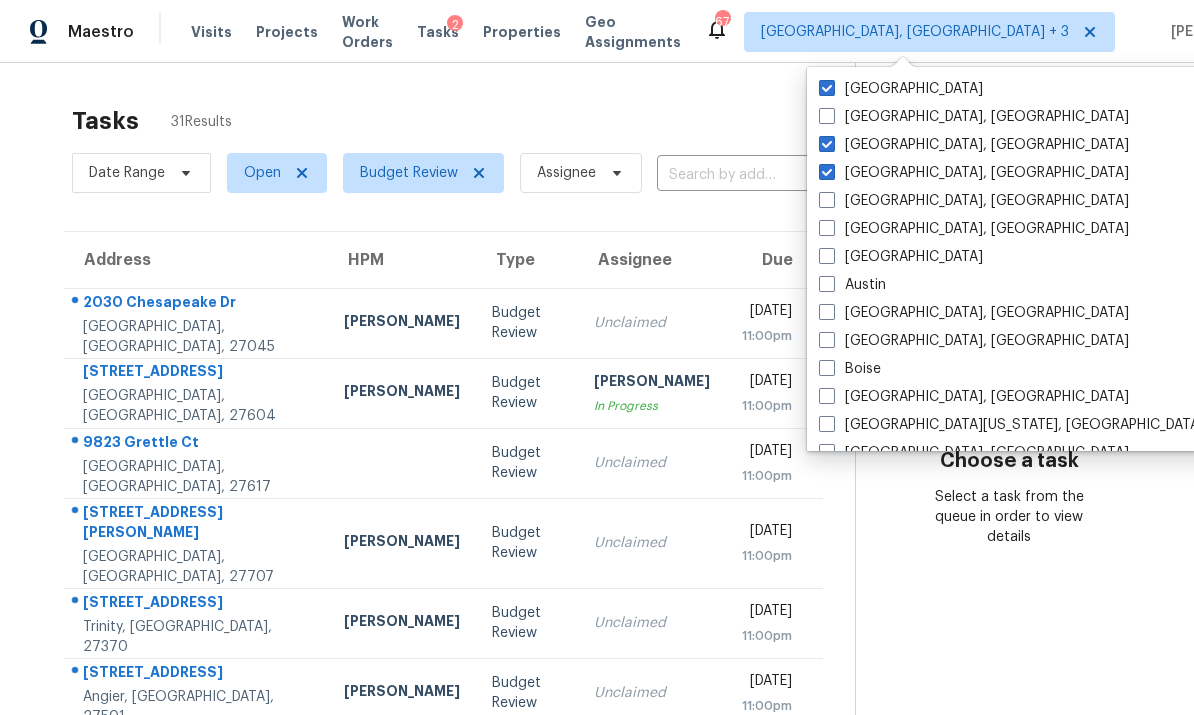 checkbox on "false" 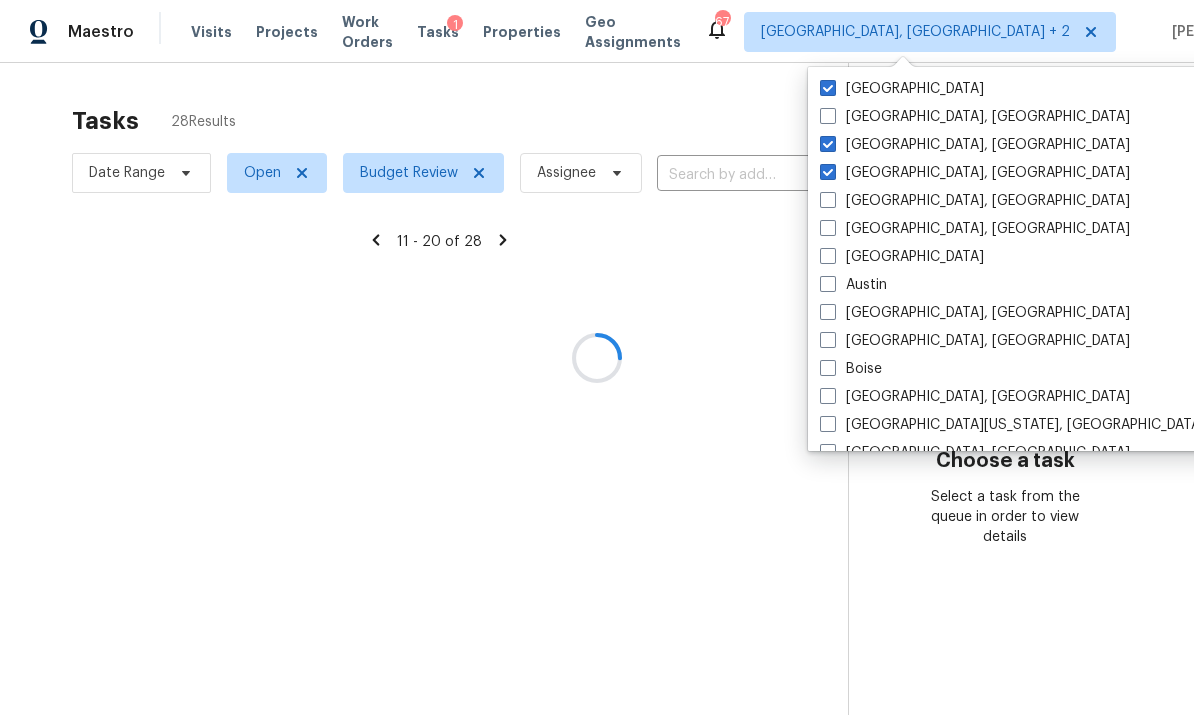 click at bounding box center (828, 172) 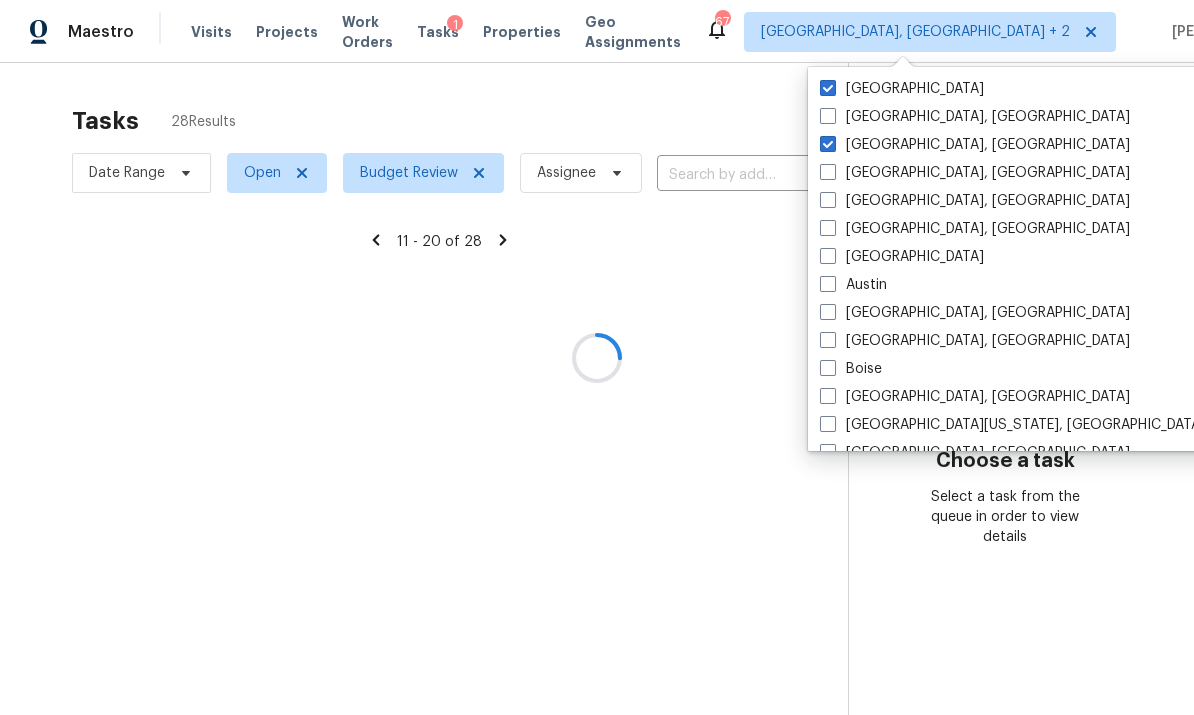 checkbox on "false" 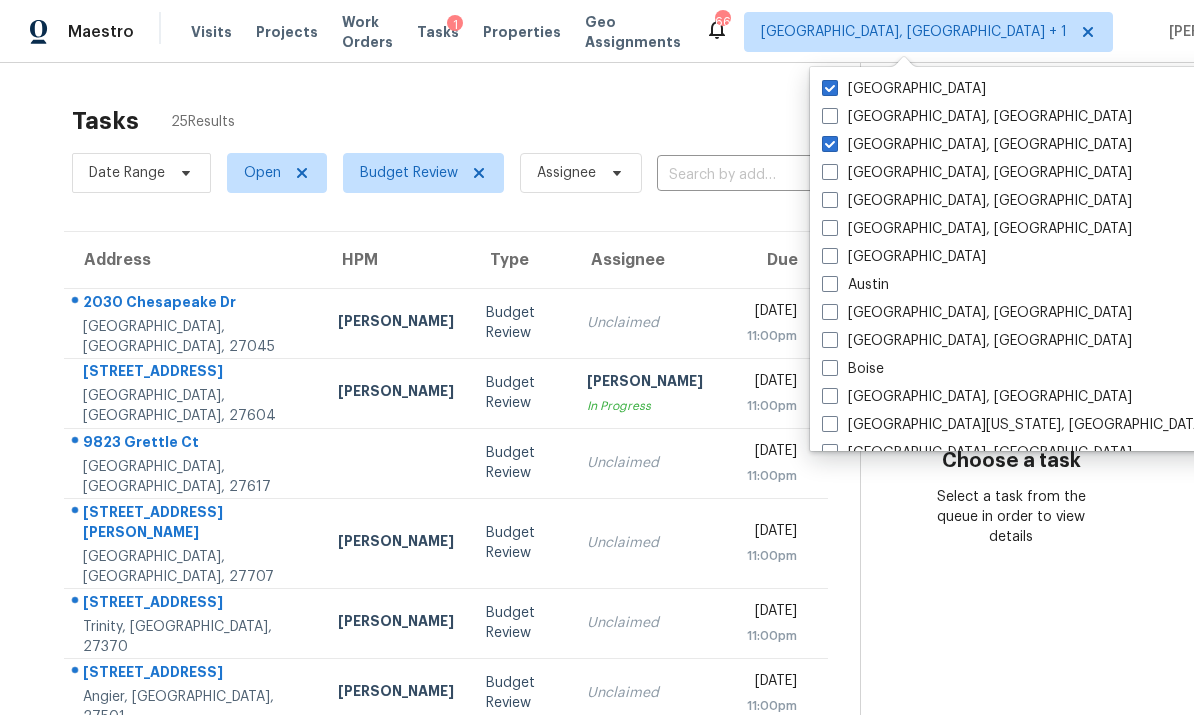 click on "3205 Arrowwood Dr   Raleigh, NC, 27604" at bounding box center (193, 393) 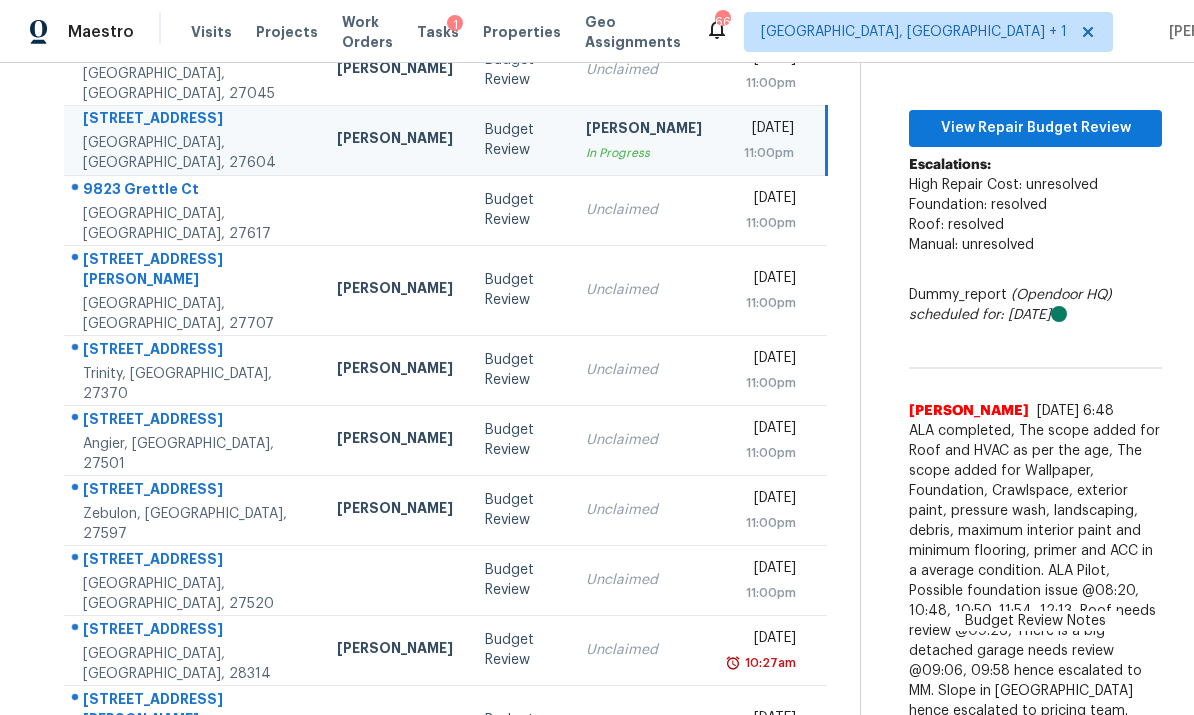 scroll, scrollTop: 252, scrollLeft: 0, axis: vertical 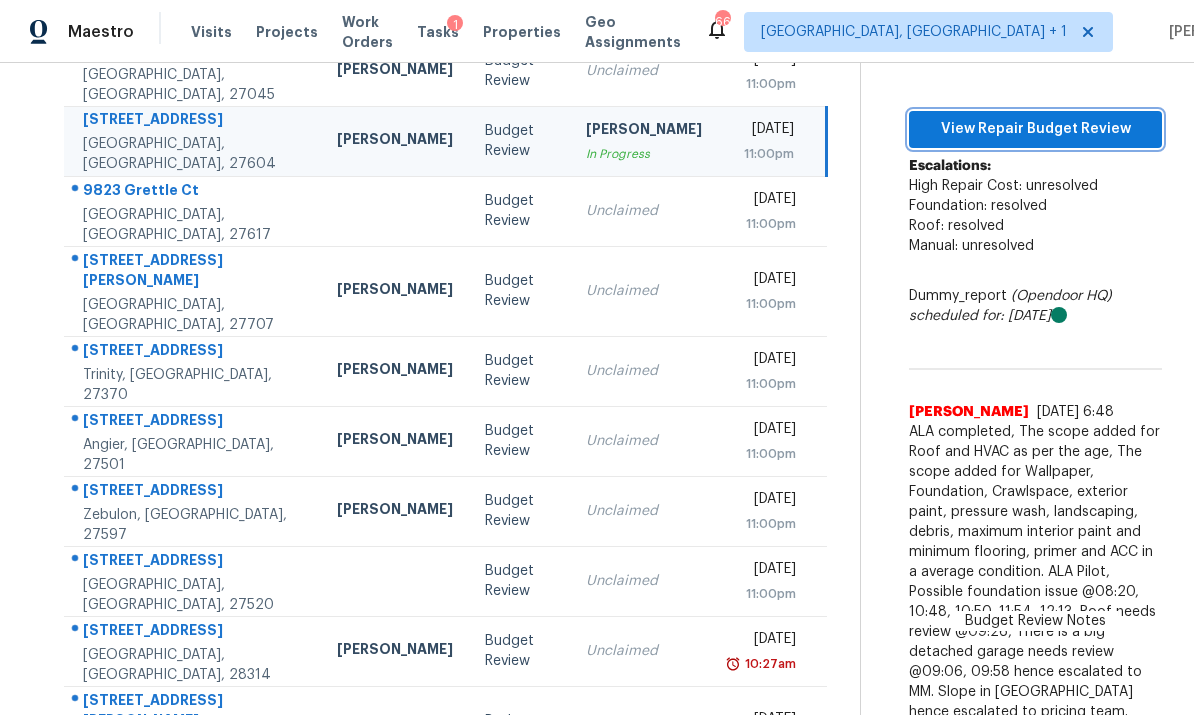 click on "View Repair Budget Review" at bounding box center [1035, 129] 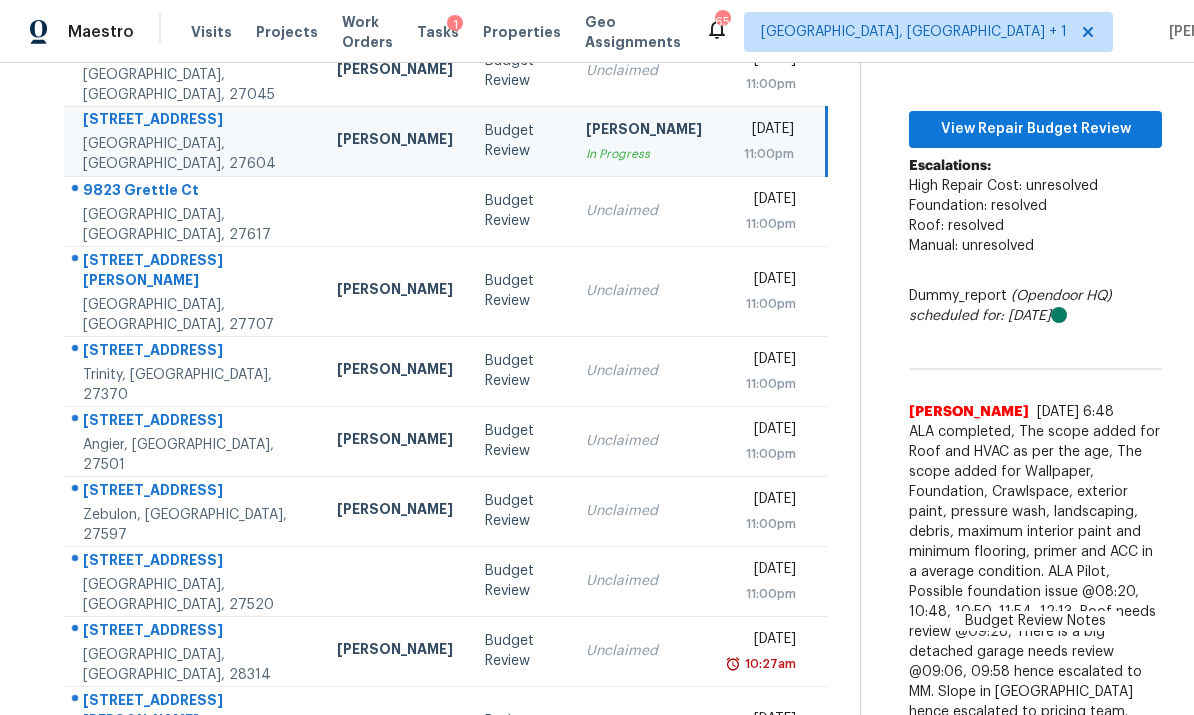 click on "[PERSON_NAME]" at bounding box center [395, 651] 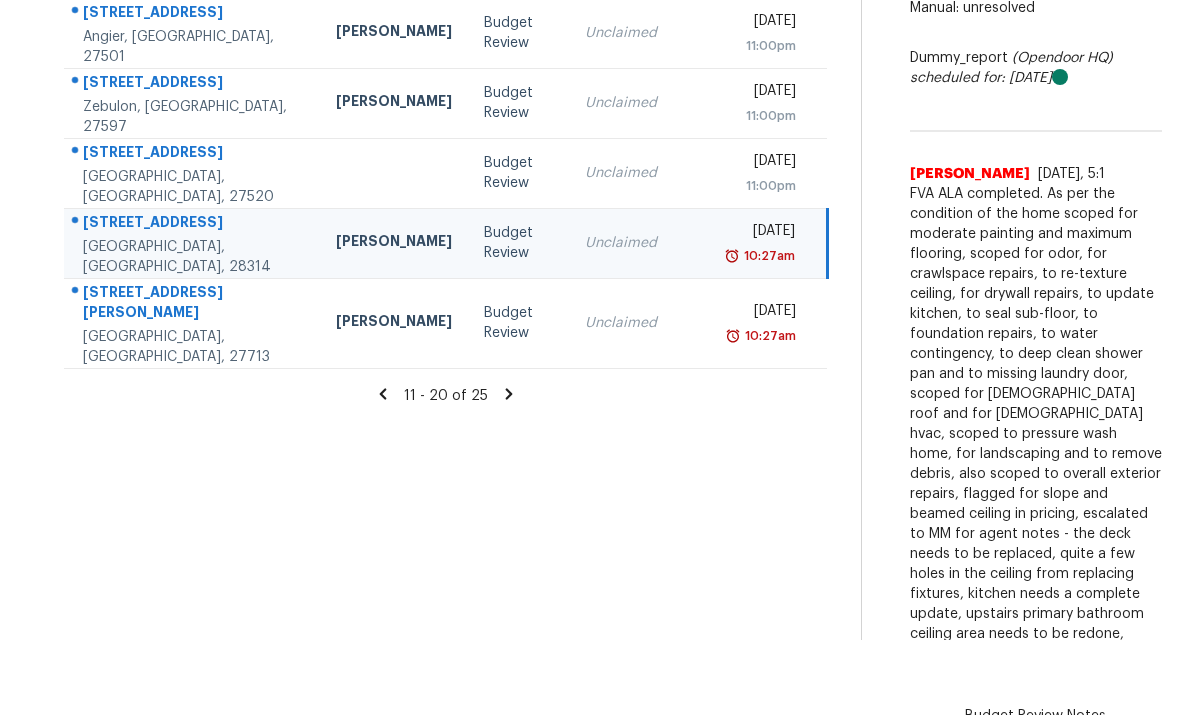 scroll, scrollTop: 584, scrollLeft: 0, axis: vertical 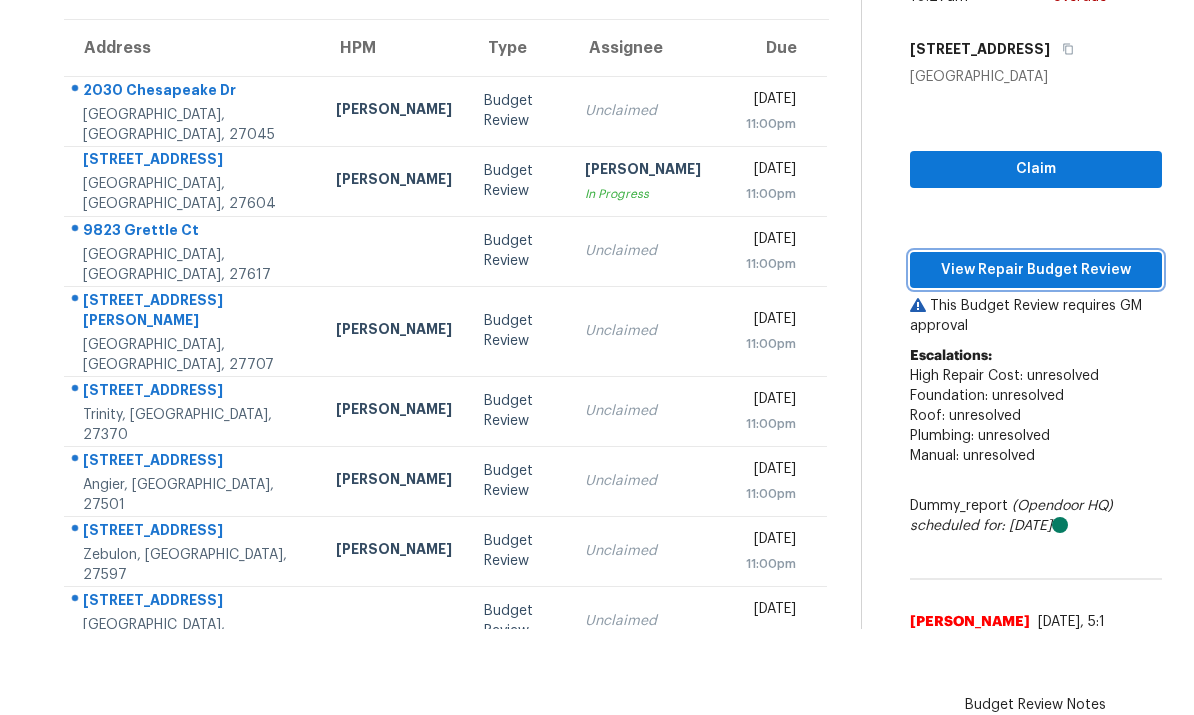 click on "View Repair Budget Review" at bounding box center (1036, 270) 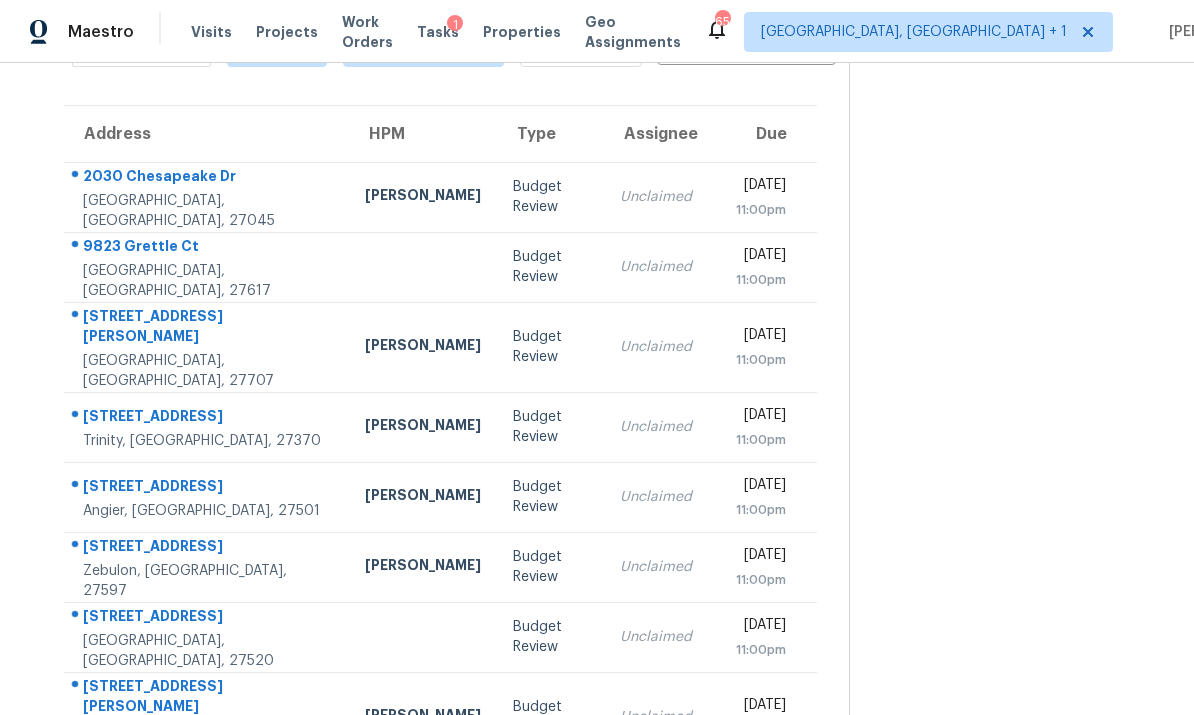 scroll, scrollTop: 75, scrollLeft: 0, axis: vertical 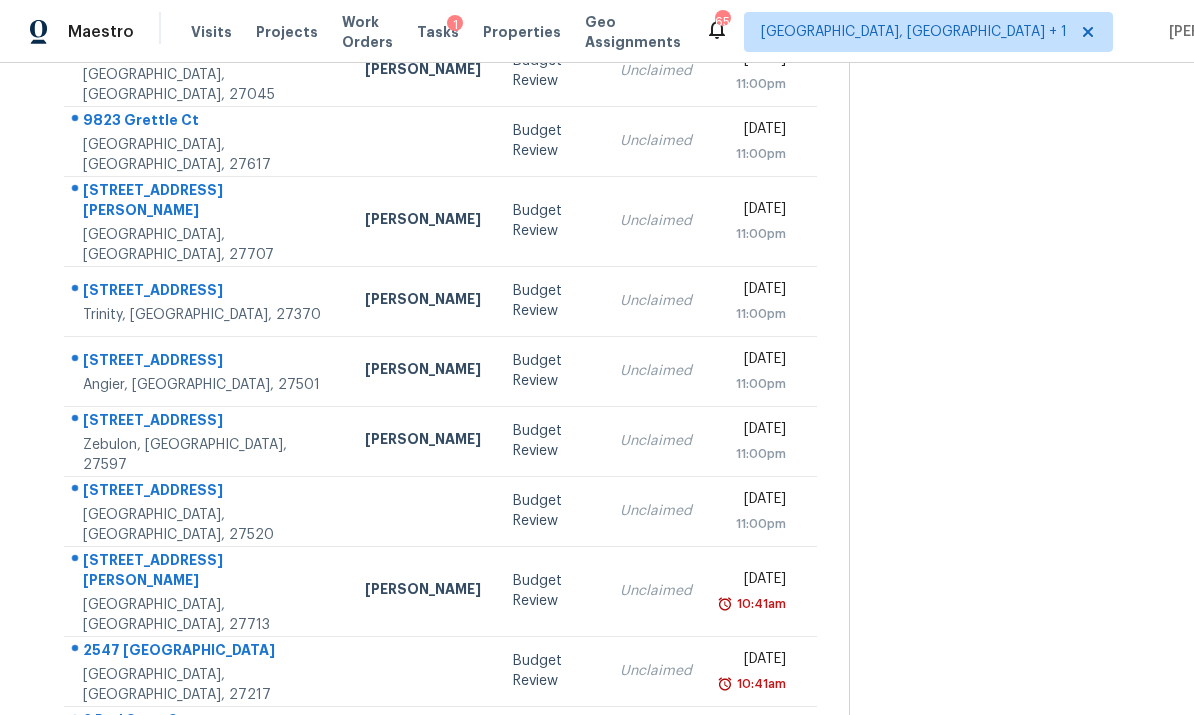 click on "5305 Lacy Rd   Durham, NC, 27713" at bounding box center (206, 591) 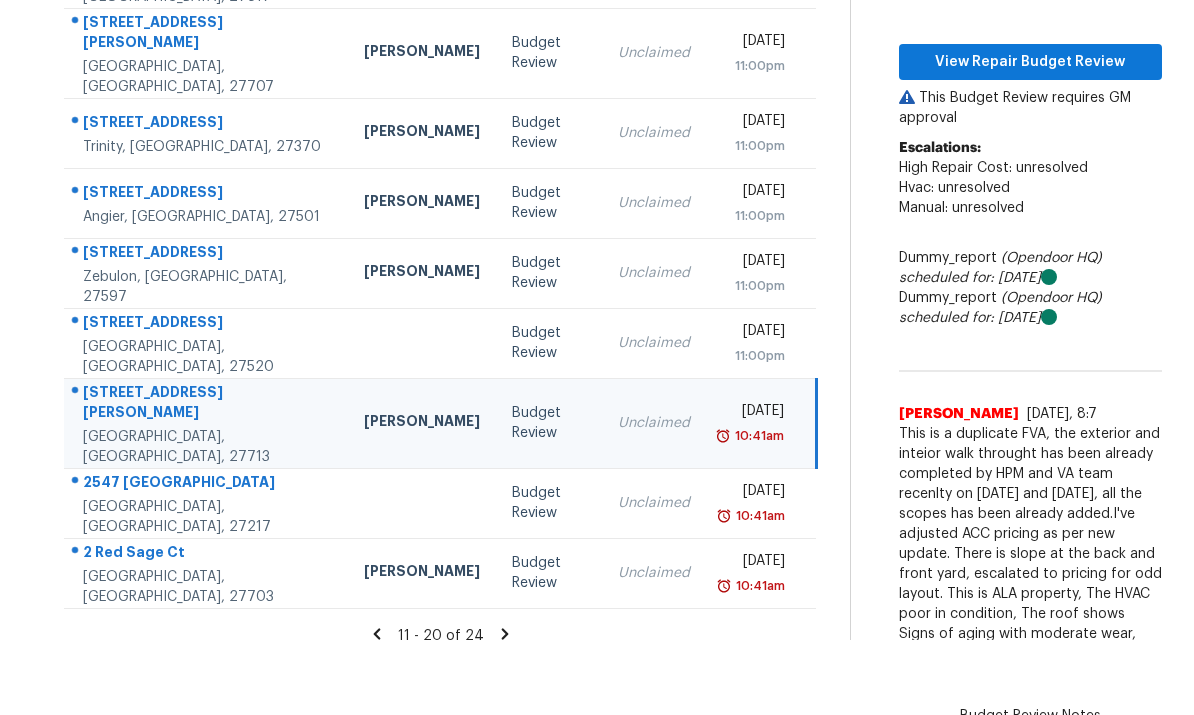 scroll, scrollTop: 344, scrollLeft: 0, axis: vertical 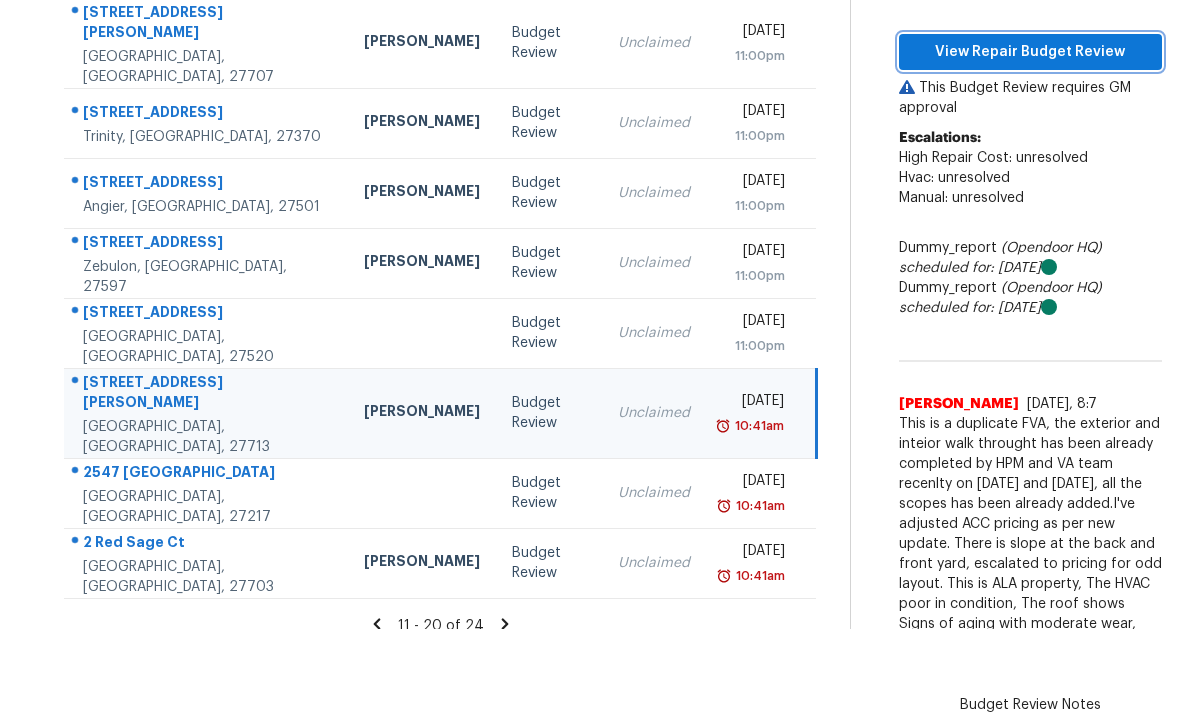 click on "View Repair Budget Review" at bounding box center [1030, 52] 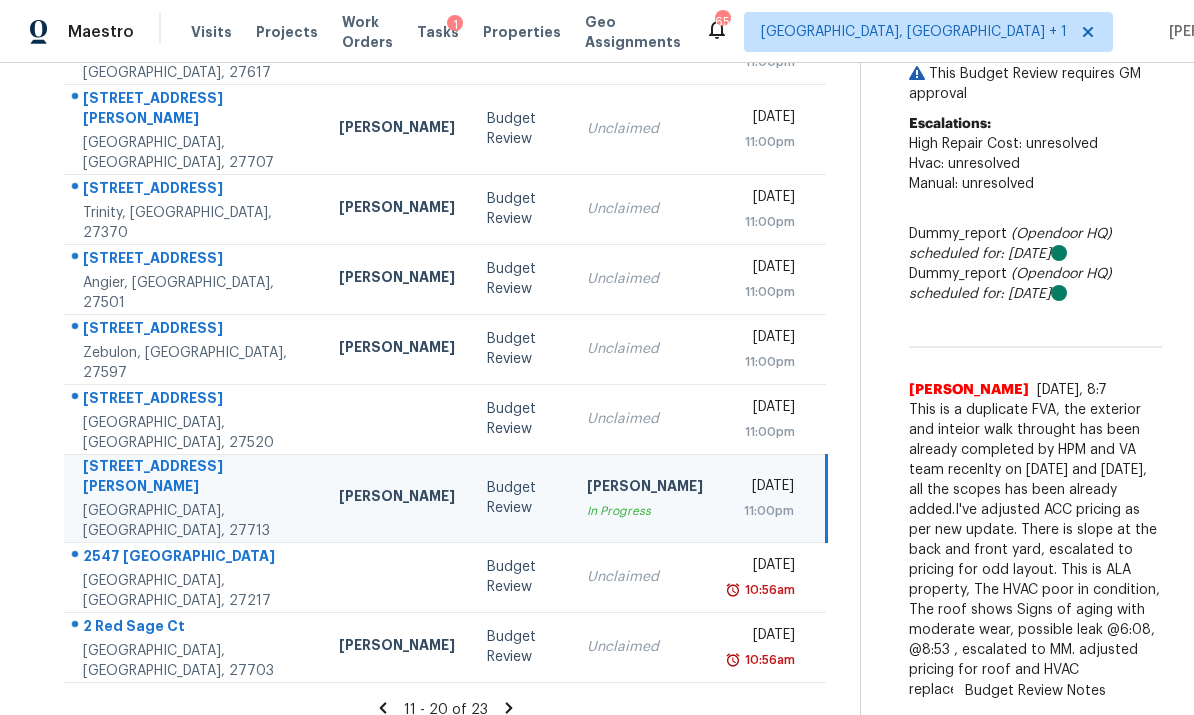 scroll, scrollTop: 75, scrollLeft: 0, axis: vertical 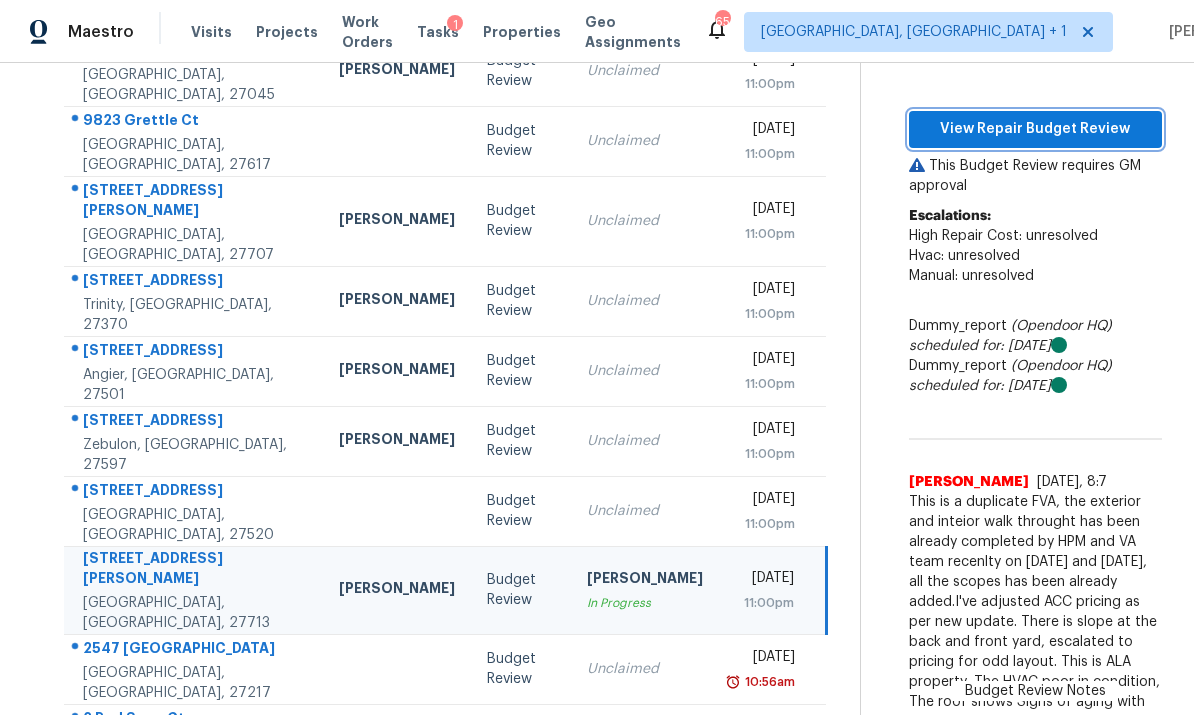 click on "View Repair Budget Review" at bounding box center (1035, 129) 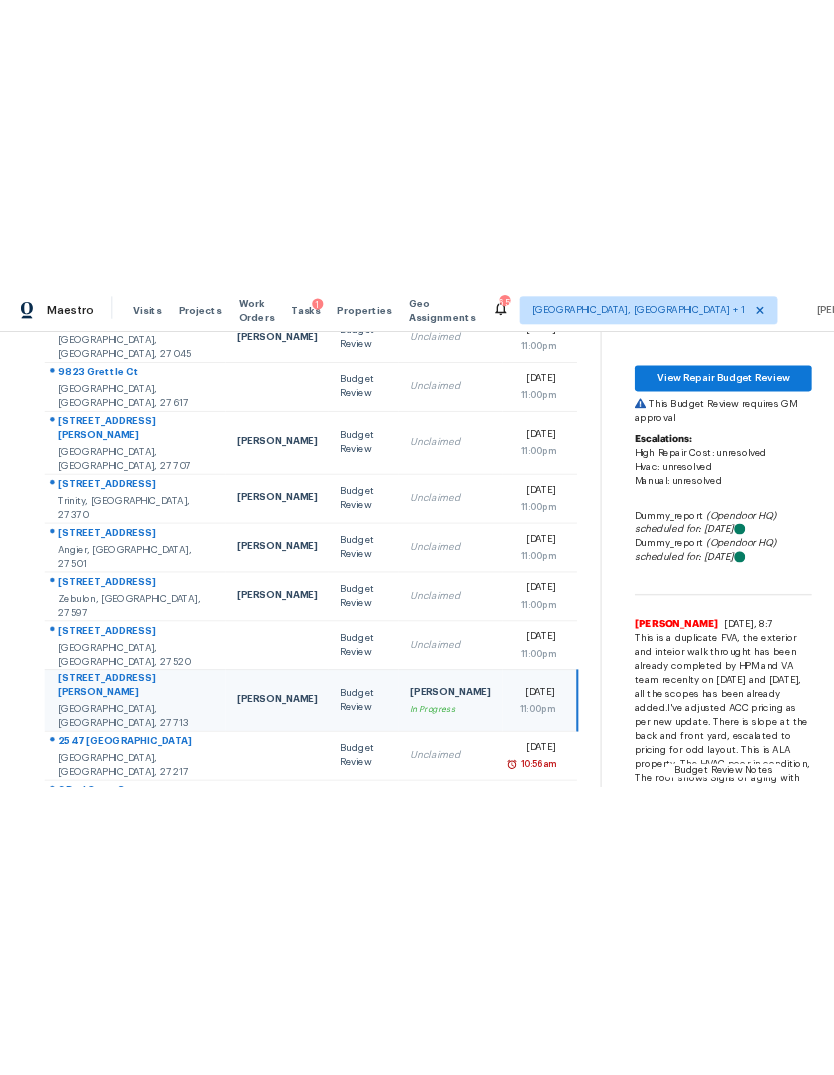 scroll, scrollTop: 0, scrollLeft: 0, axis: both 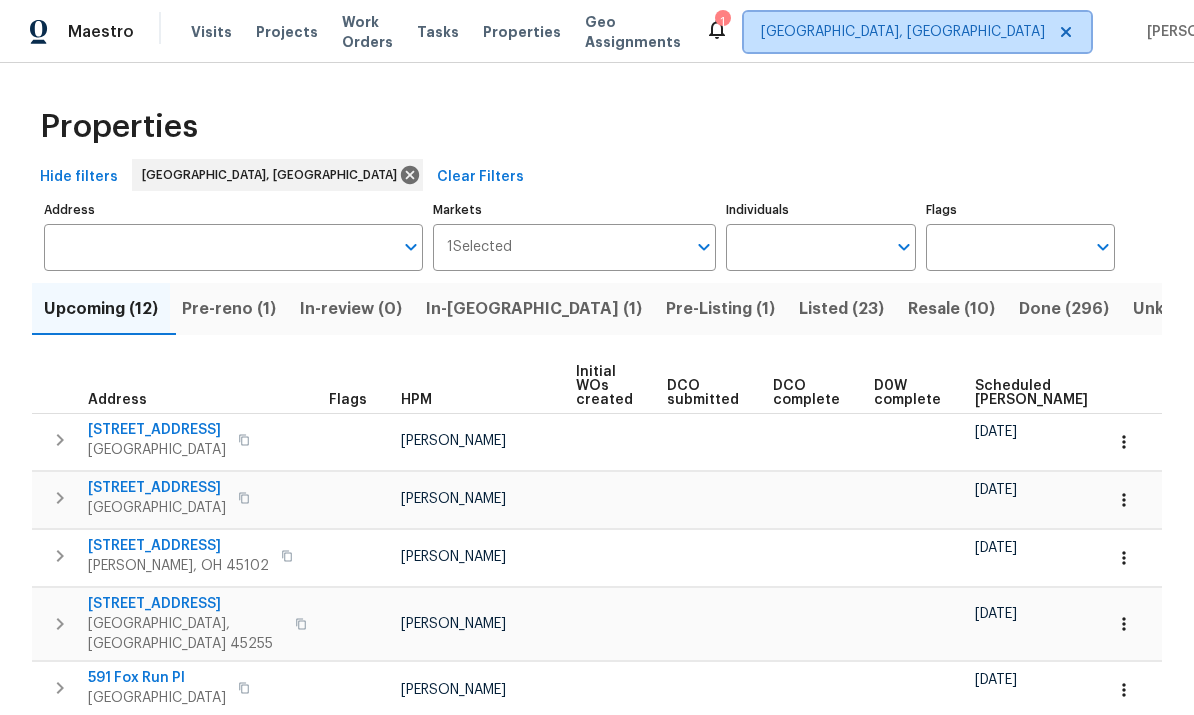 click on "[GEOGRAPHIC_DATA], [GEOGRAPHIC_DATA]" at bounding box center [903, 32] 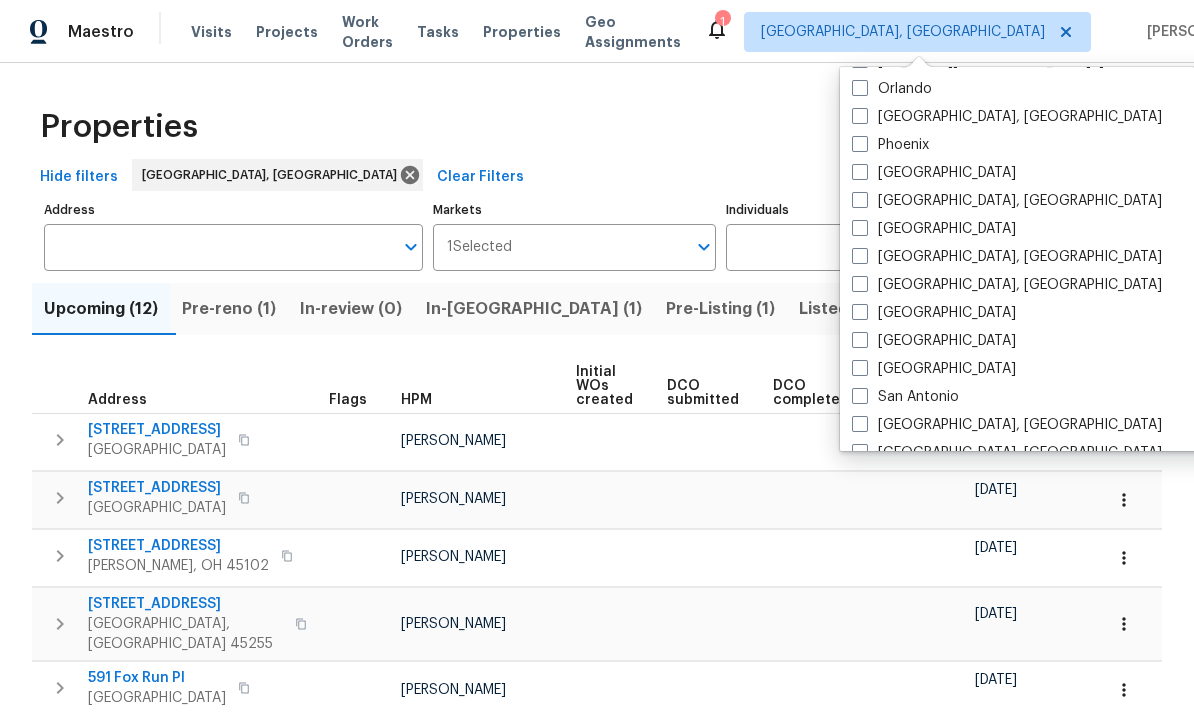 scroll, scrollTop: 1130, scrollLeft: 0, axis: vertical 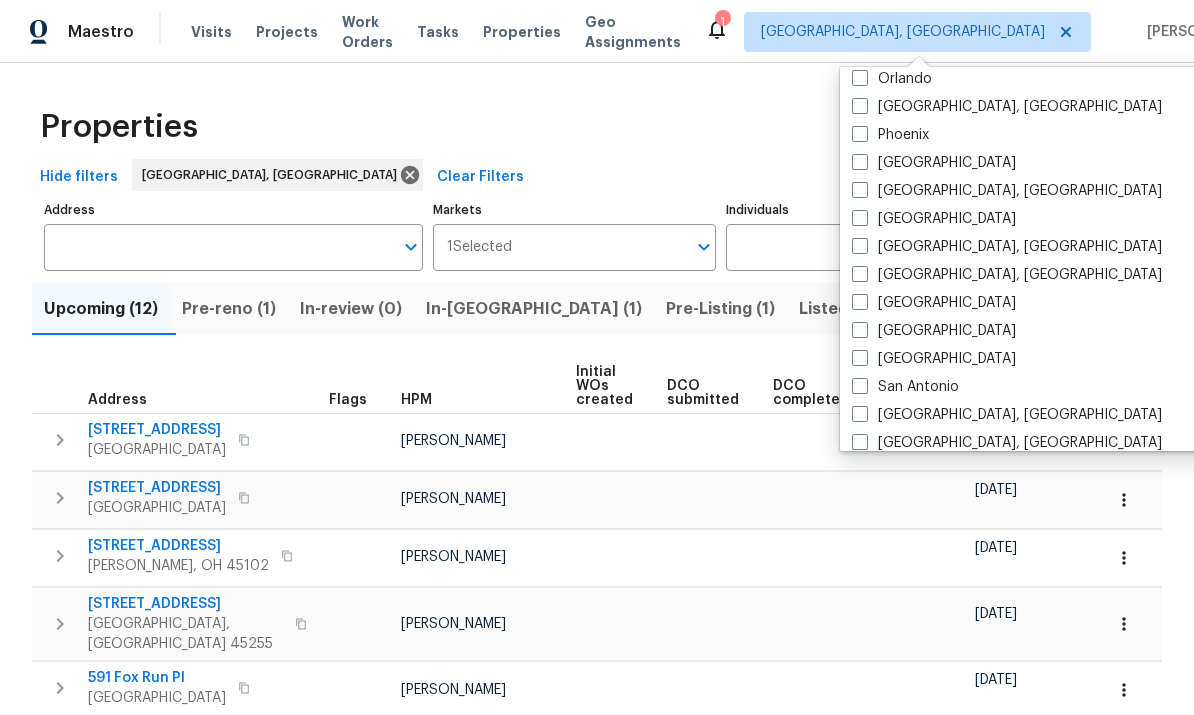 click at bounding box center [860, 218] 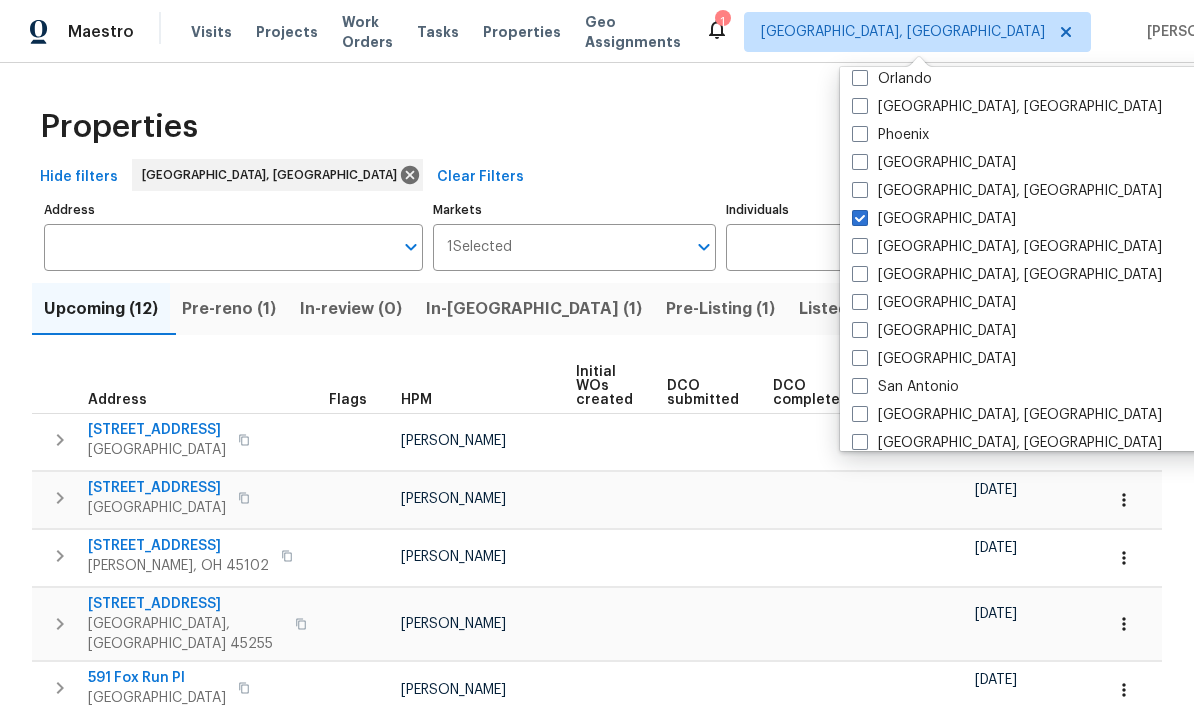 checkbox on "true" 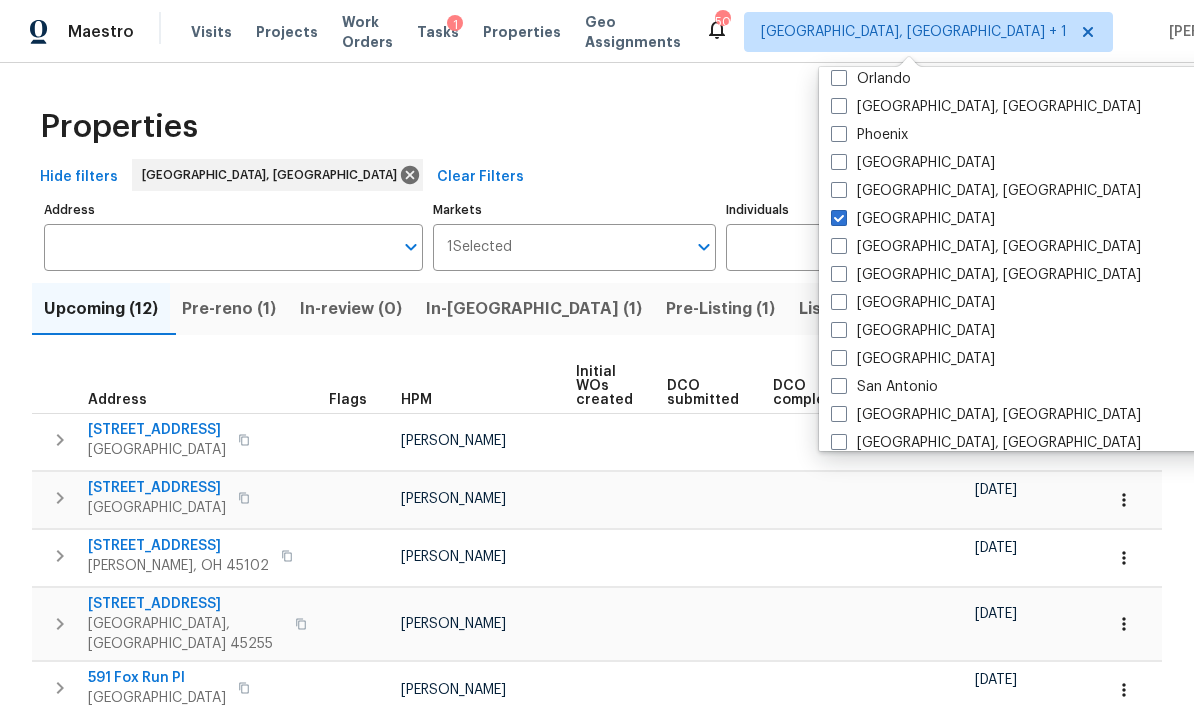 click on "Properties" at bounding box center [597, 127] 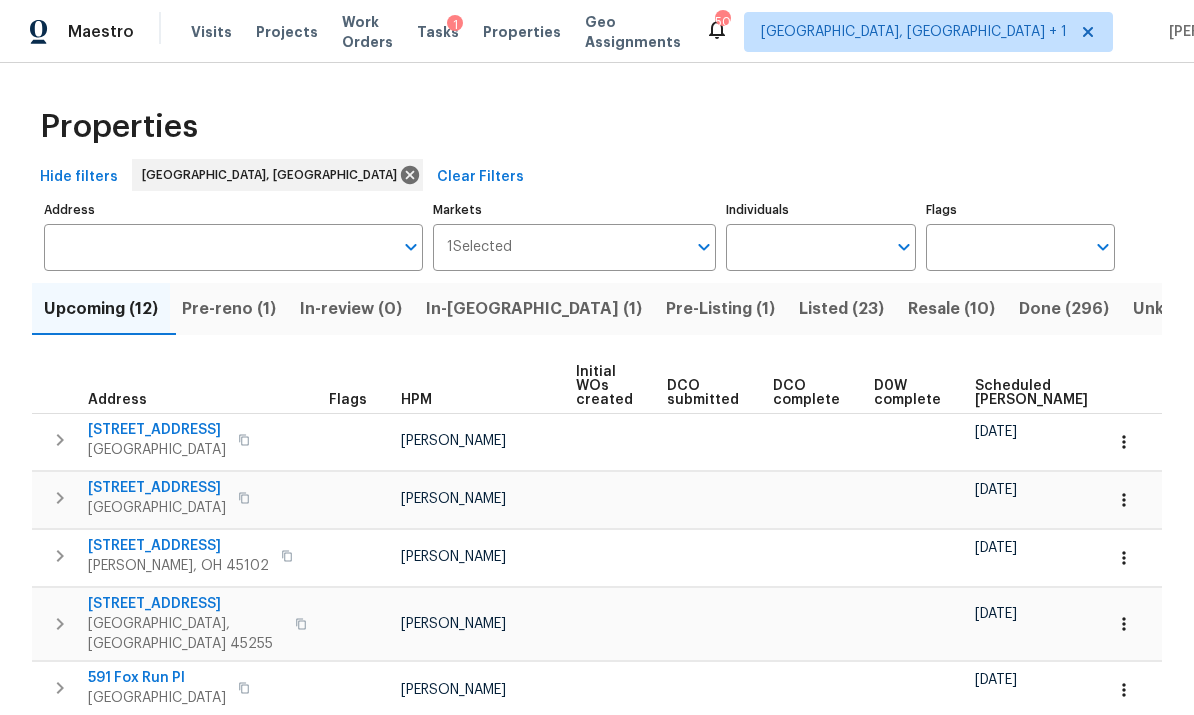 click on "Visits" at bounding box center (211, 32) 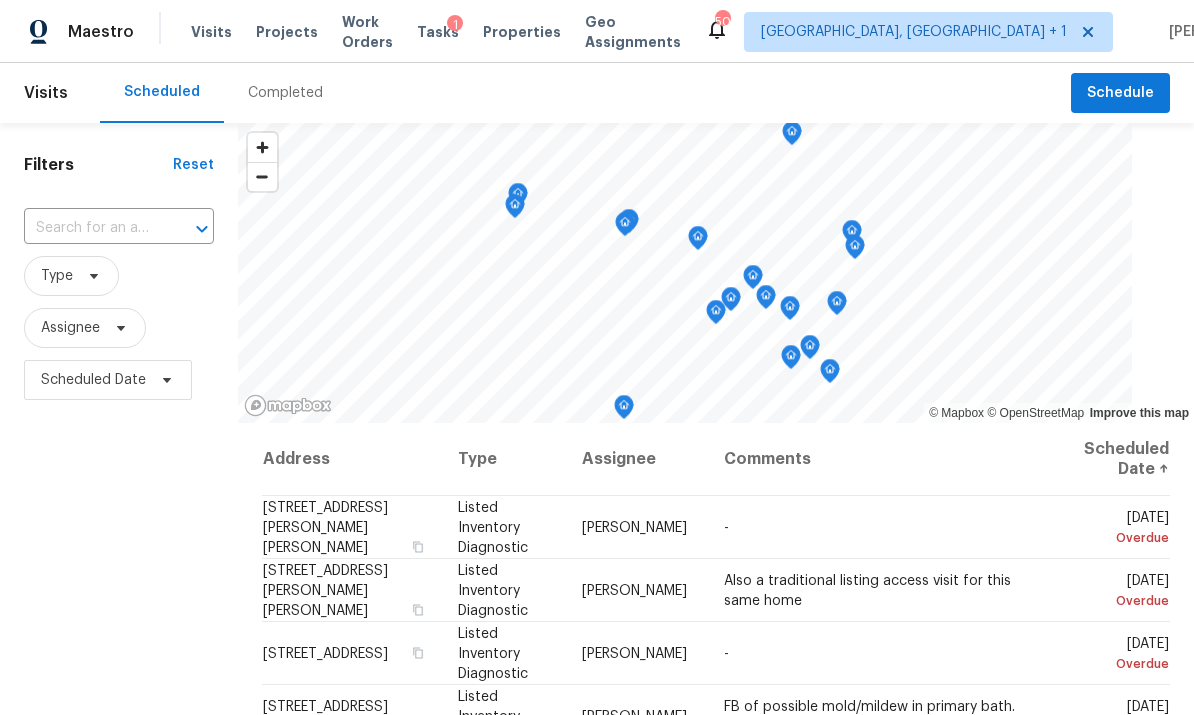click at bounding box center (91, 228) 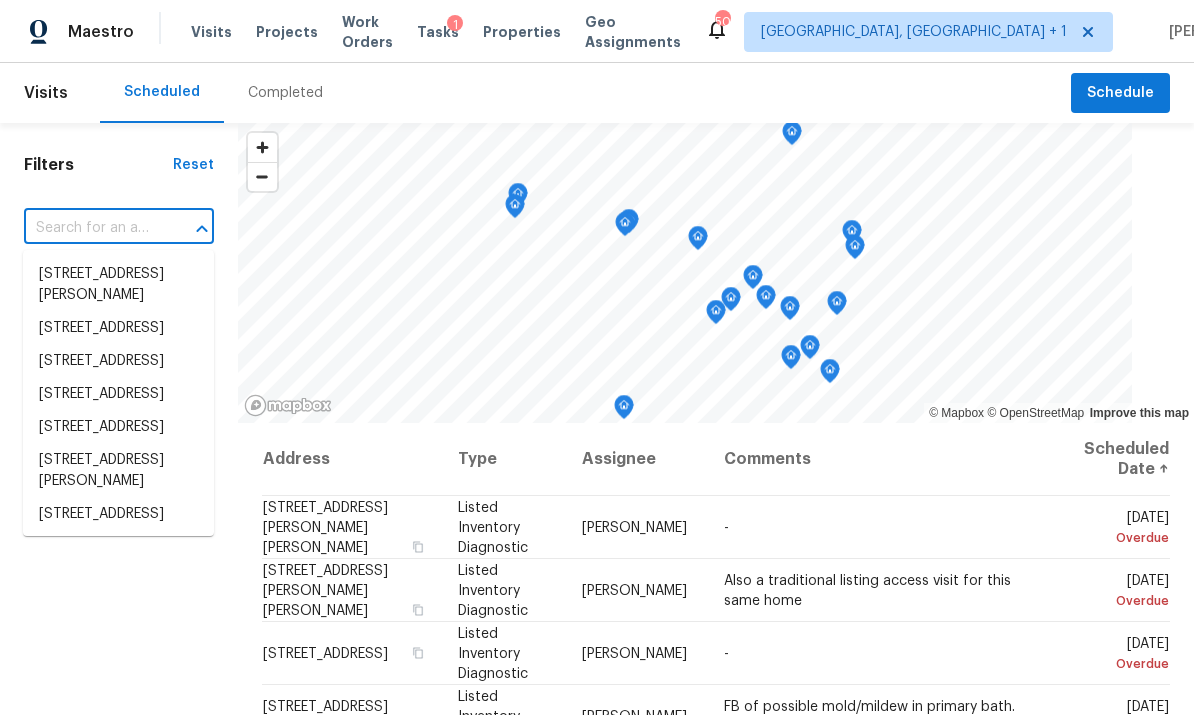 click on "Completed" at bounding box center (285, 93) 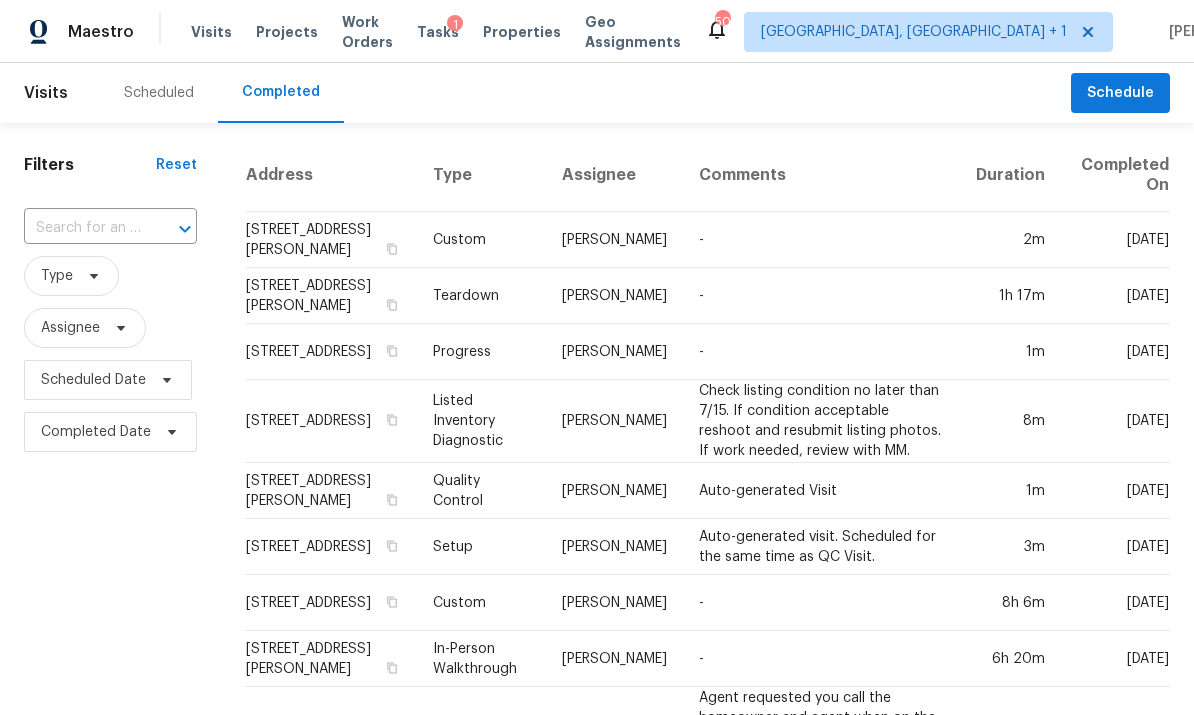 click at bounding box center [82, 228] 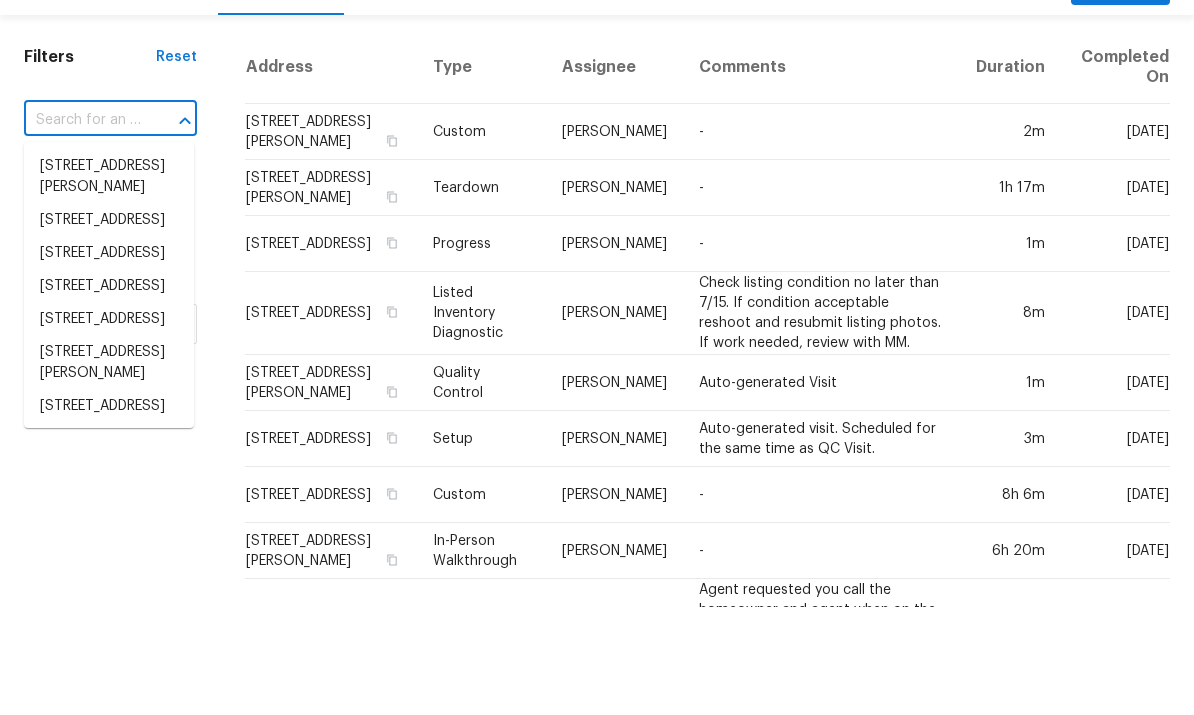 paste on "[STREET_ADDRESS][PERSON_NAME]" 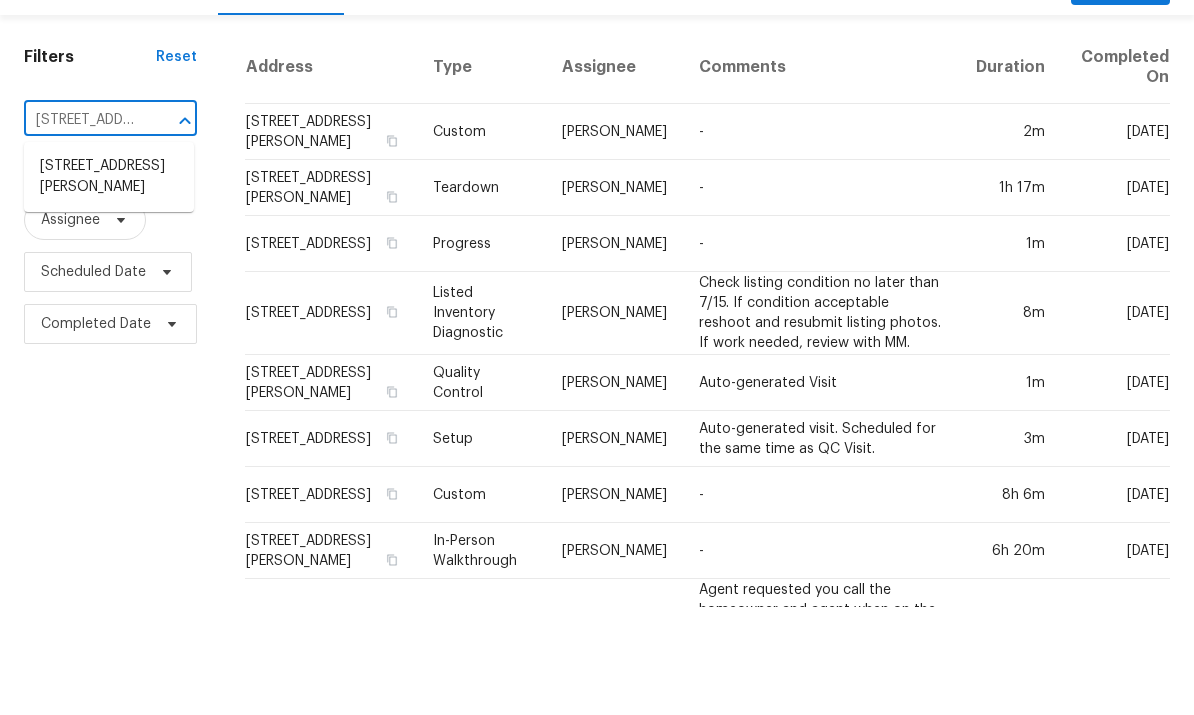 click on "[STREET_ADDRESS][PERSON_NAME]" at bounding box center [109, 285] 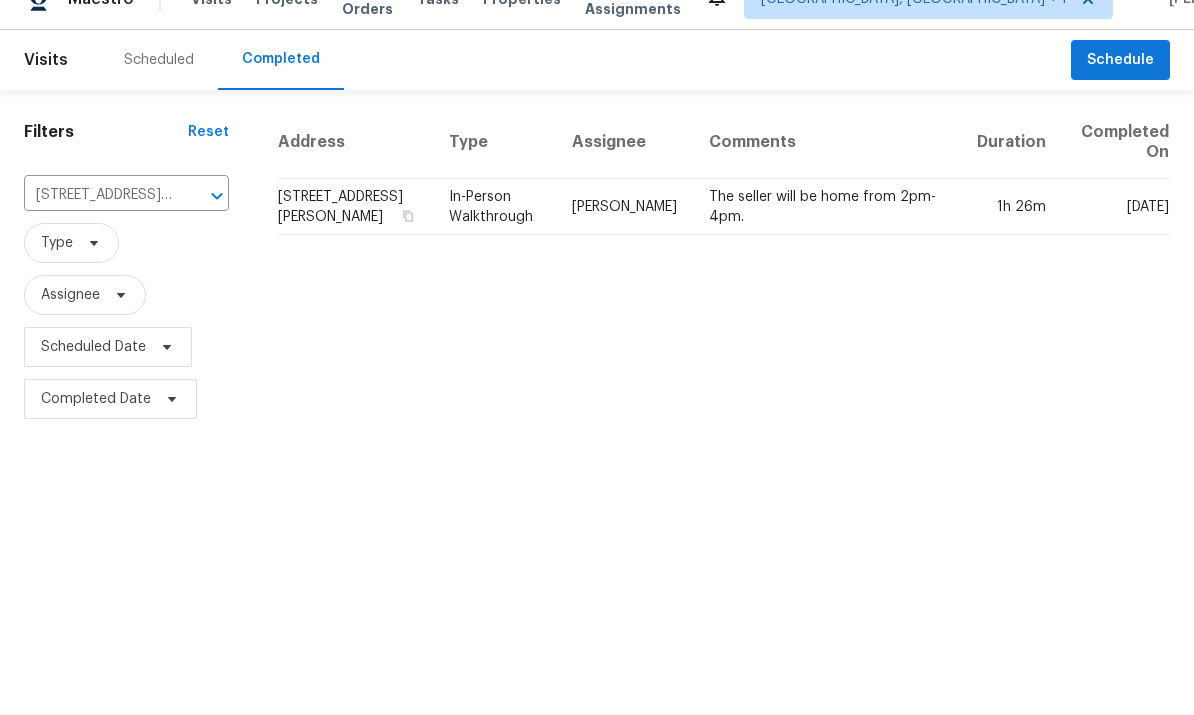click on "[STREET_ADDRESS][PERSON_NAME]" at bounding box center (355, 240) 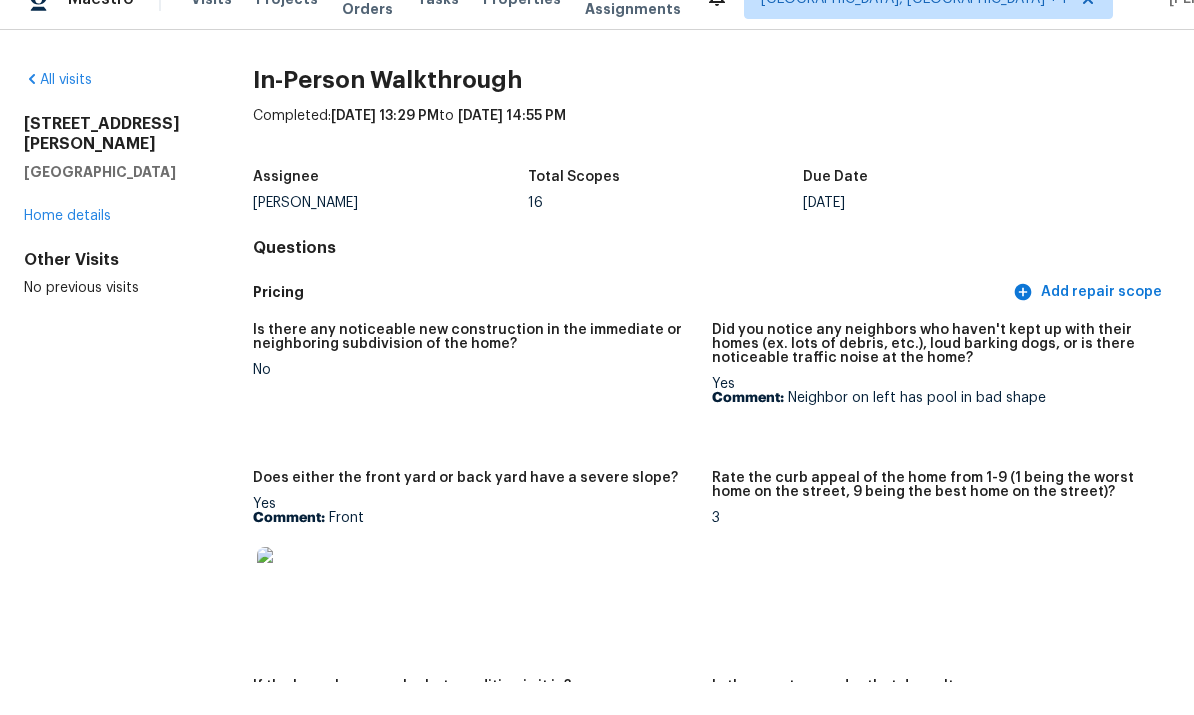 scroll, scrollTop: 33, scrollLeft: 0, axis: vertical 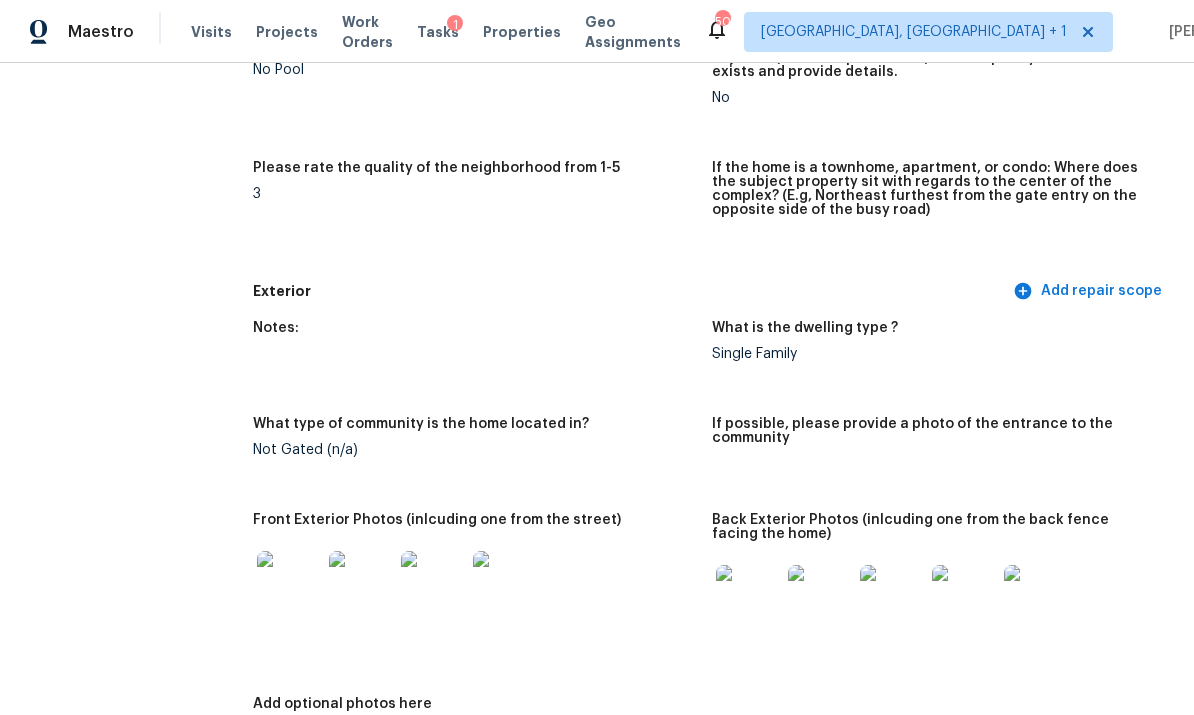 click at bounding box center (289, 583) 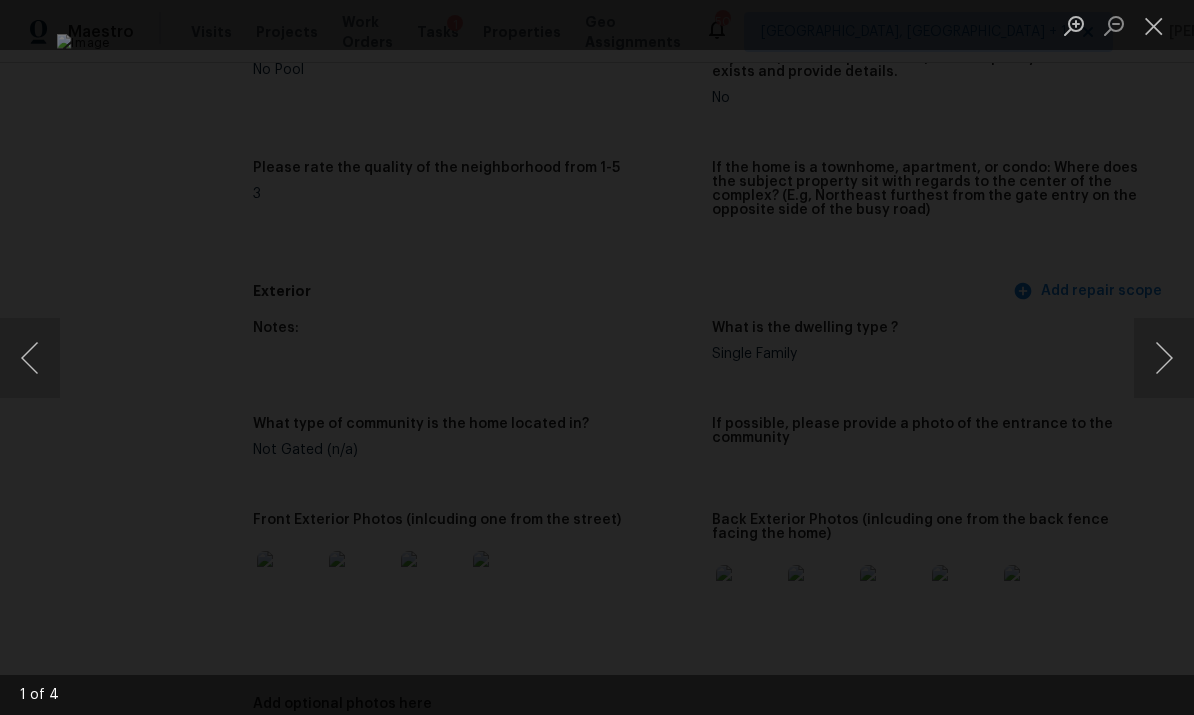 click at bounding box center [1164, 358] 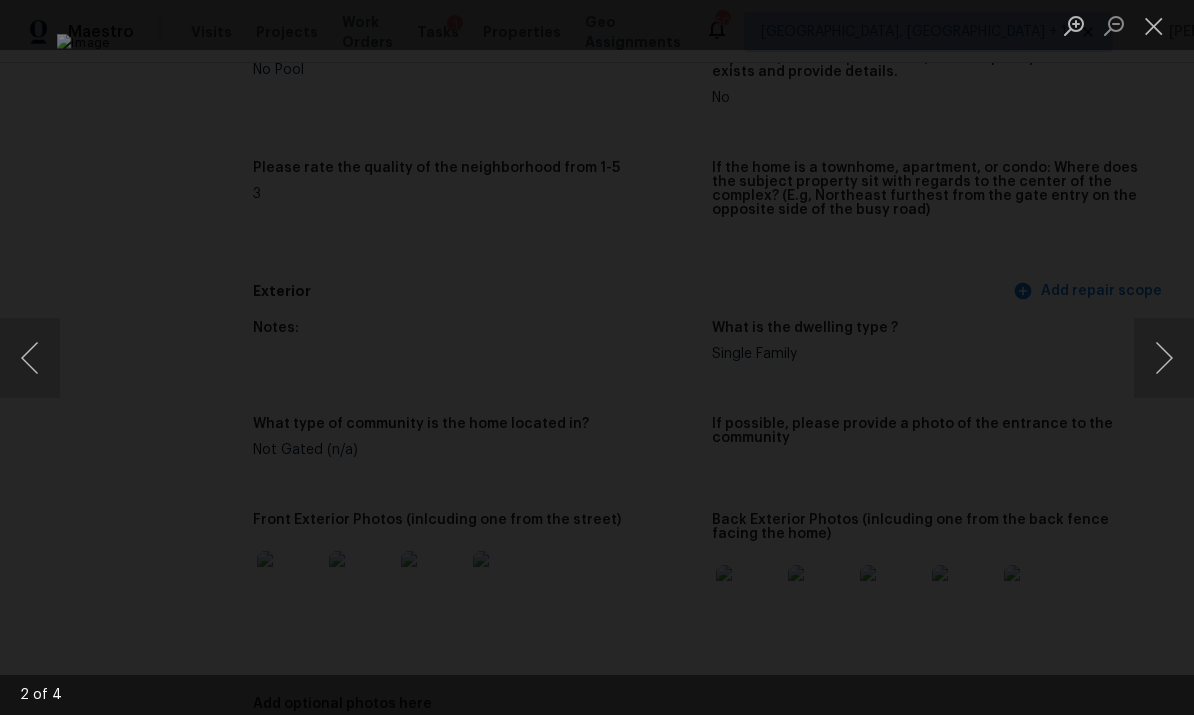 click at bounding box center (1164, 358) 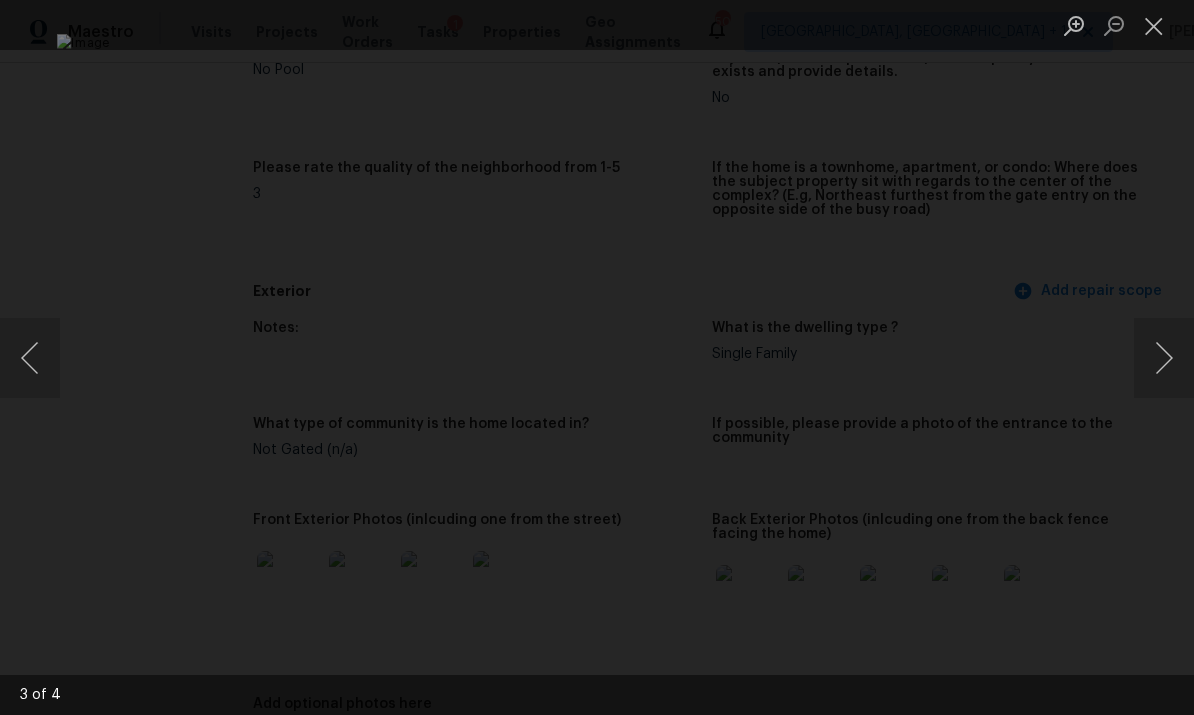 click at bounding box center [1164, 358] 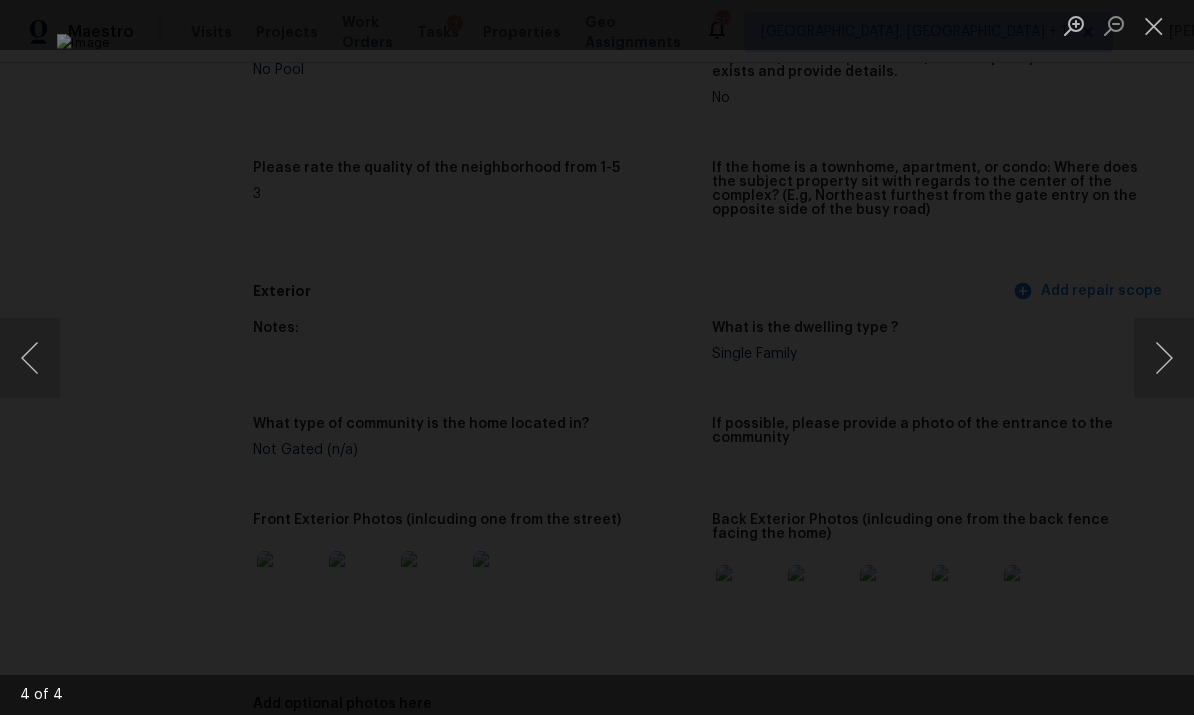 click at bounding box center [1164, 358] 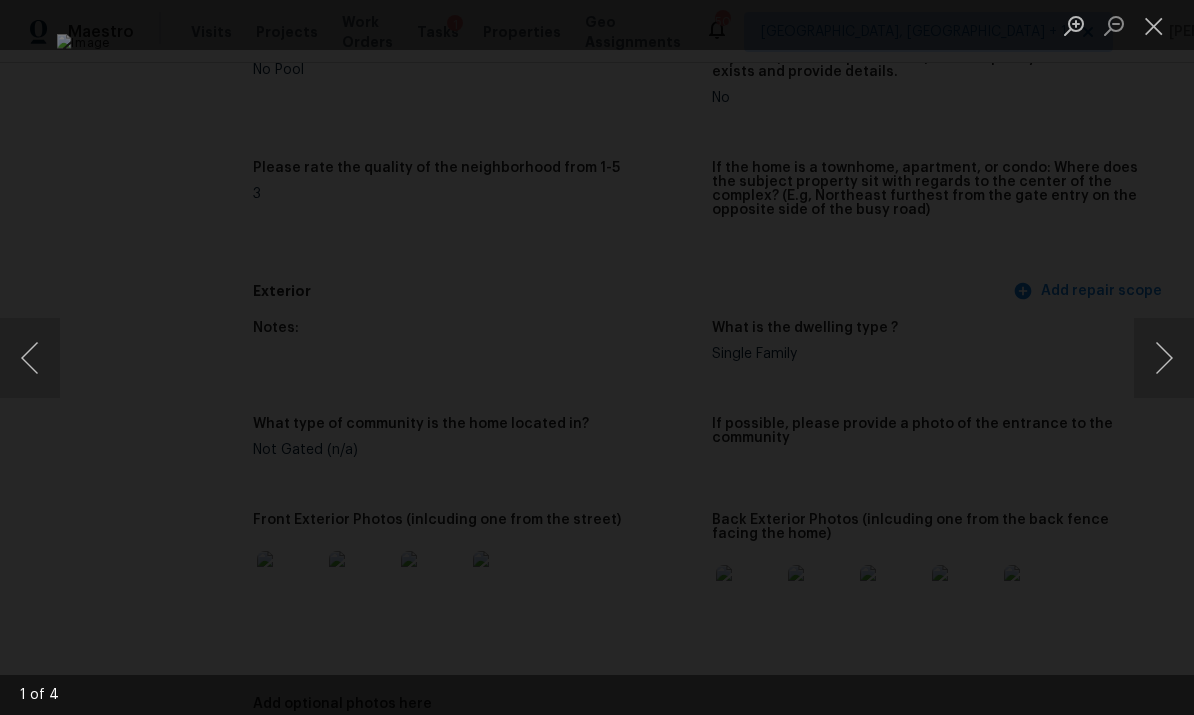 click at bounding box center (1164, 358) 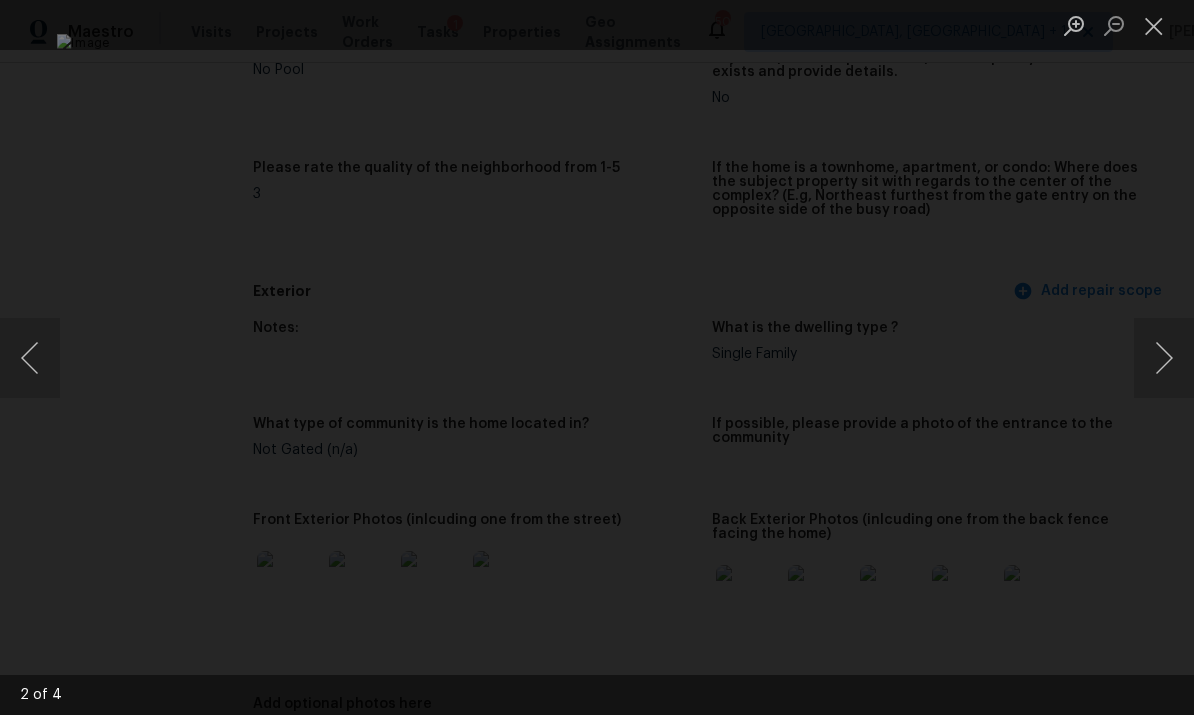 click at bounding box center [1164, 358] 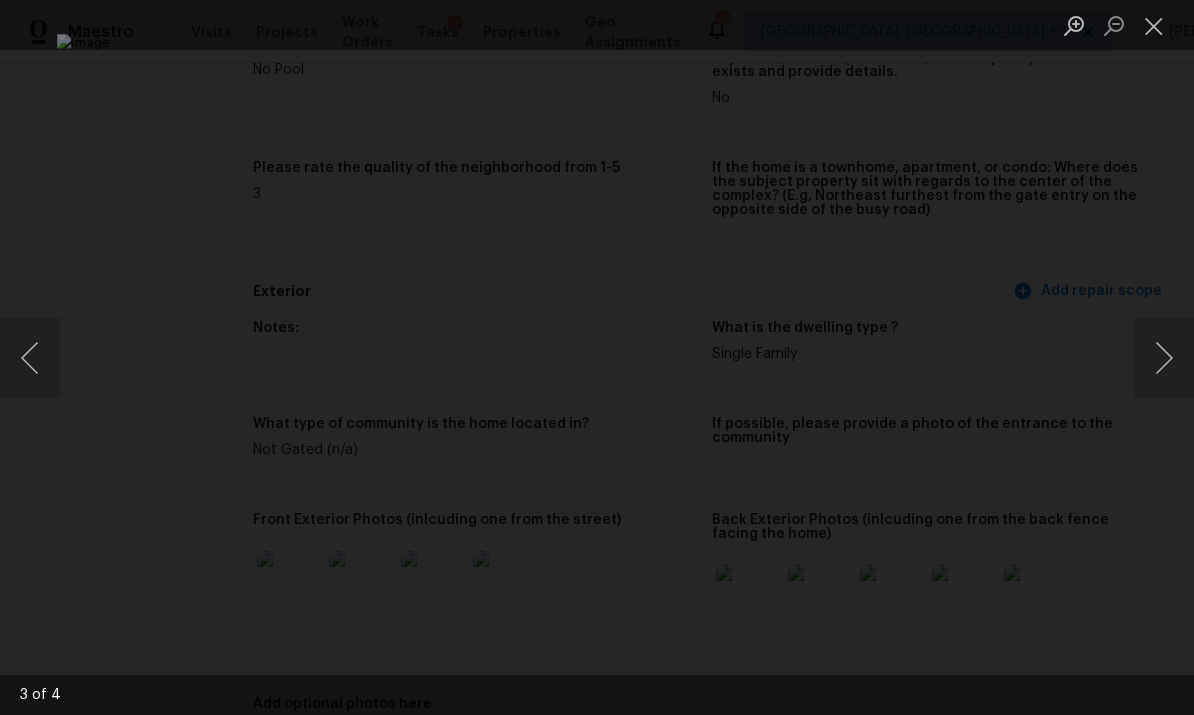click at bounding box center (1164, 358) 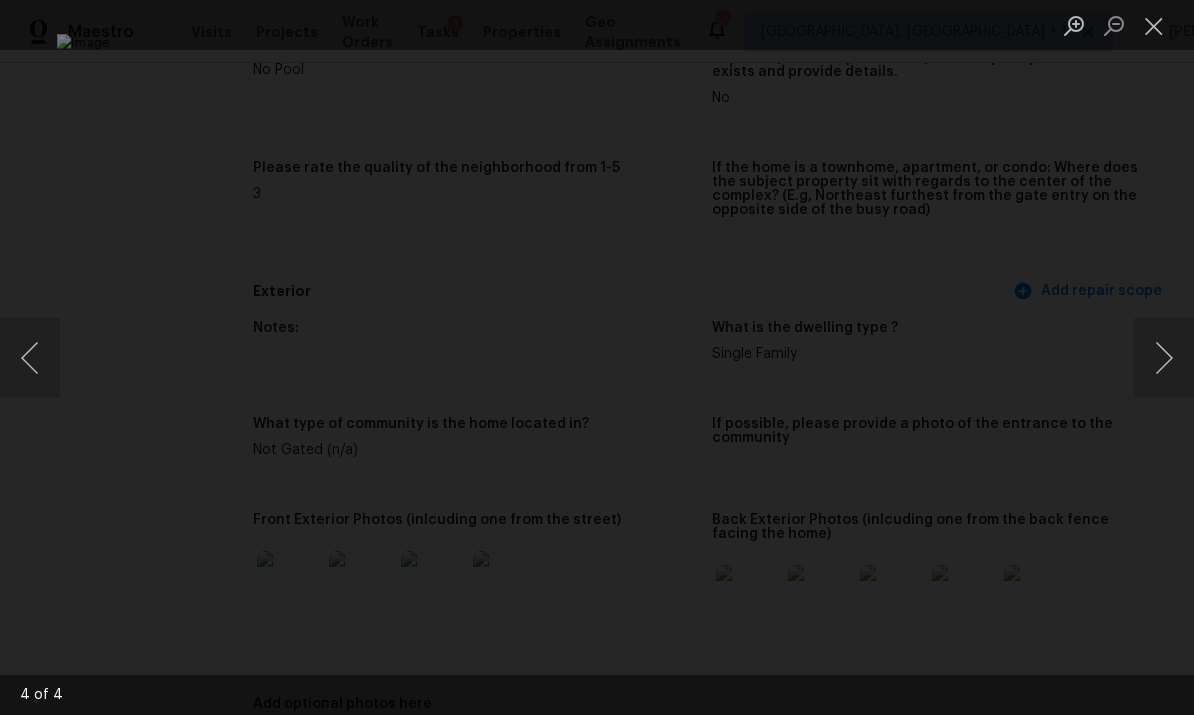 click at bounding box center (1164, 358) 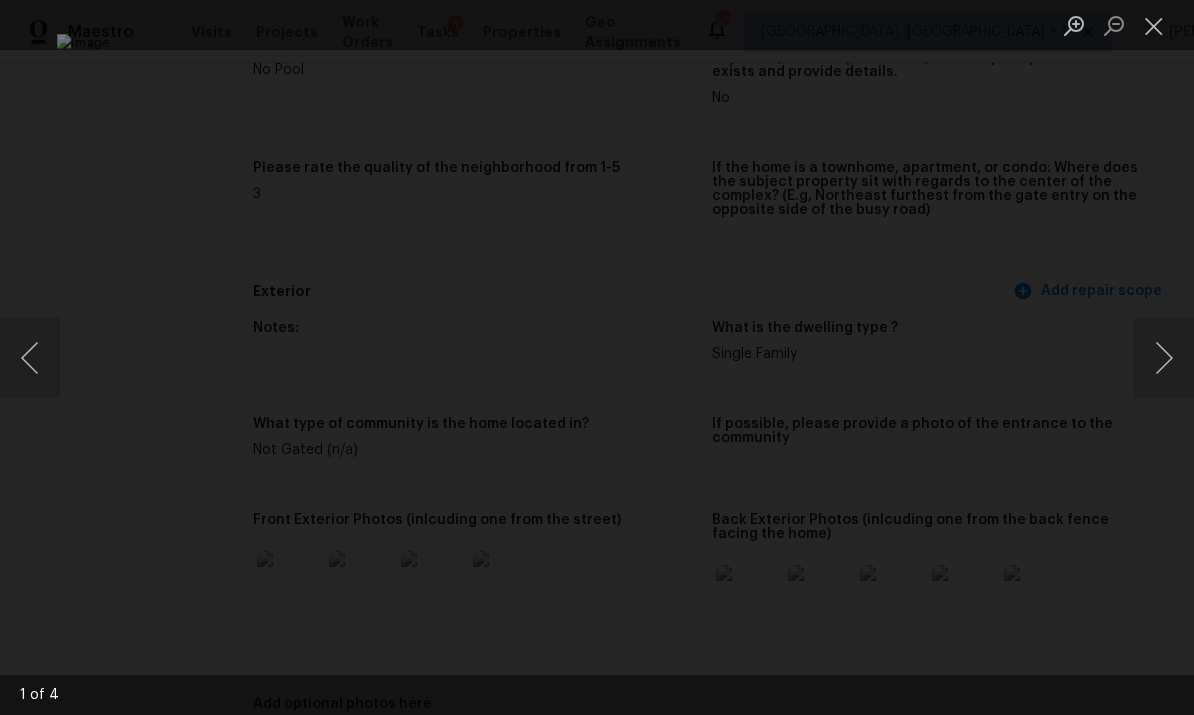 click at bounding box center (1164, 358) 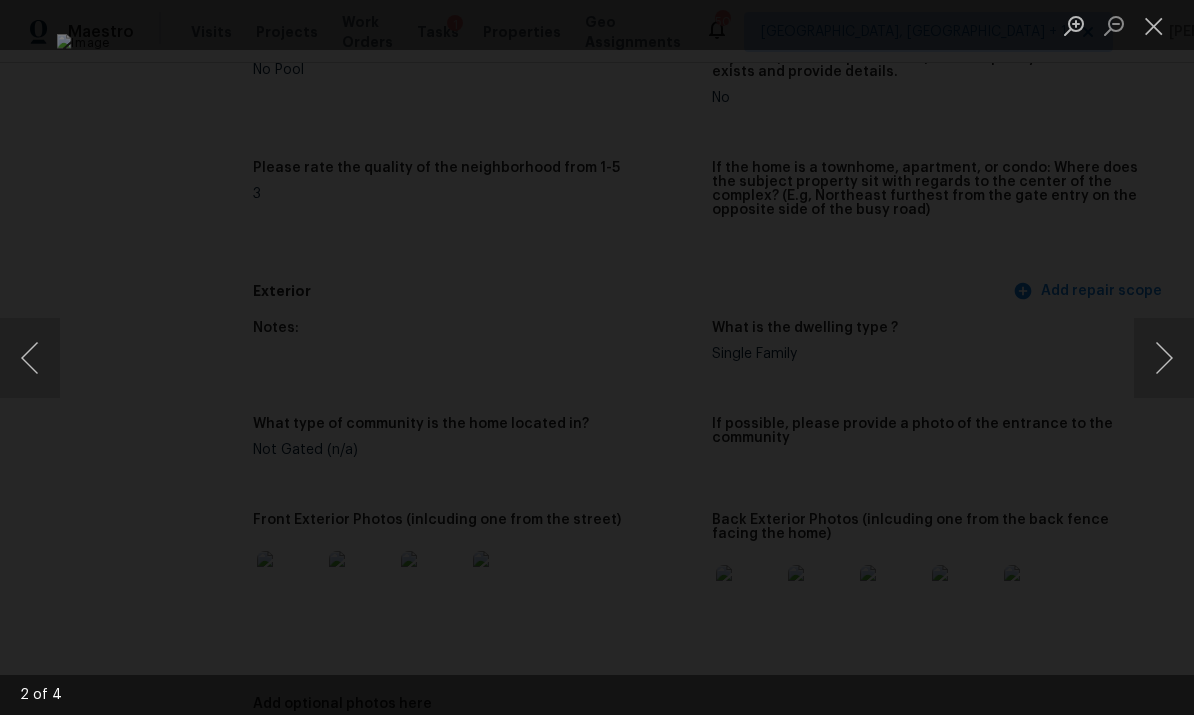 click at bounding box center (1154, 25) 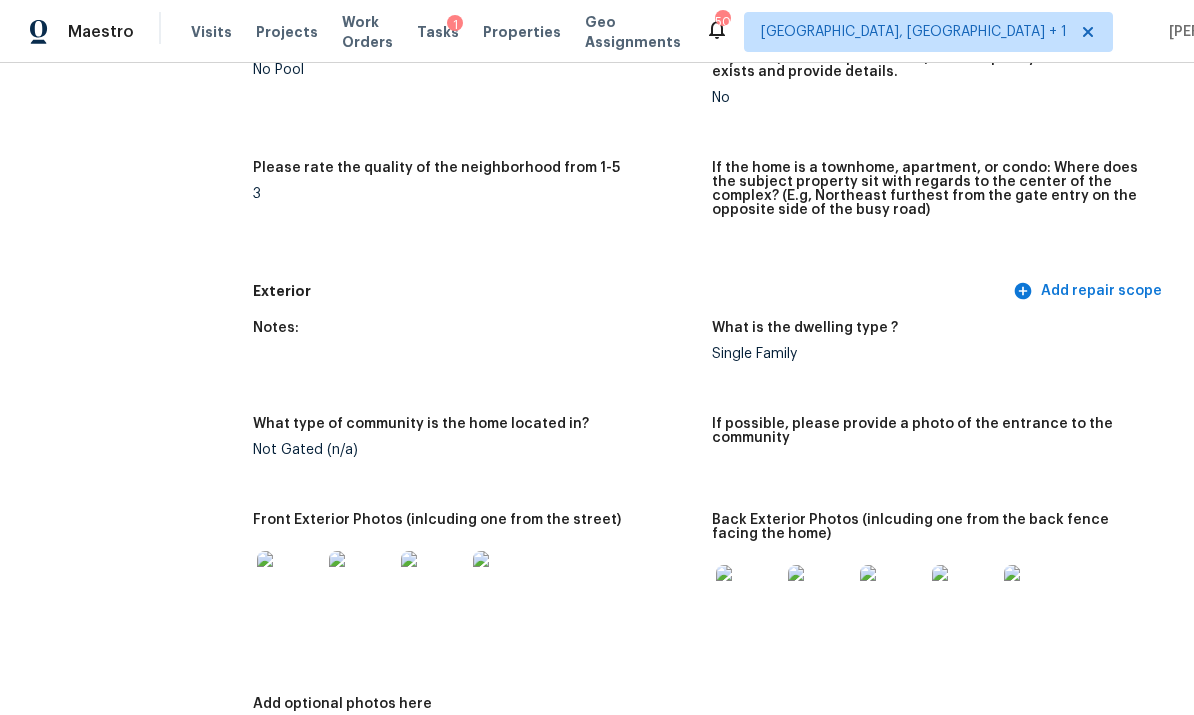 click at bounding box center (748, 597) 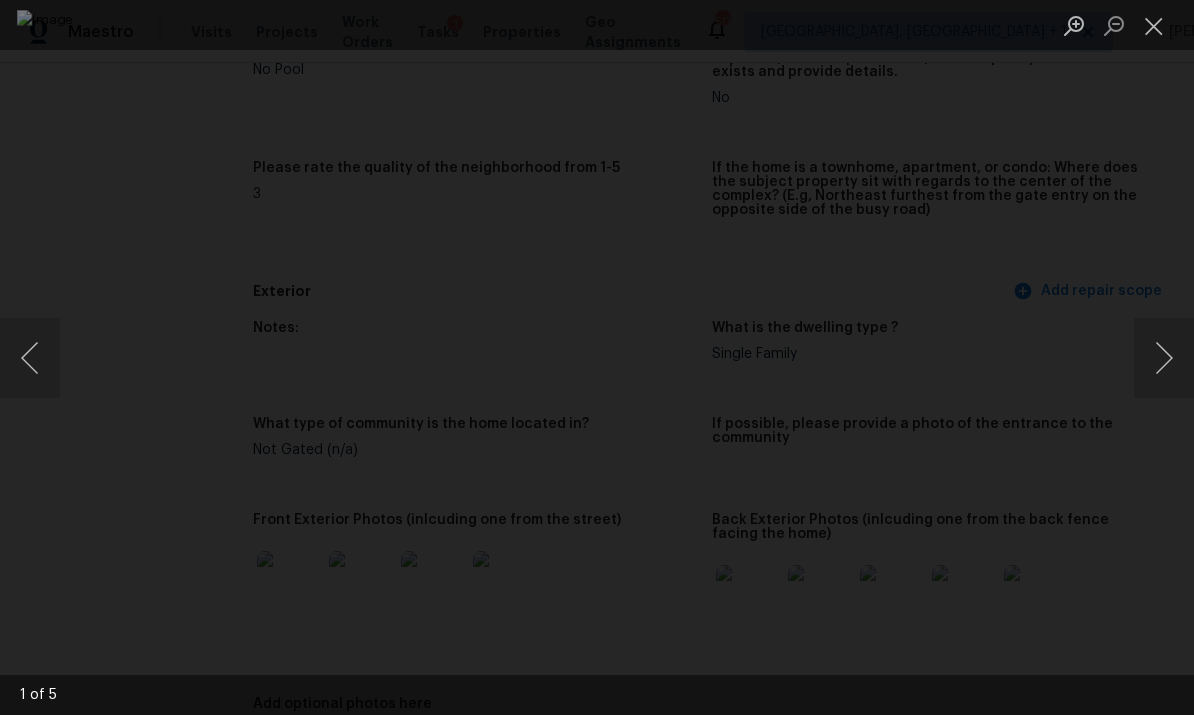click at bounding box center (1164, 358) 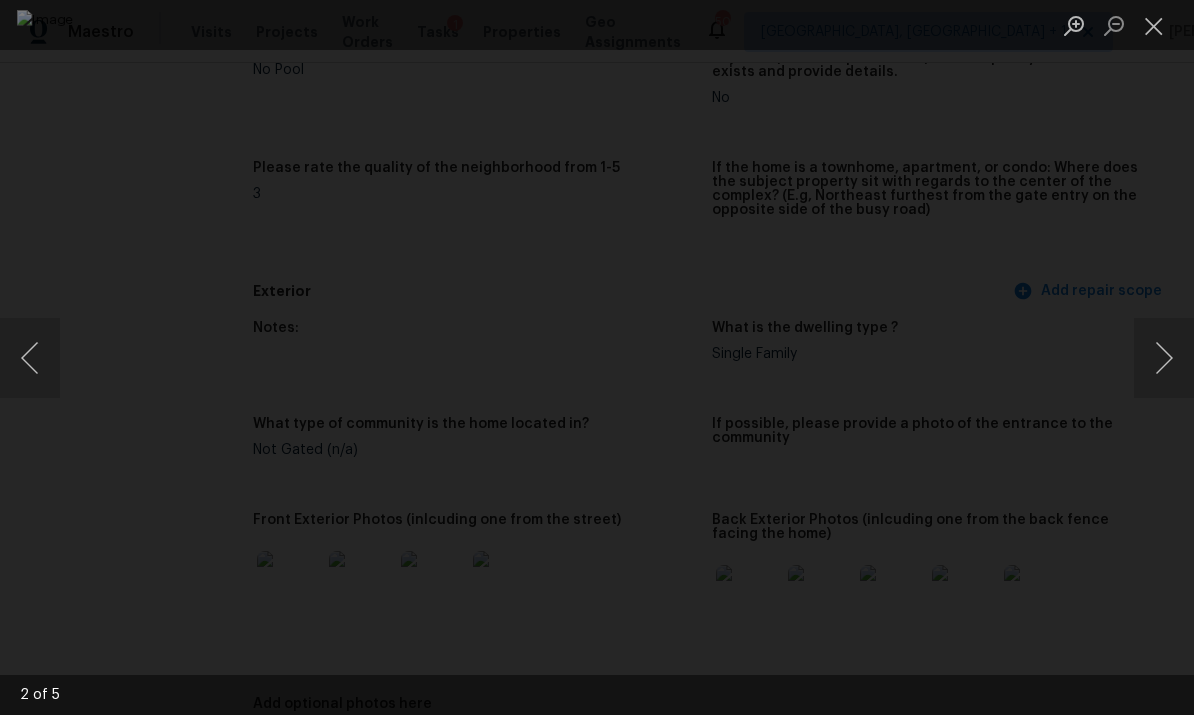 click at bounding box center [1164, 358] 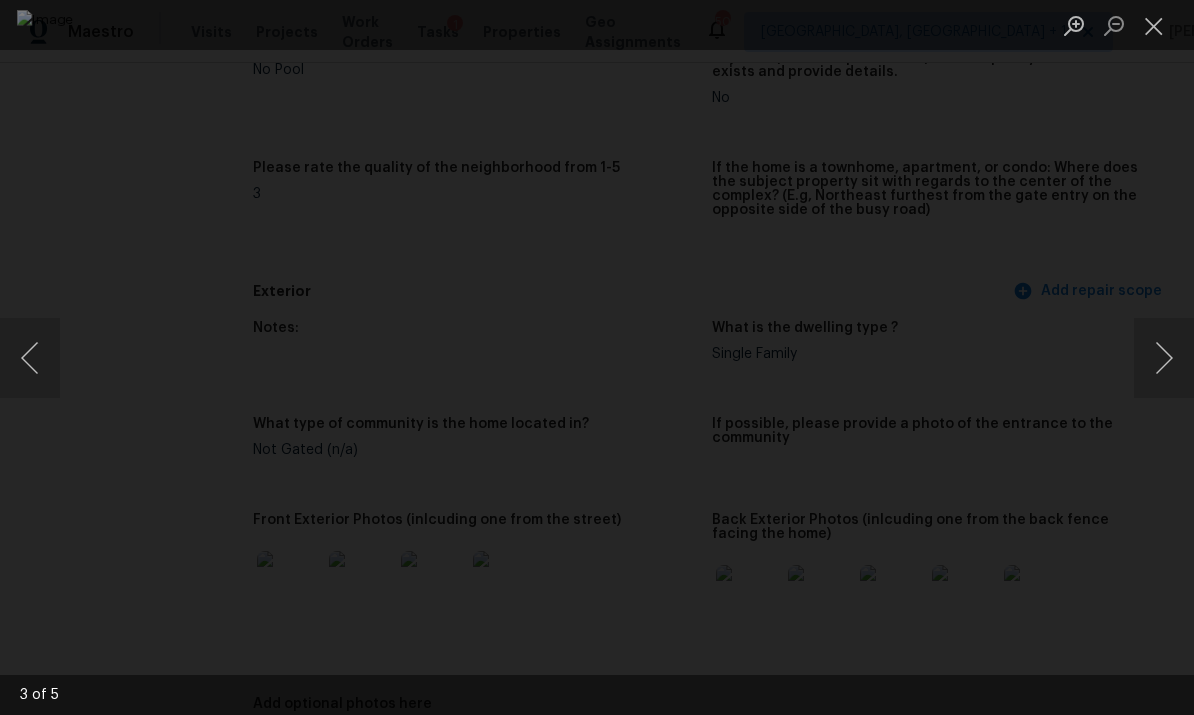click at bounding box center (1164, 358) 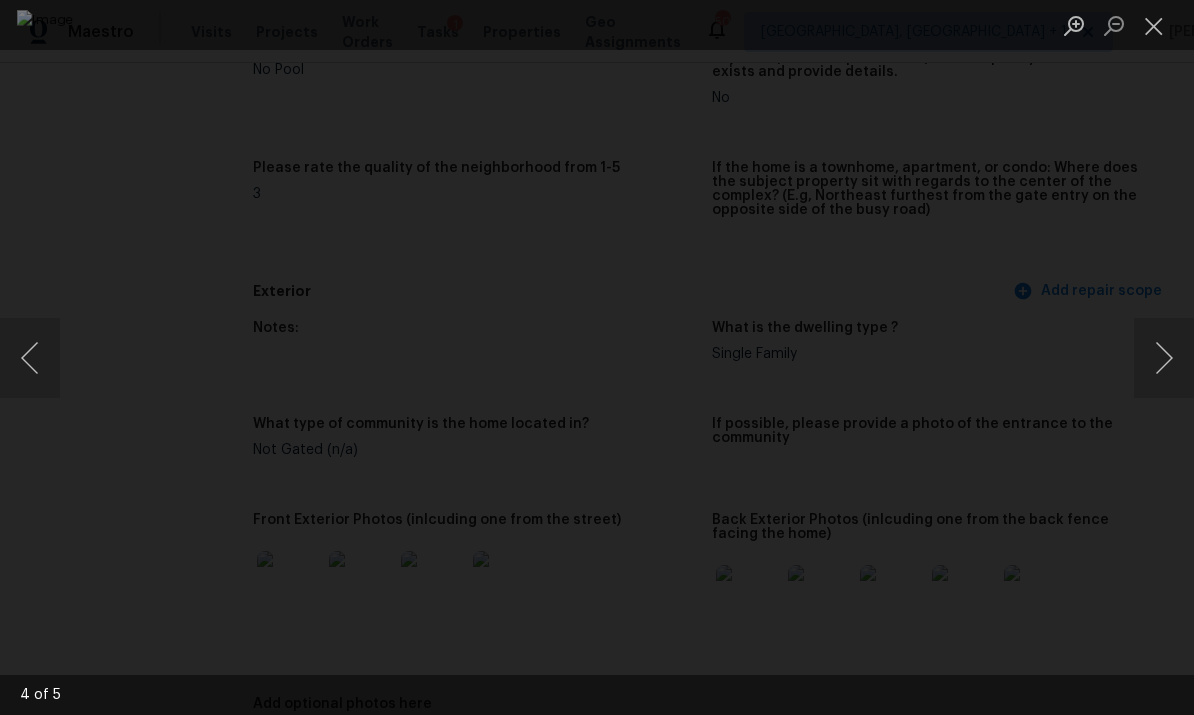 click at bounding box center (1164, 358) 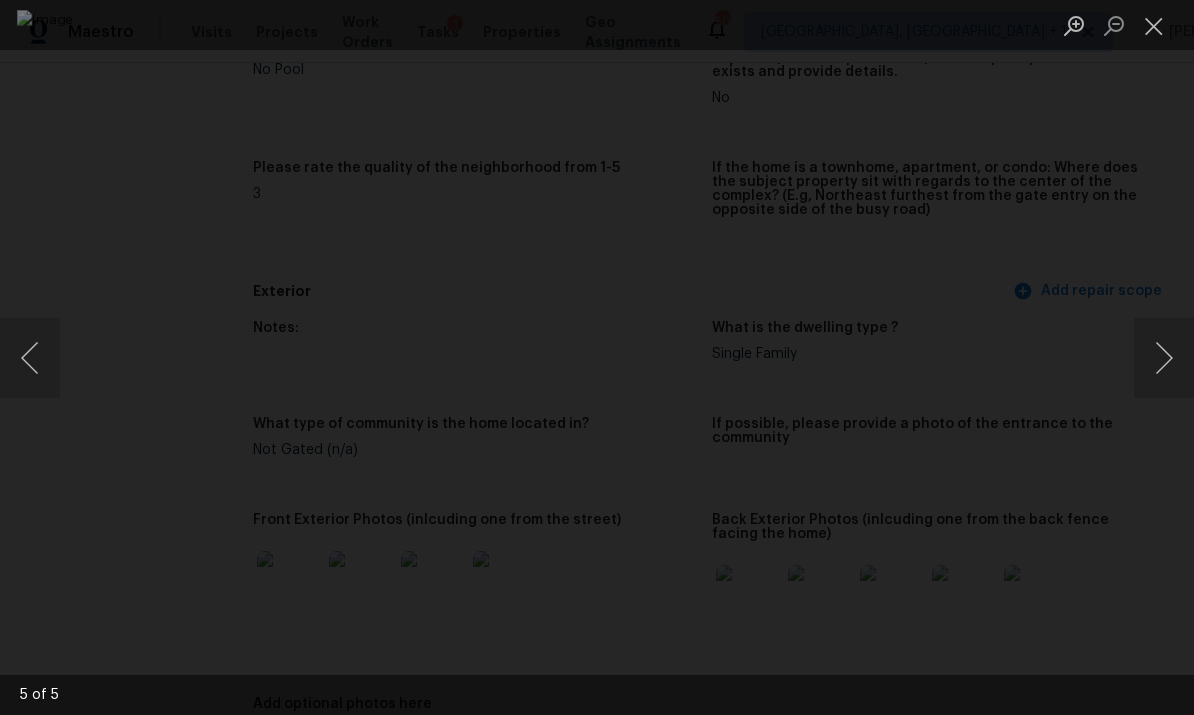 click at bounding box center (1164, 358) 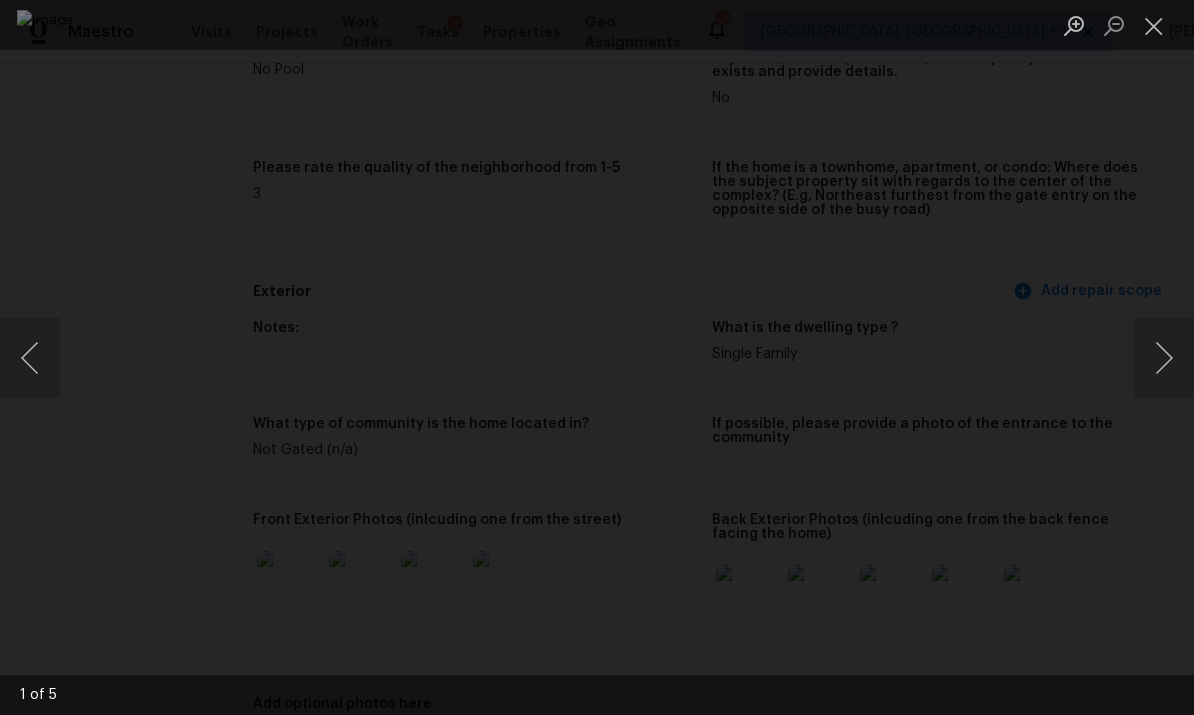 click at bounding box center (1154, 25) 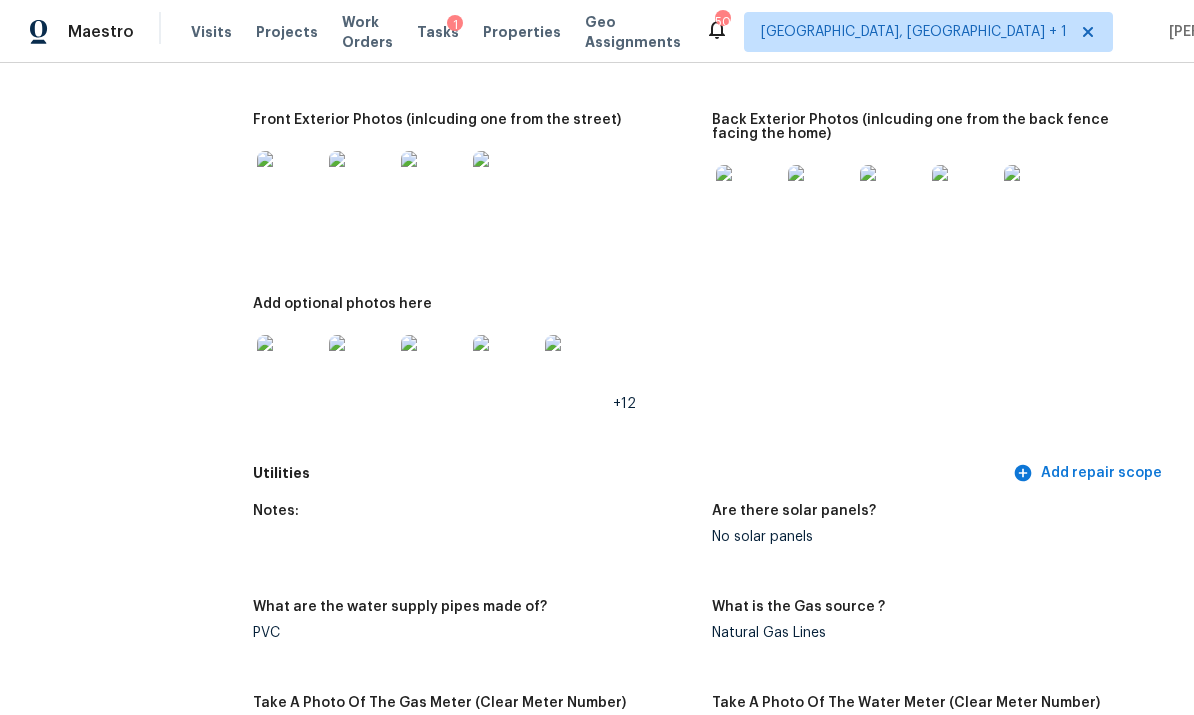 scroll, scrollTop: 1068, scrollLeft: 0, axis: vertical 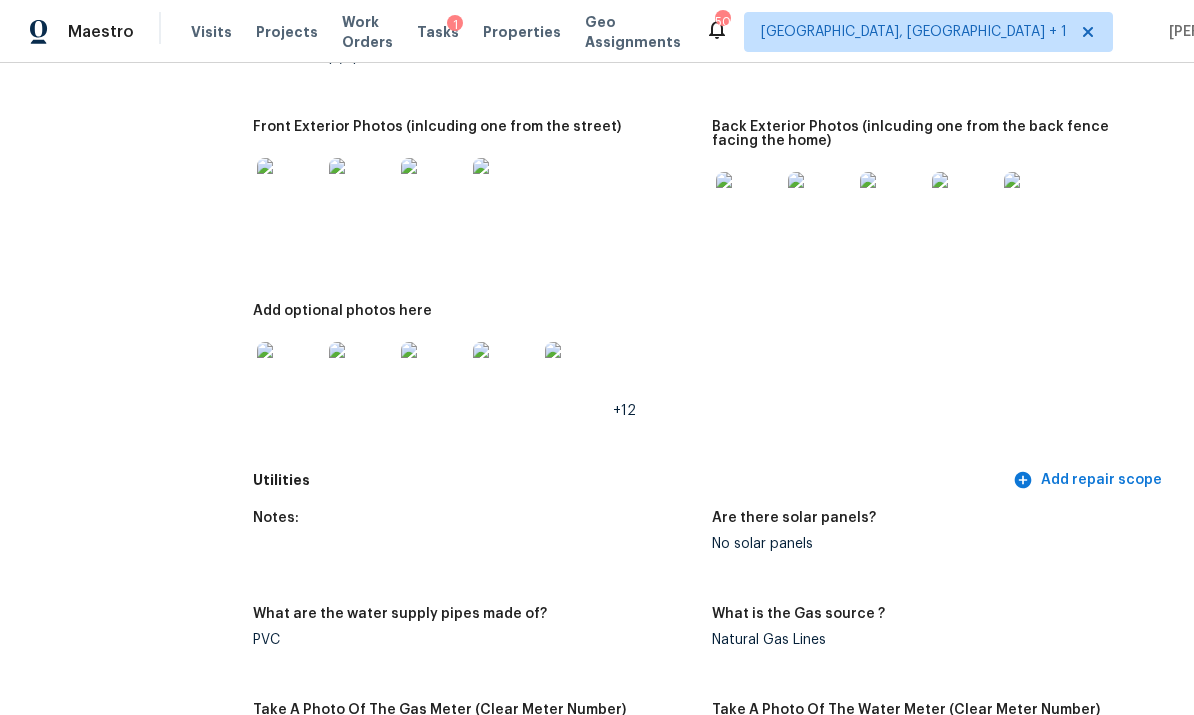 click at bounding box center [289, 374] 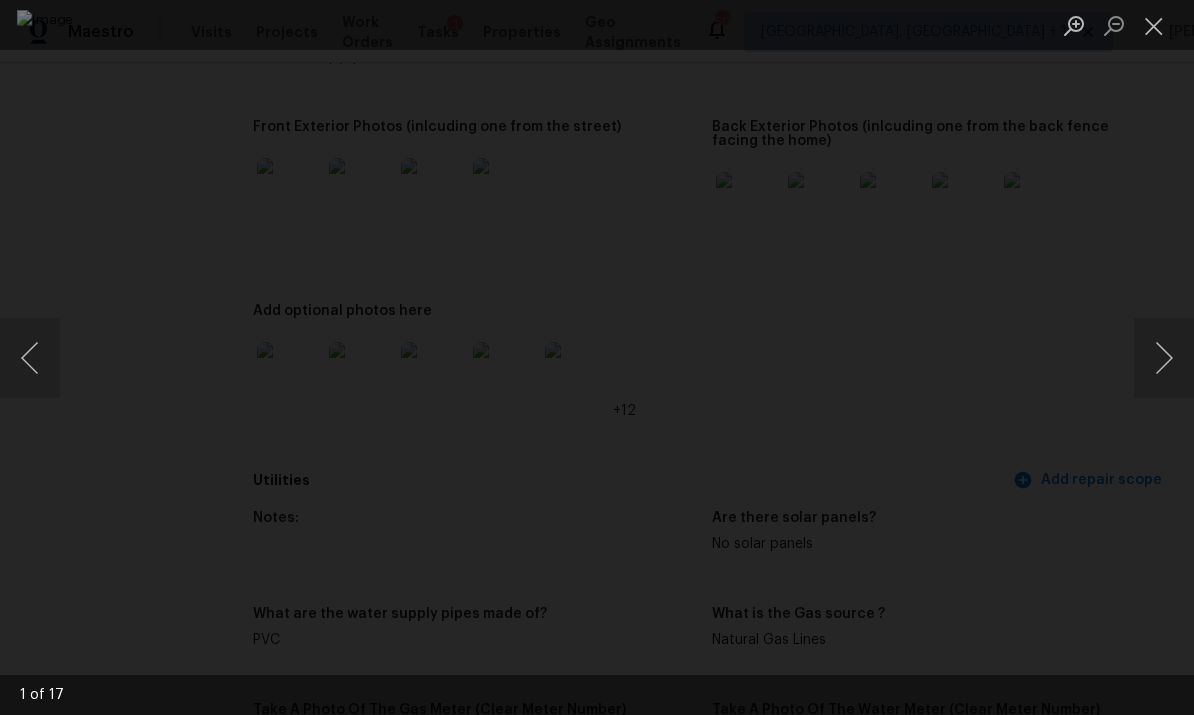 click at bounding box center (1164, 358) 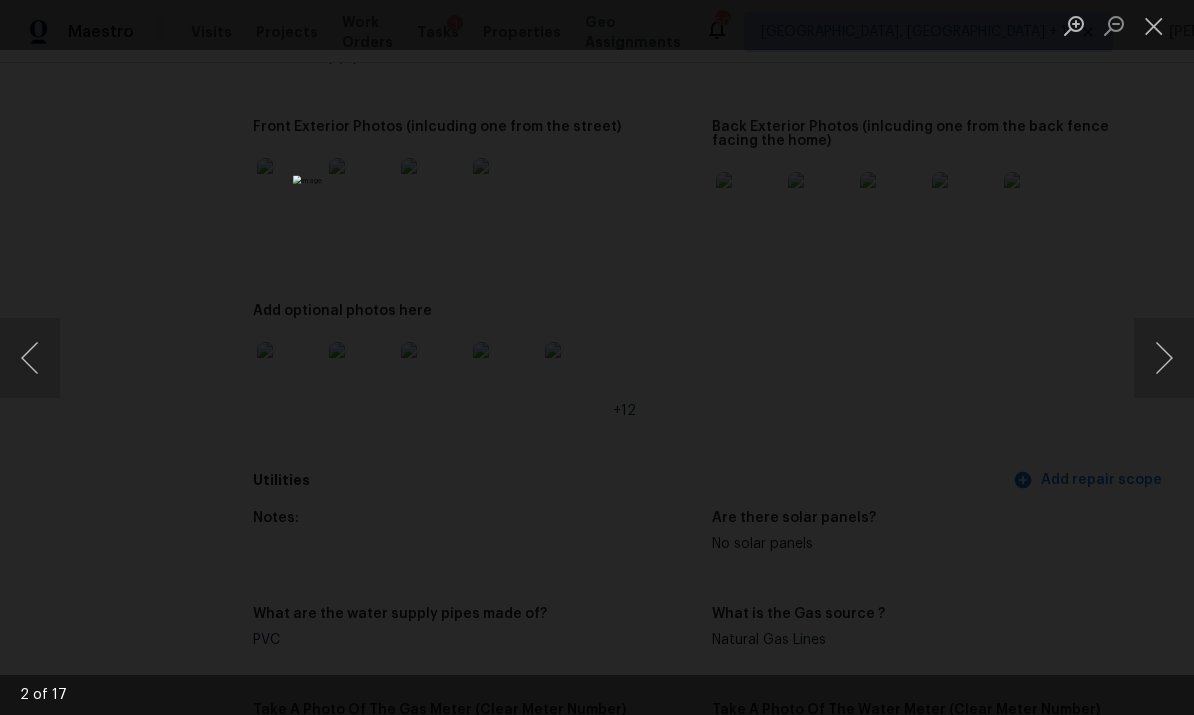 click at bounding box center [30, 358] 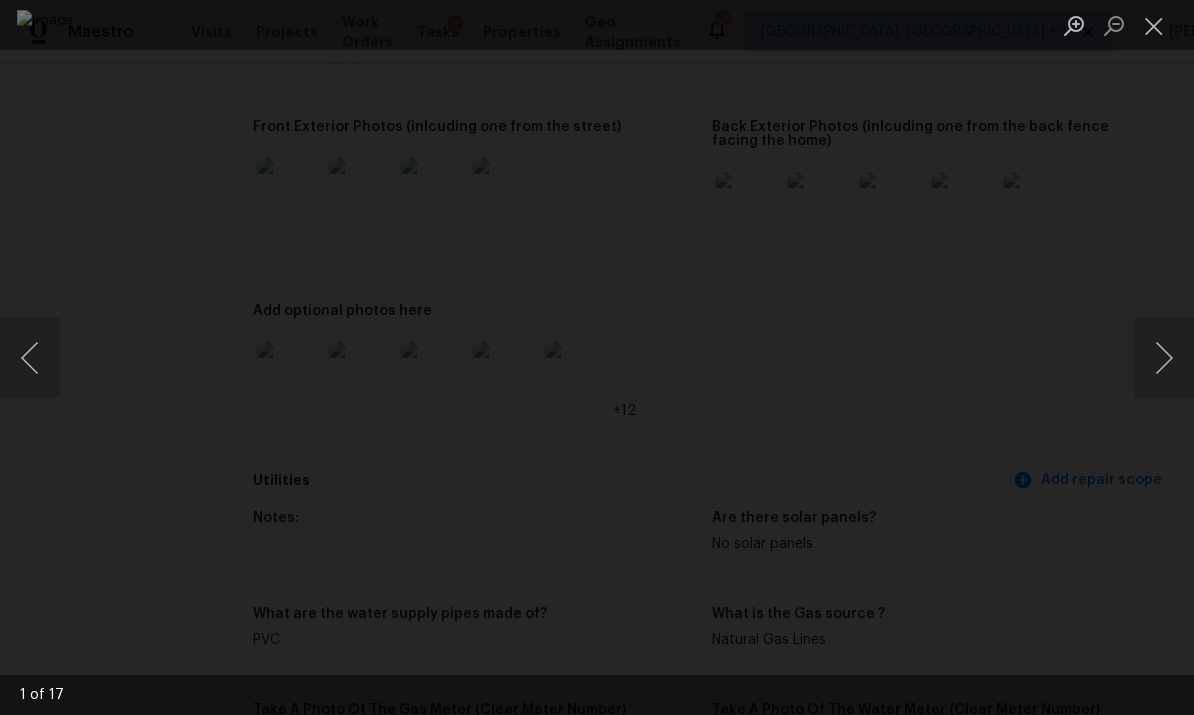 click at bounding box center (1164, 358) 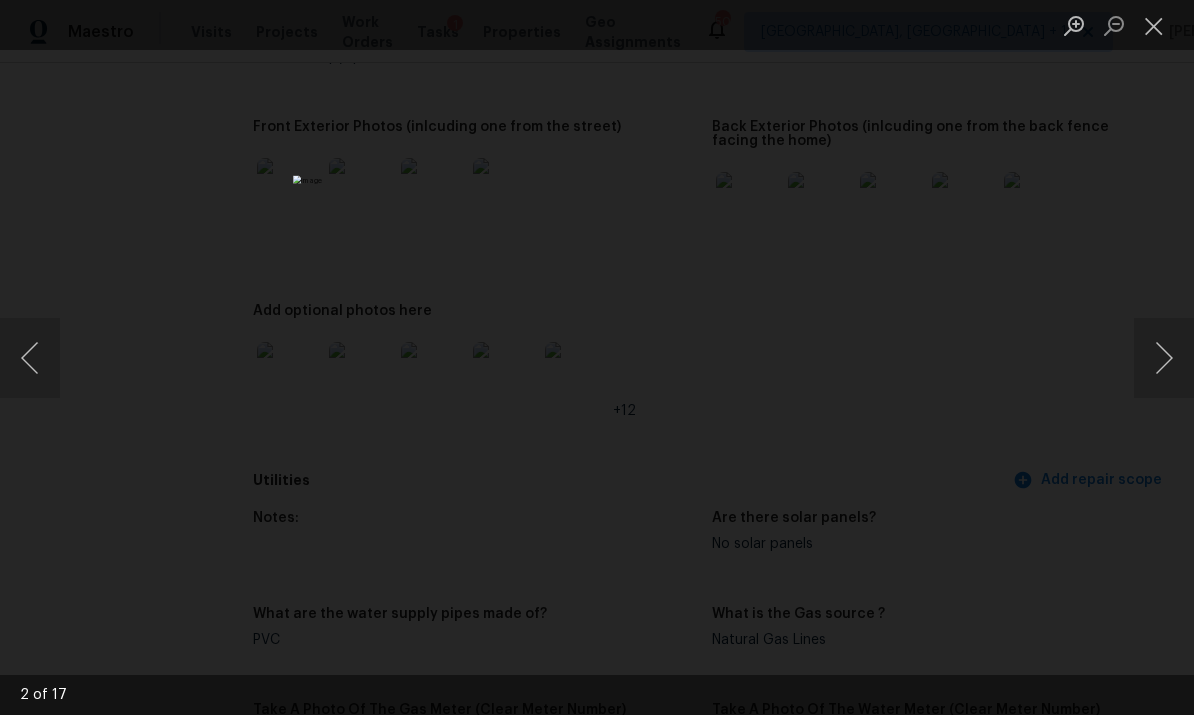 click at bounding box center [1164, 358] 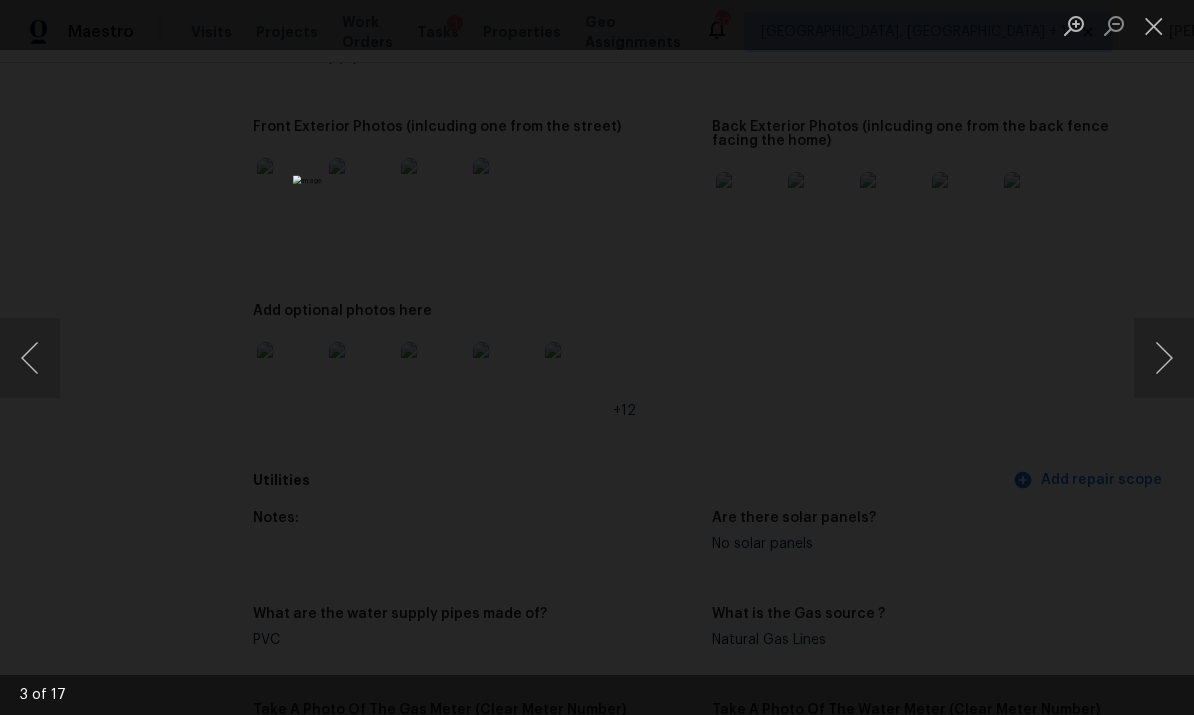 click at bounding box center (1164, 358) 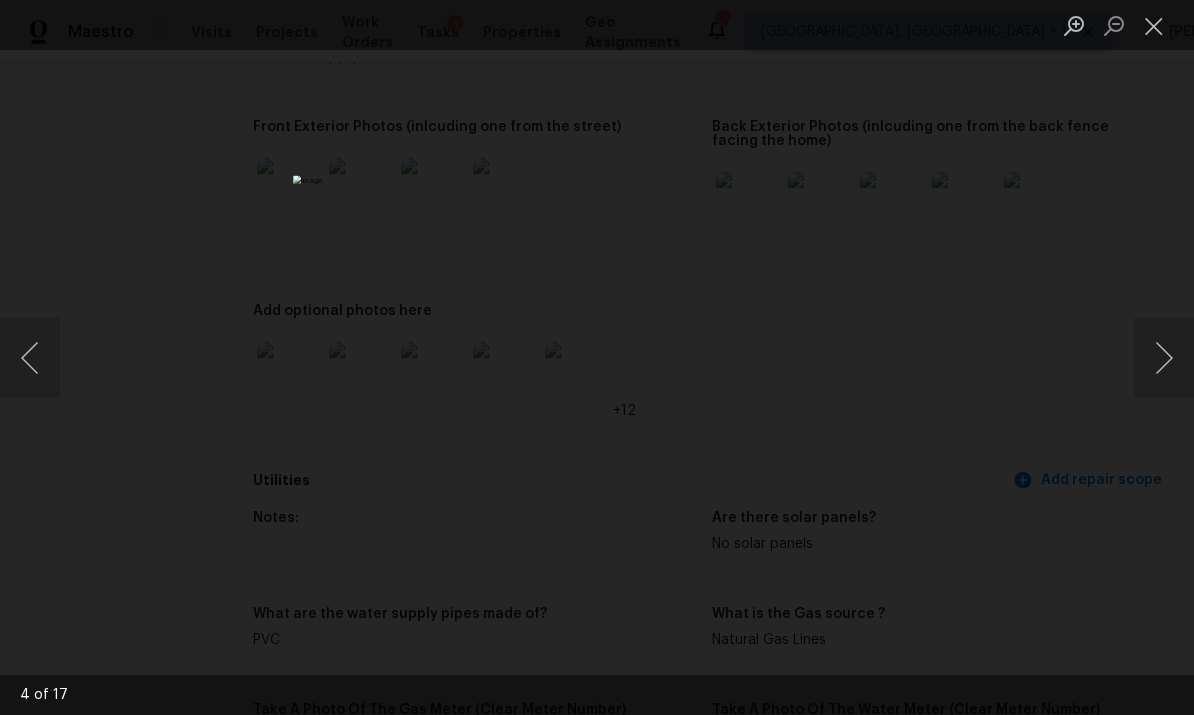 click at bounding box center [1164, 358] 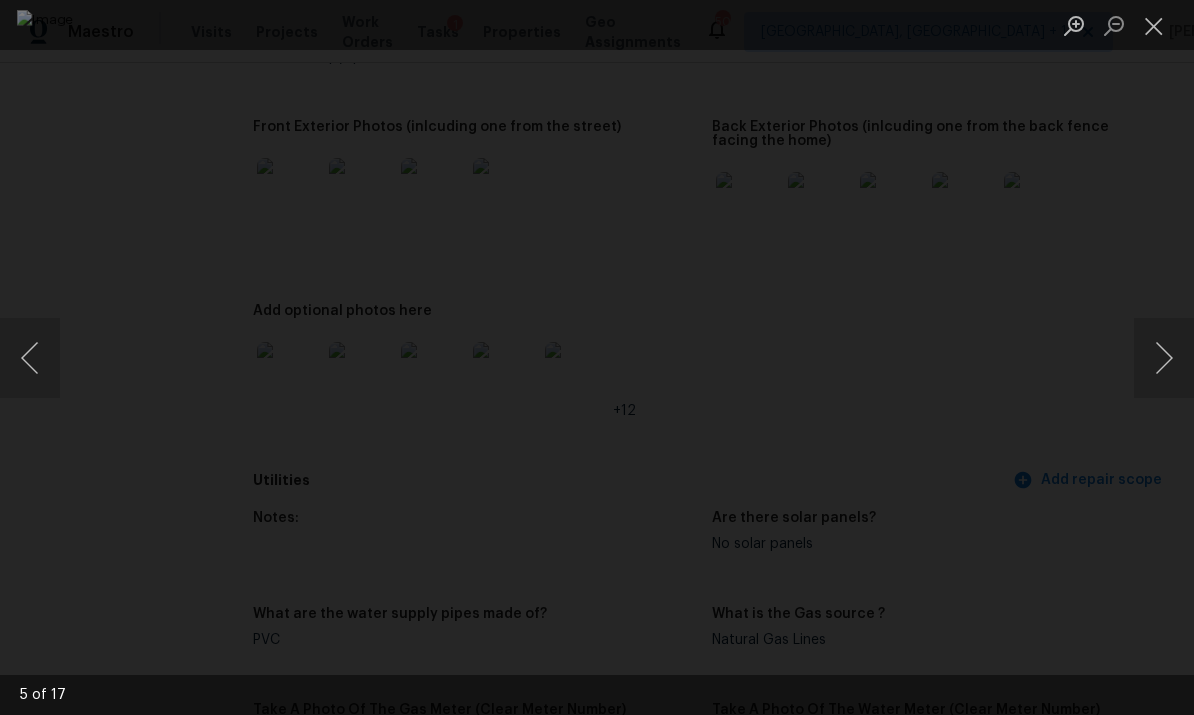 click at bounding box center (1164, 358) 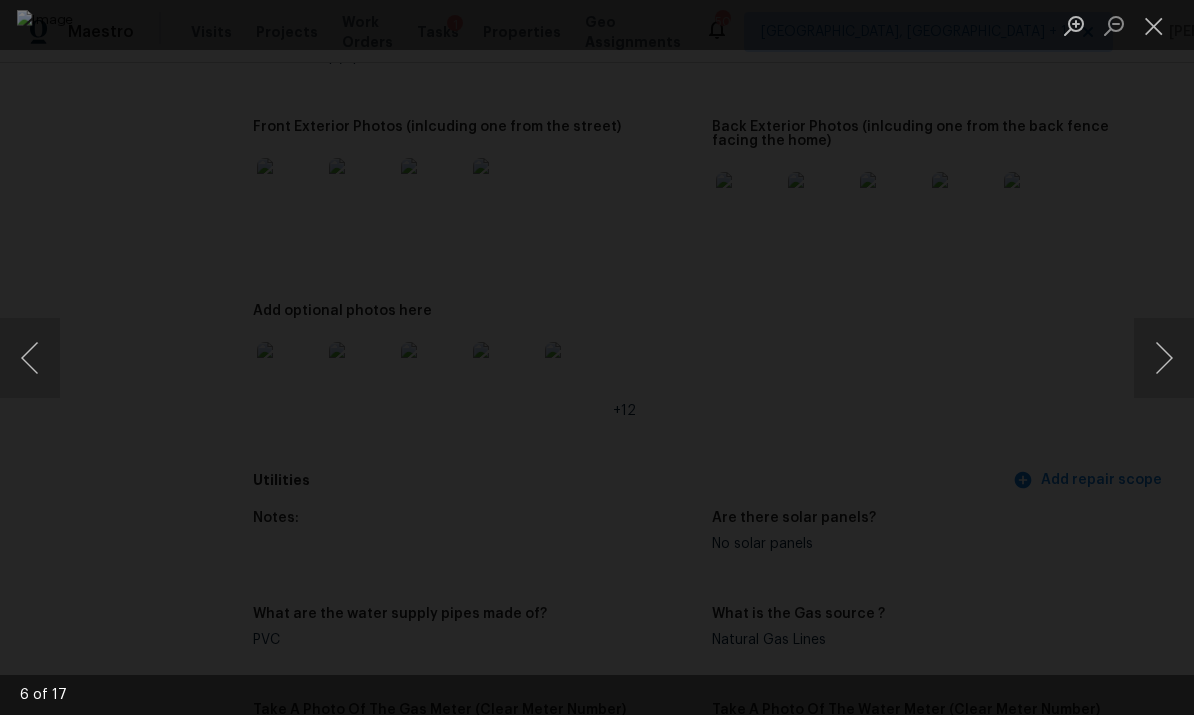 click at bounding box center (1164, 358) 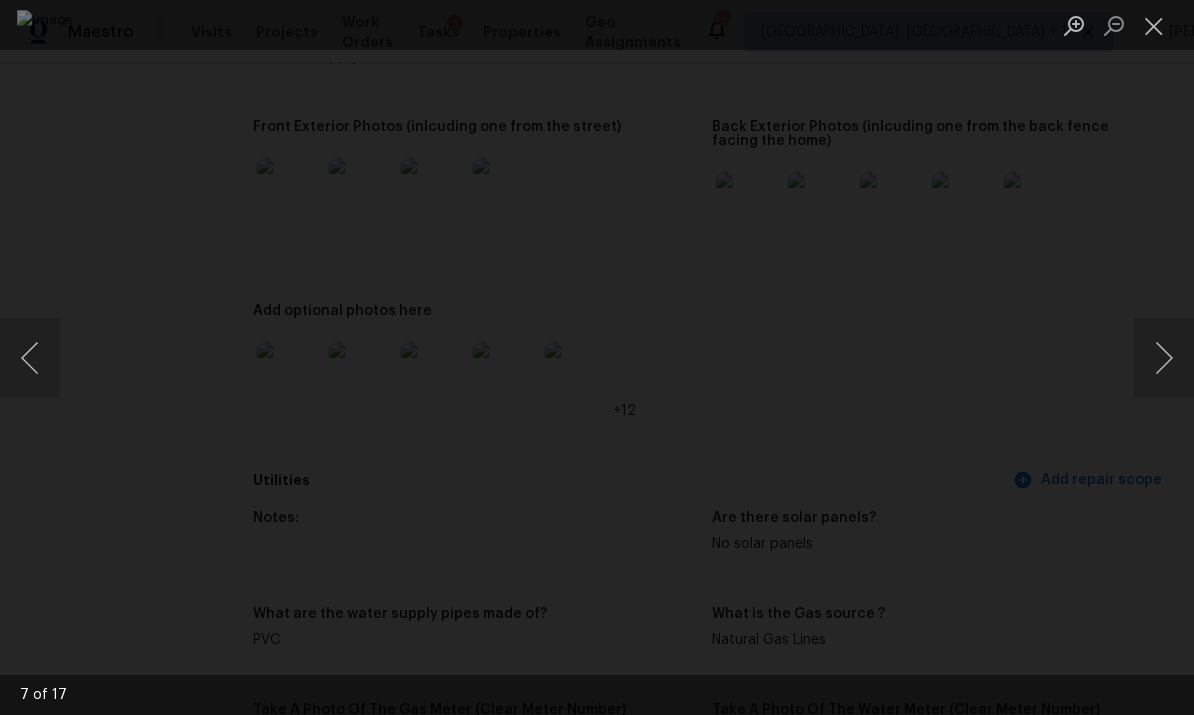 click at bounding box center [1164, 358] 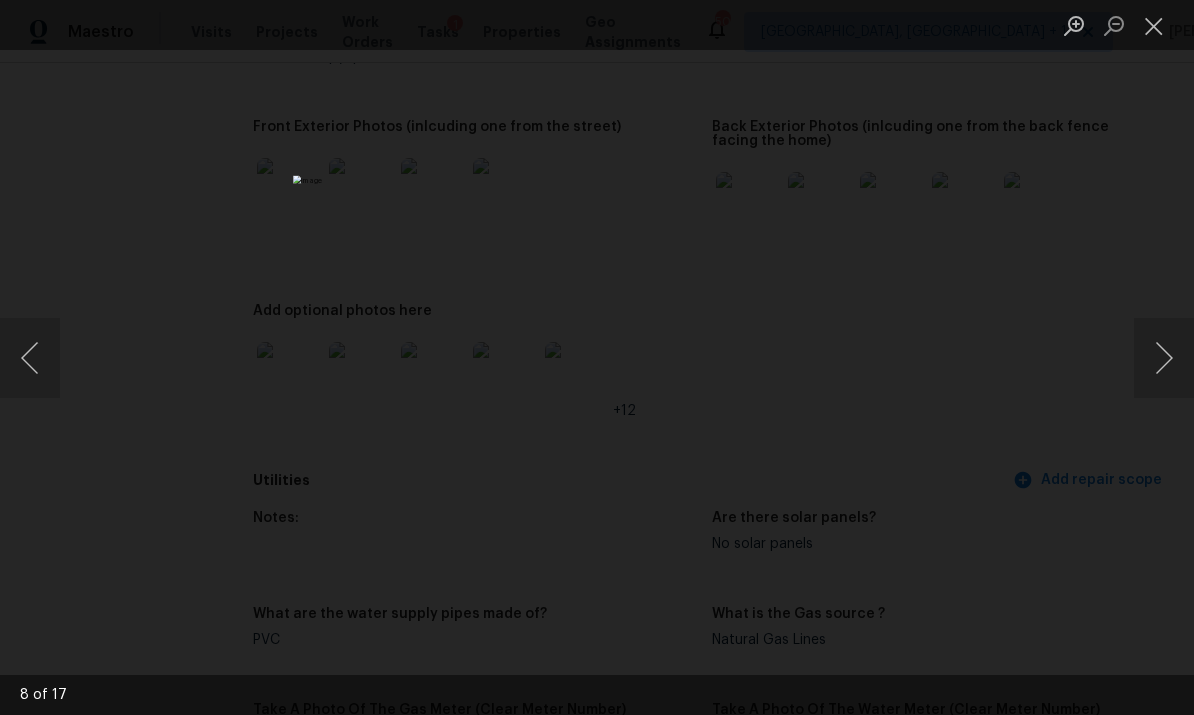 click at bounding box center [1164, 358] 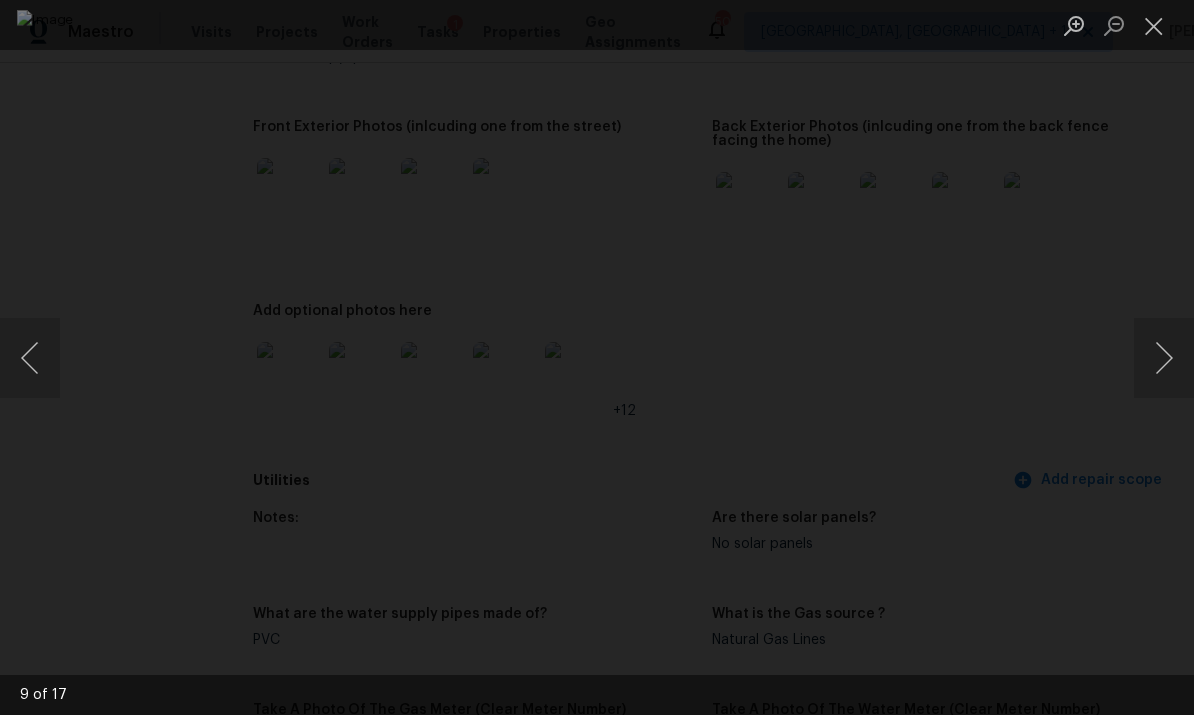 click at bounding box center (1164, 358) 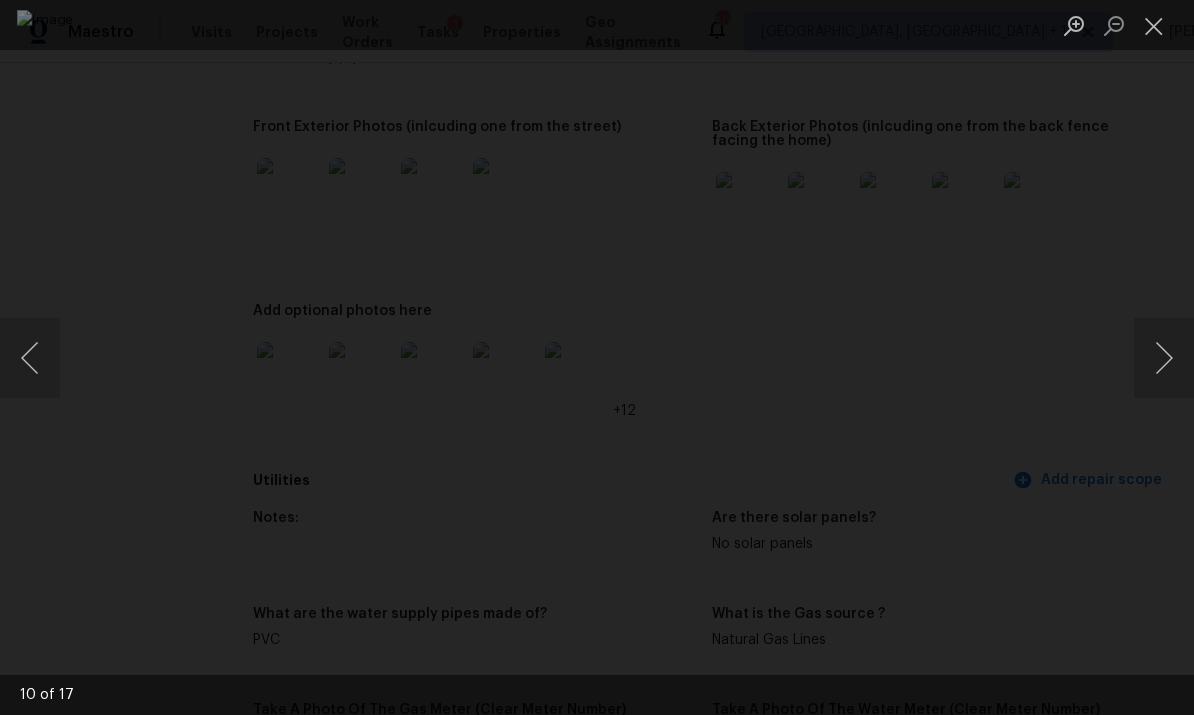 click at bounding box center [1164, 358] 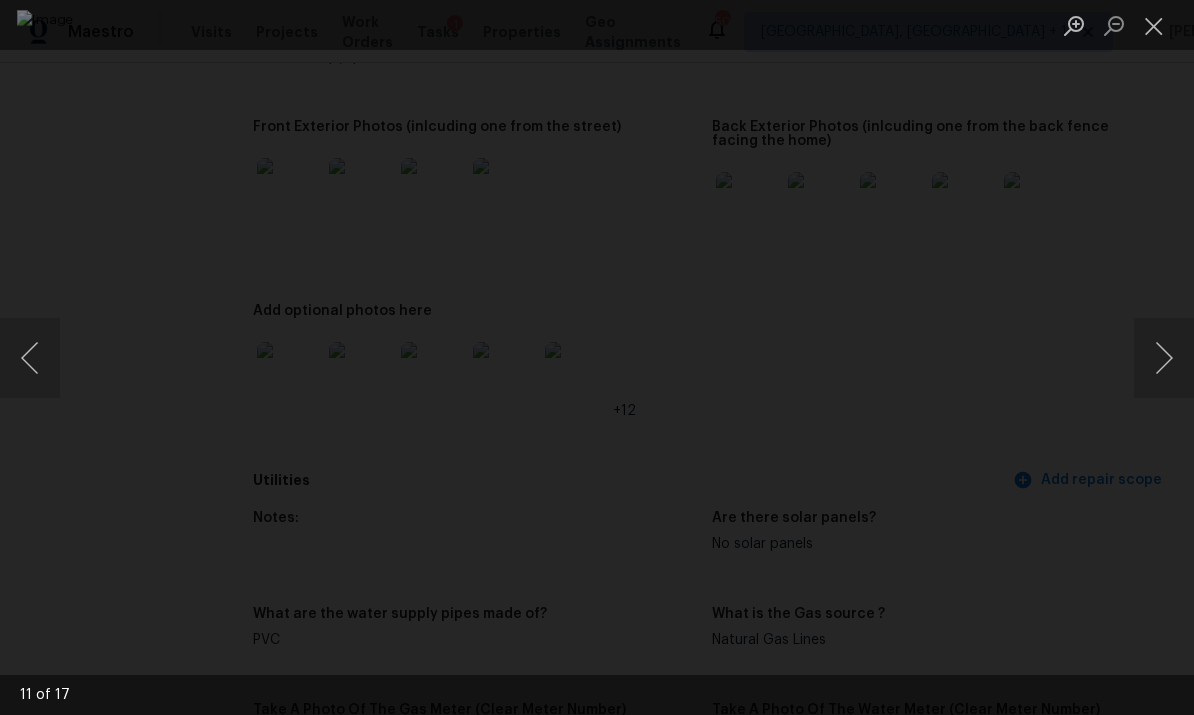 click at bounding box center [1164, 358] 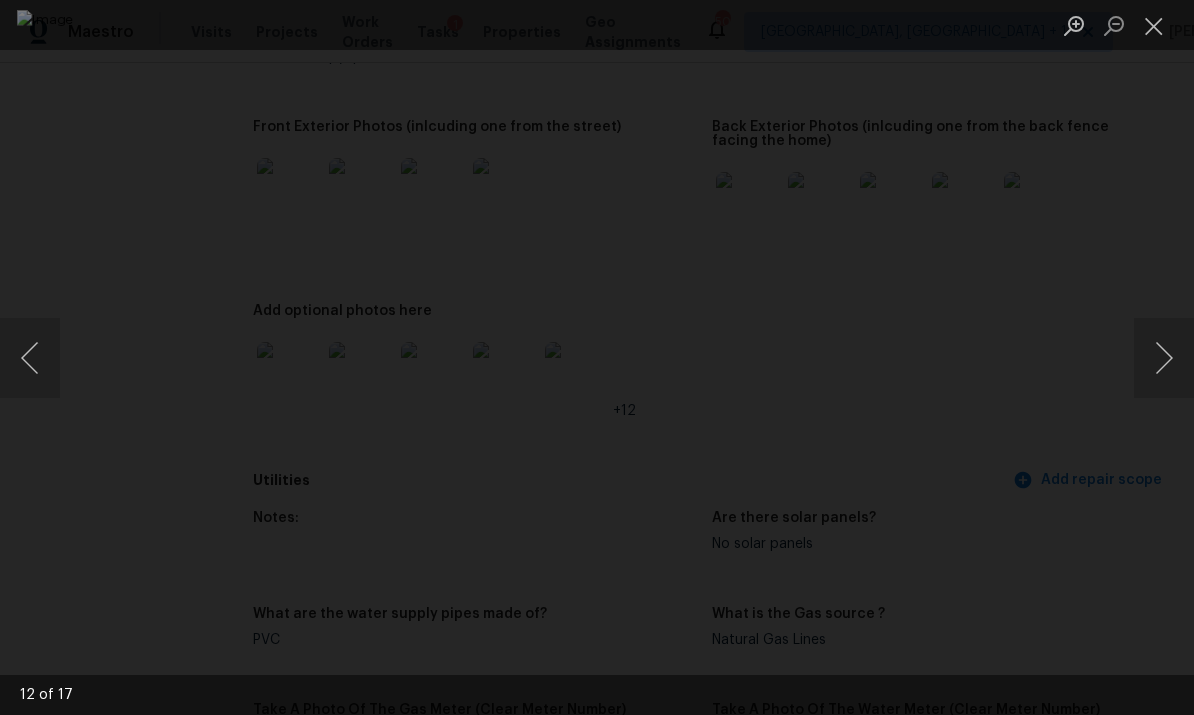 click at bounding box center [1164, 358] 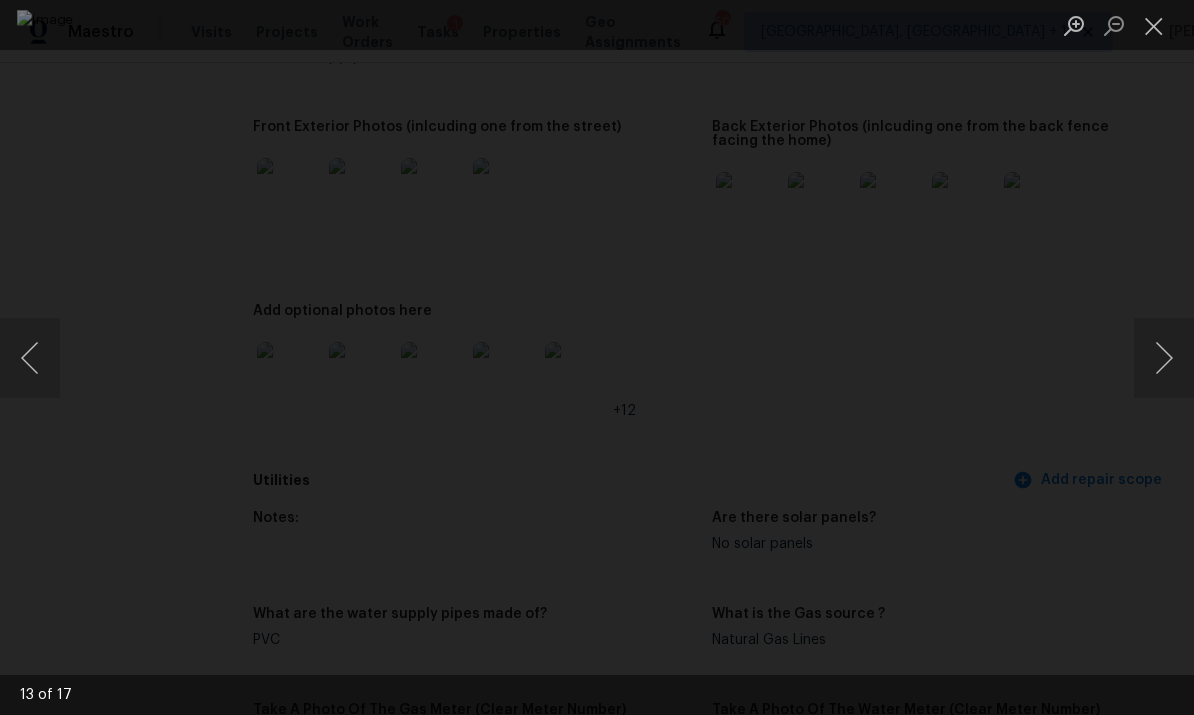 click at bounding box center (1164, 358) 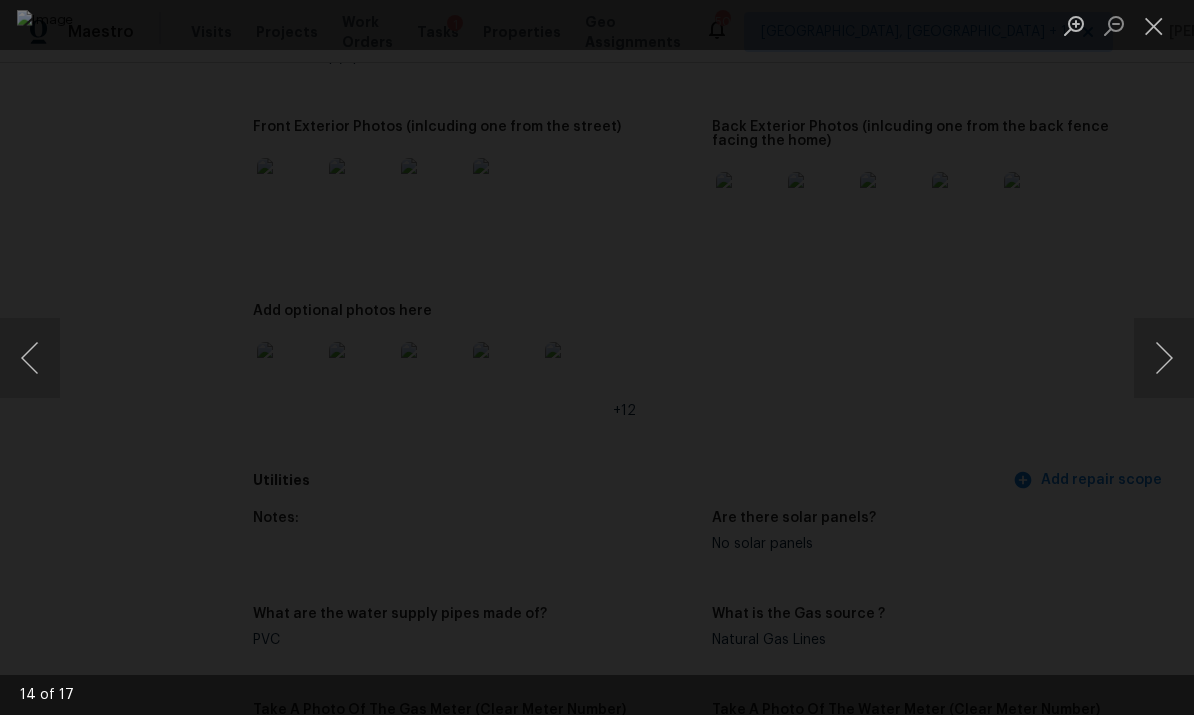 click at bounding box center (1164, 358) 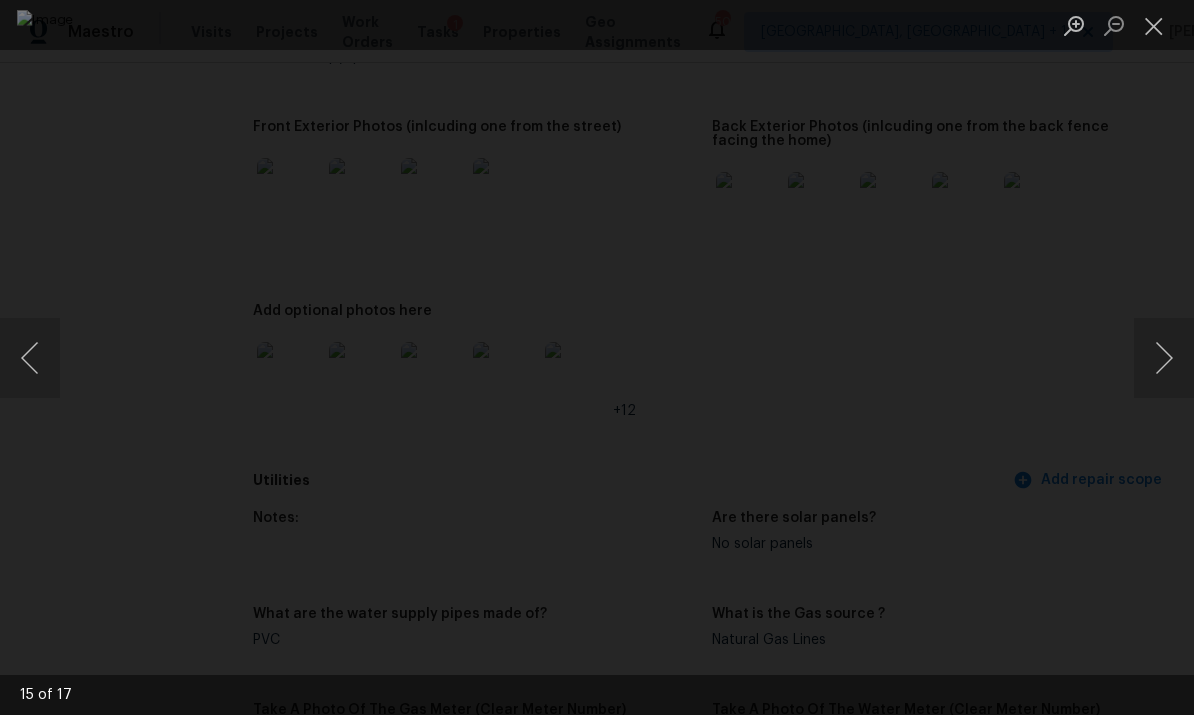 click at bounding box center (1164, 358) 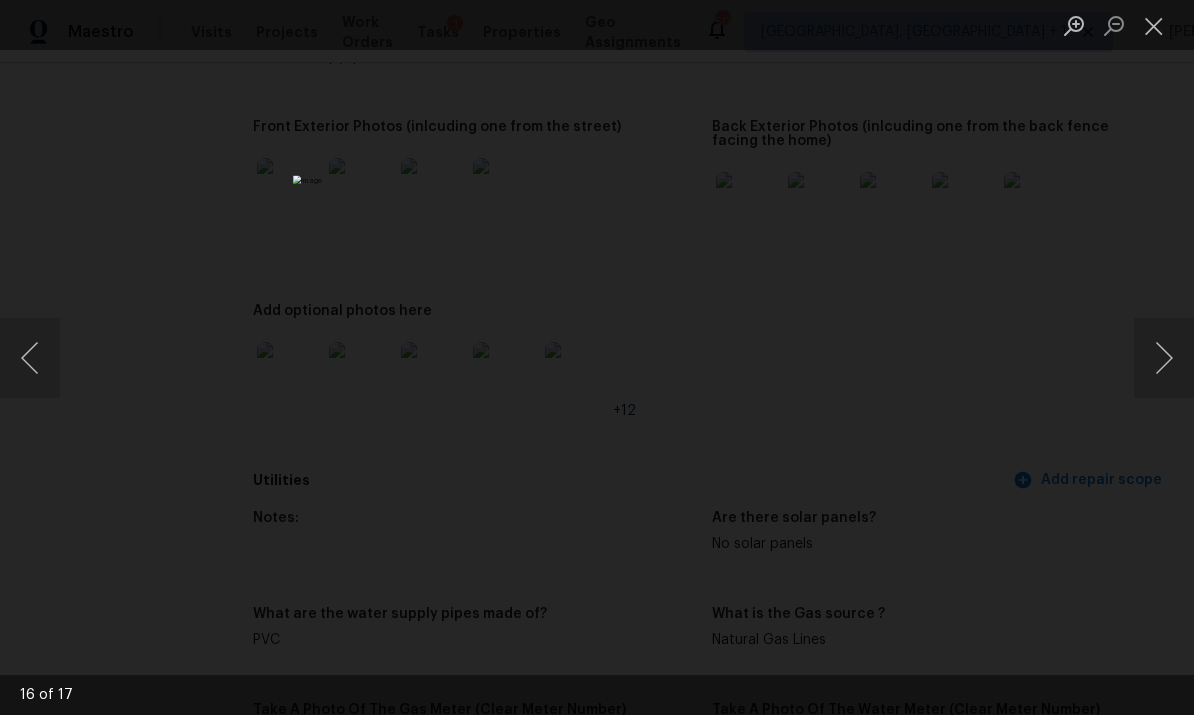 click at bounding box center (1164, 358) 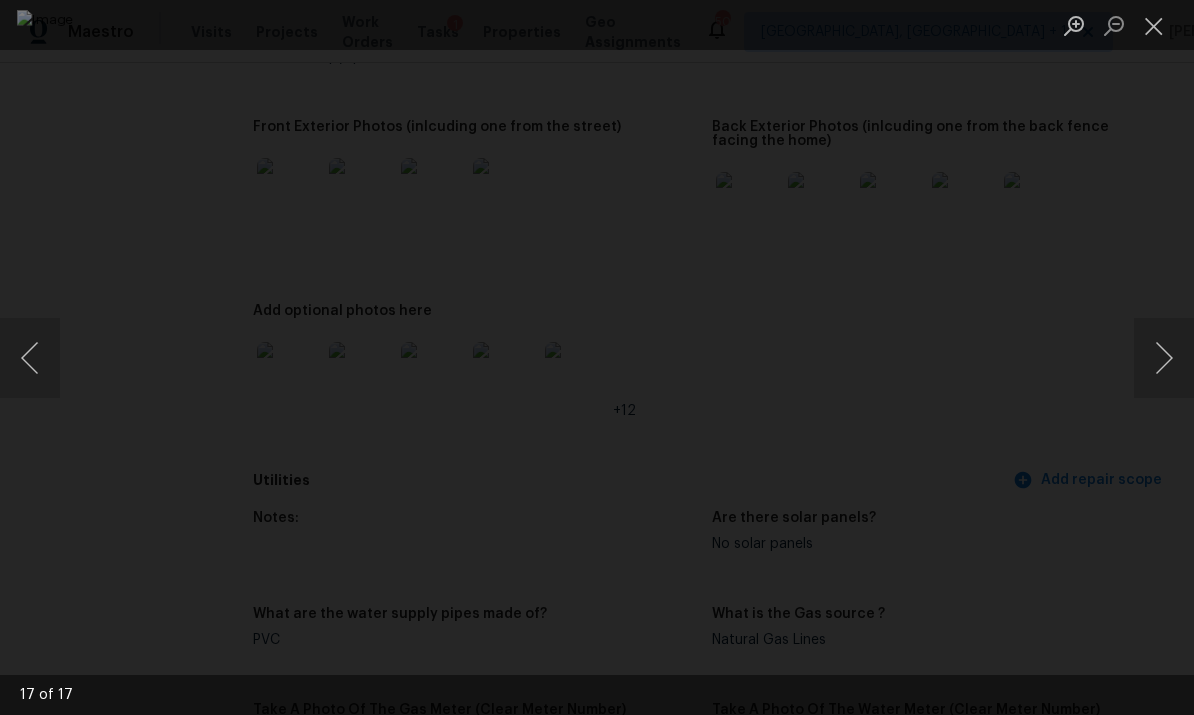 click at bounding box center (1154, 25) 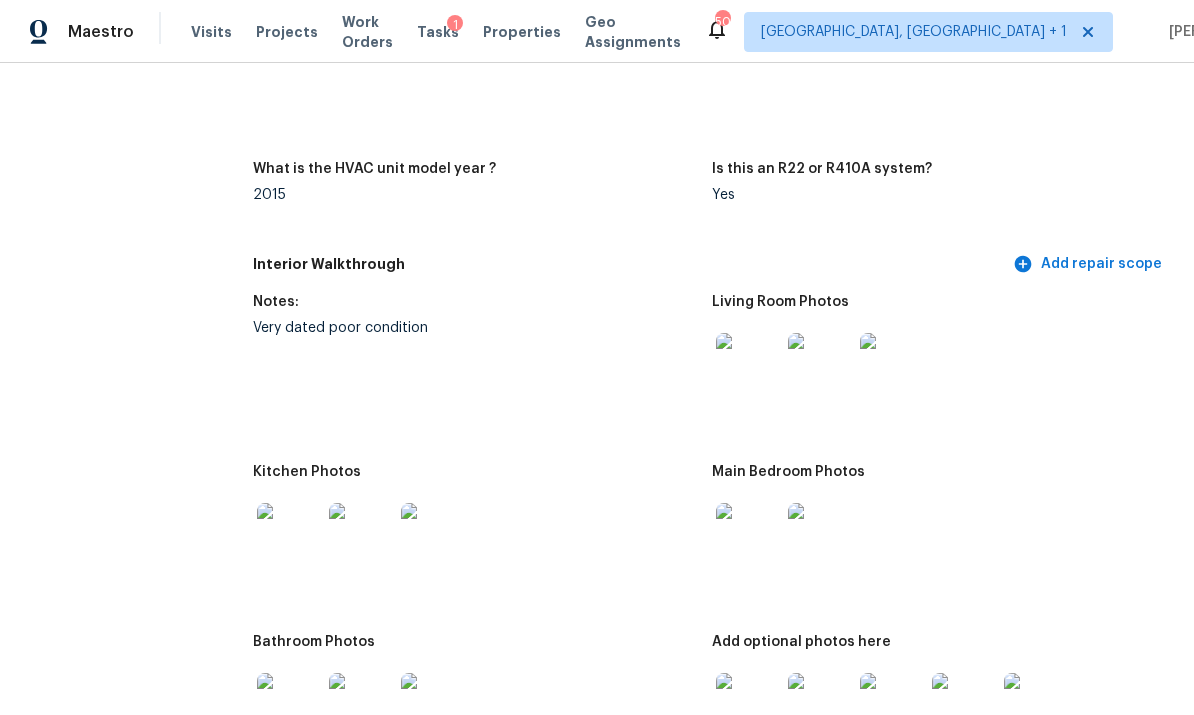 scroll, scrollTop: 2083, scrollLeft: 0, axis: vertical 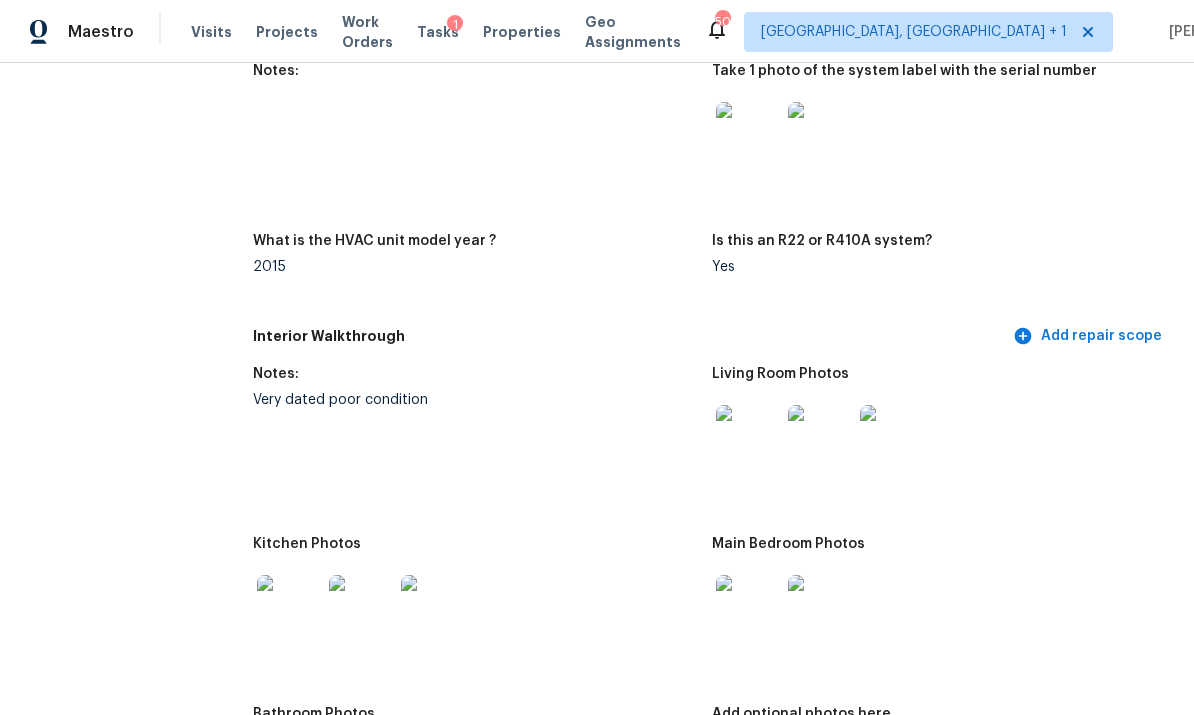 click at bounding box center (748, 437) 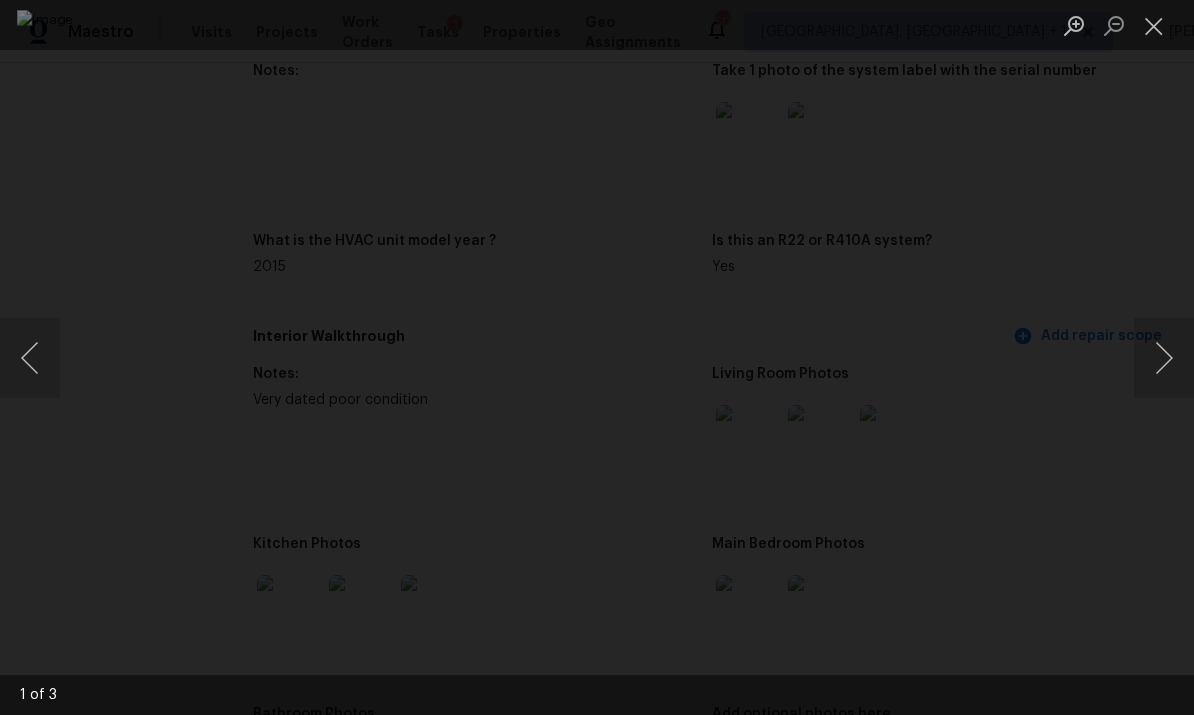 click at bounding box center [1164, 358] 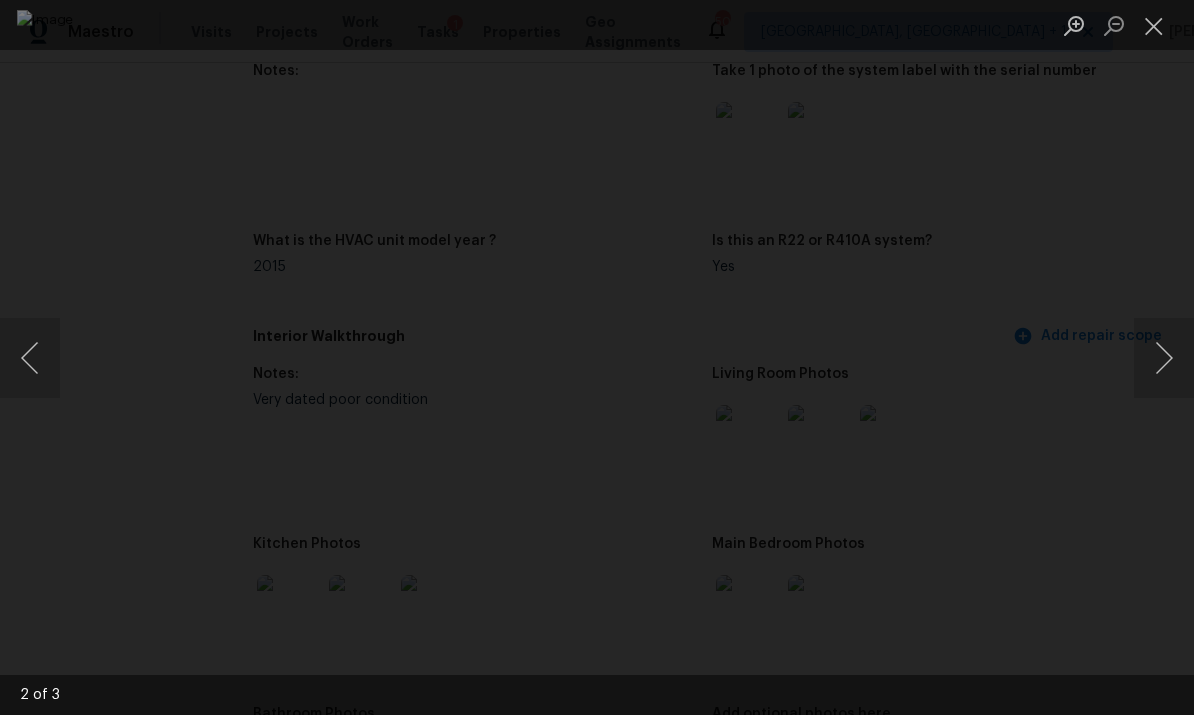 click at bounding box center [1164, 358] 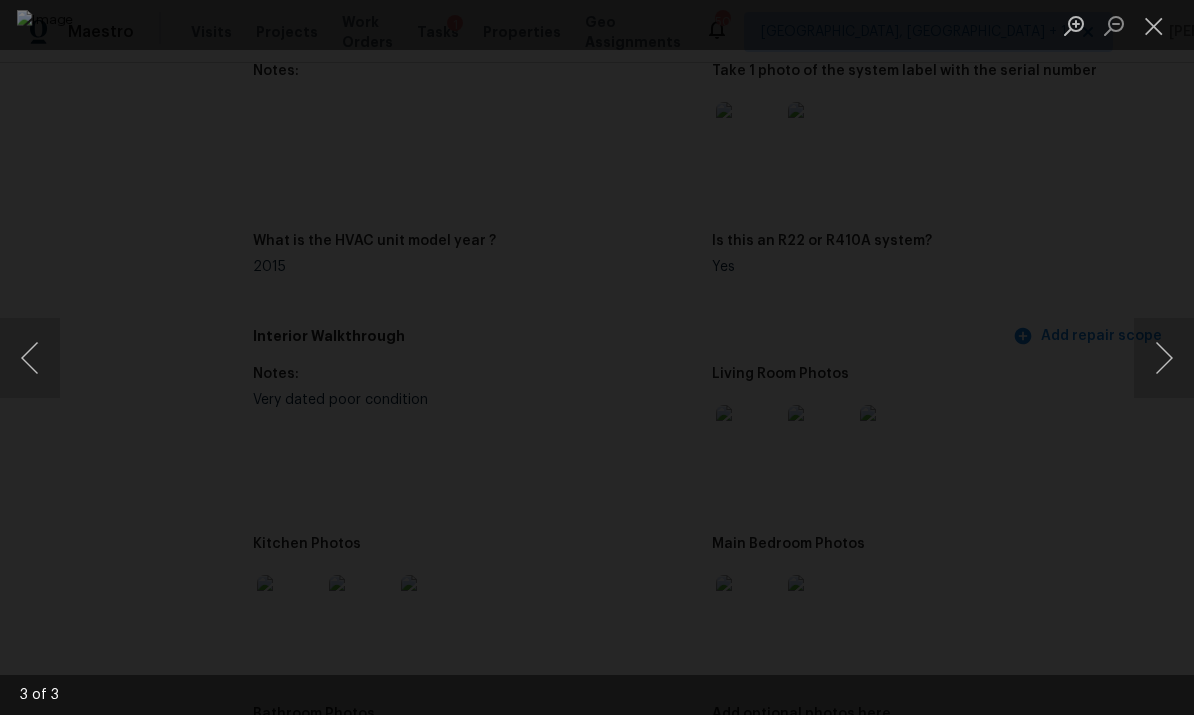 click at bounding box center (1154, 25) 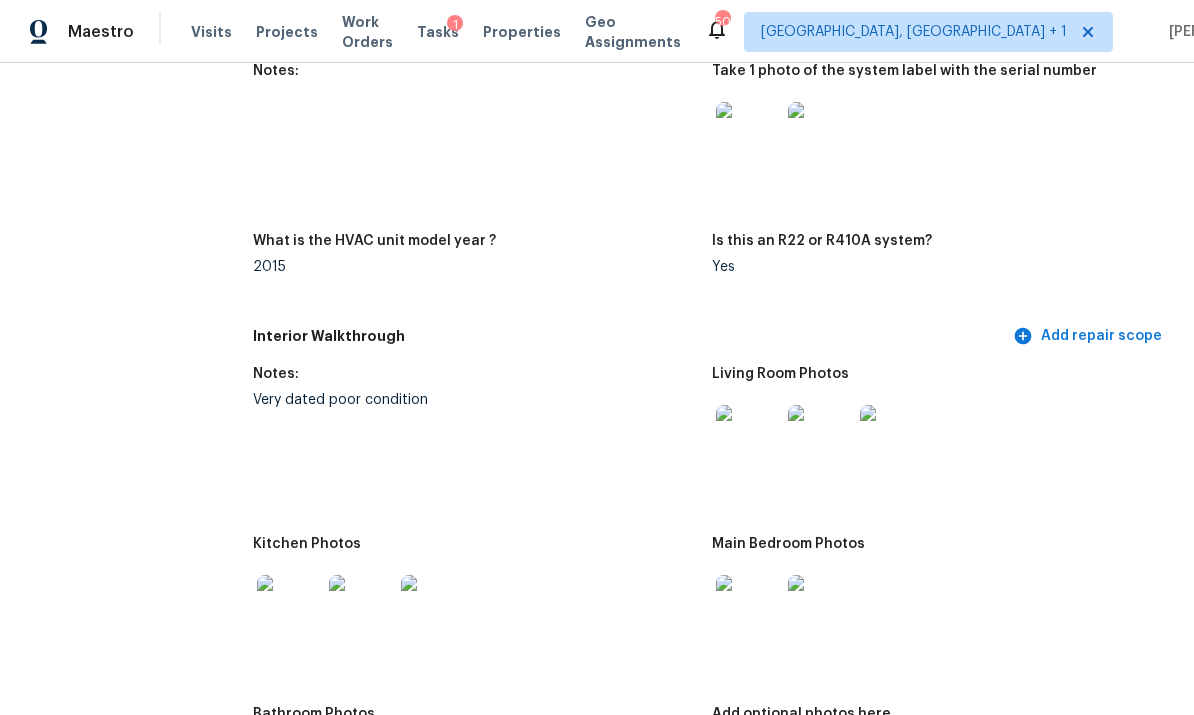 click at bounding box center [289, 607] 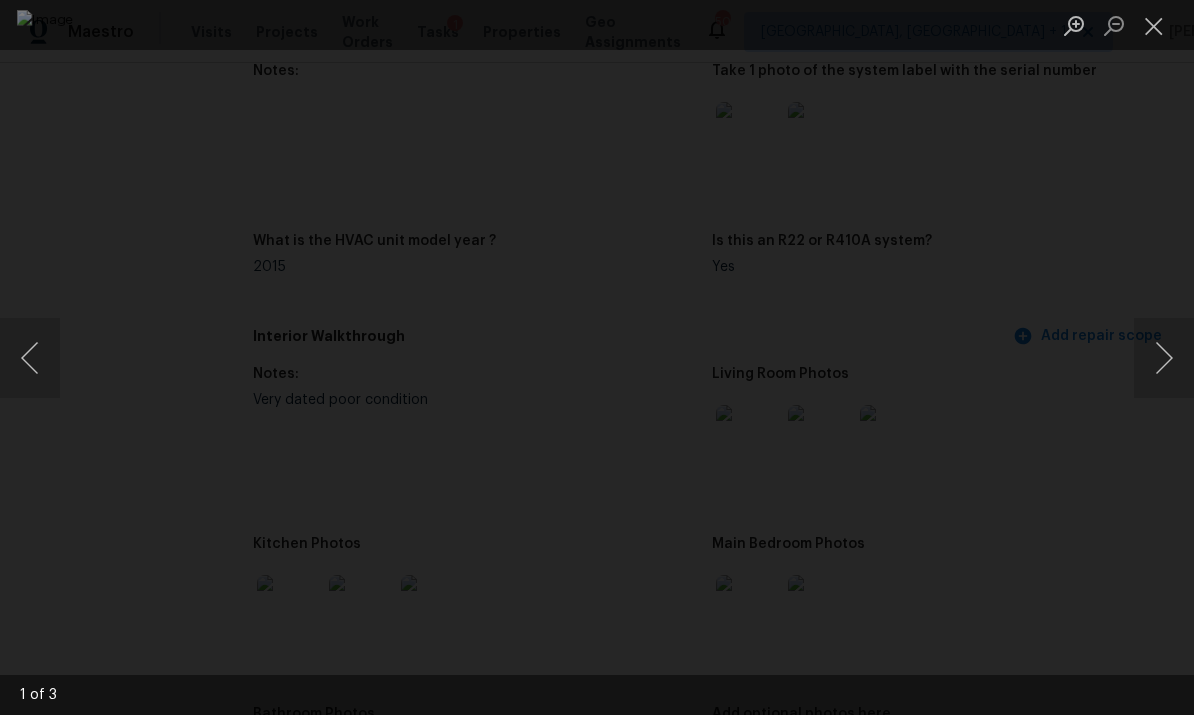click at bounding box center [1164, 358] 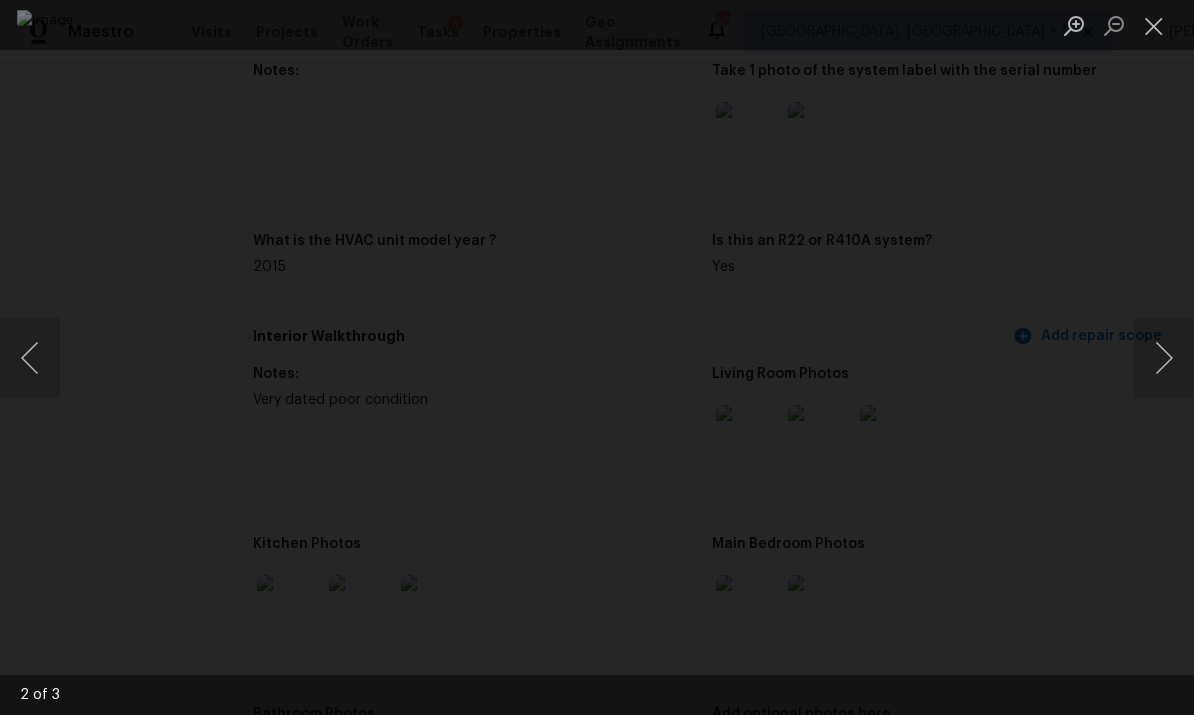 click at bounding box center (1164, 358) 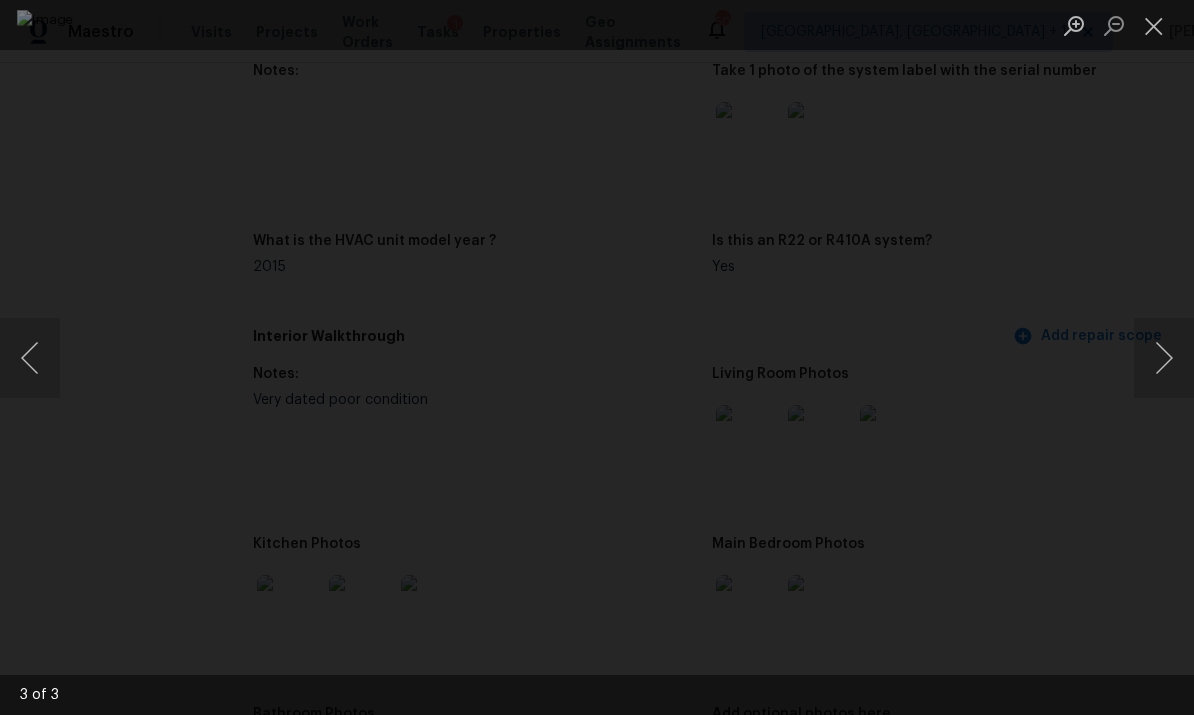 click at bounding box center [1154, 25] 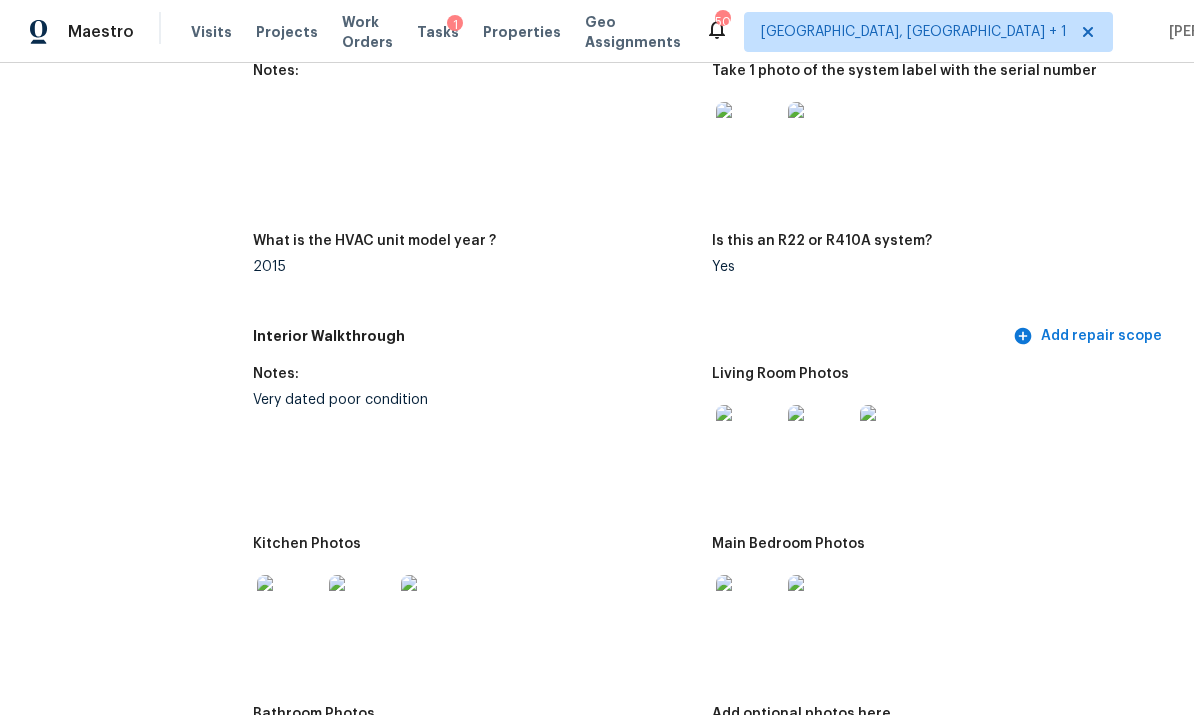 click at bounding box center (748, 607) 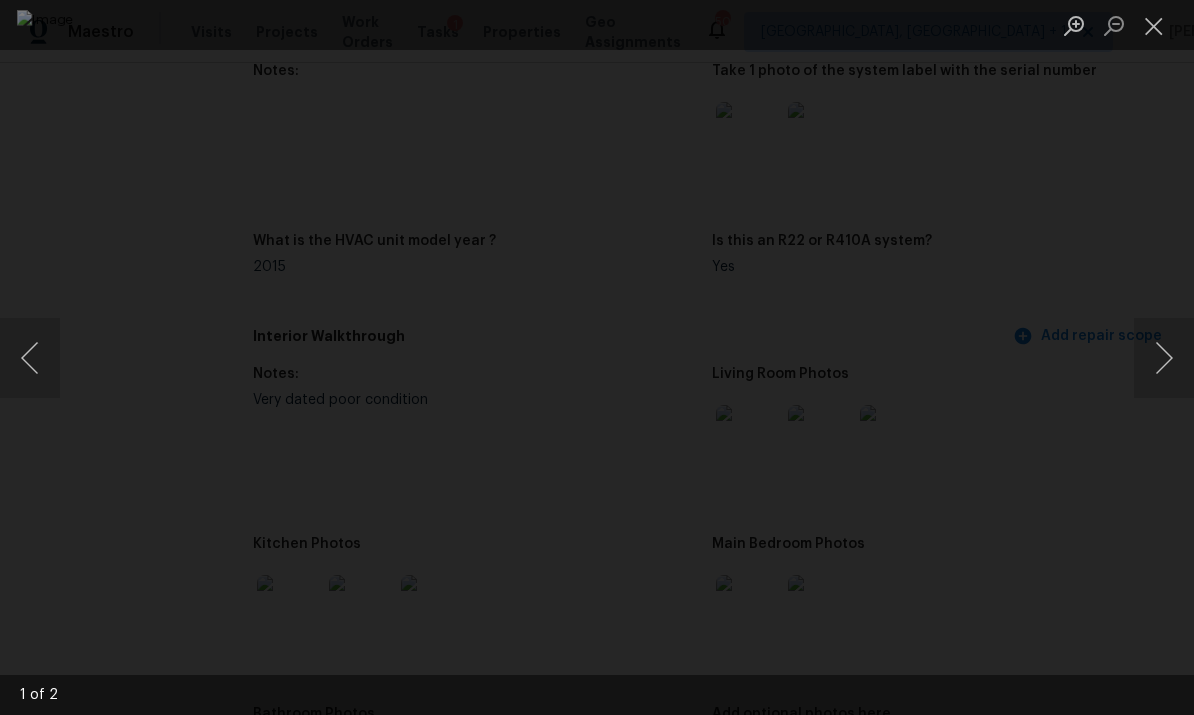 click at bounding box center [1164, 358] 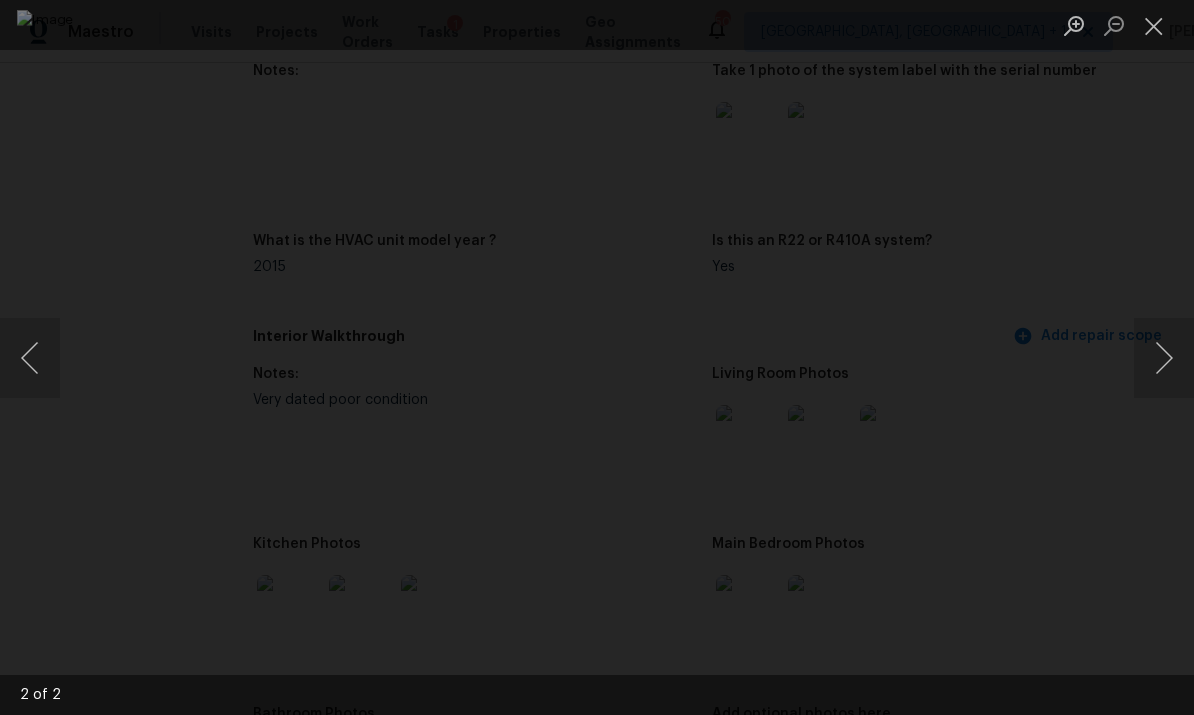 click at bounding box center [1154, 25] 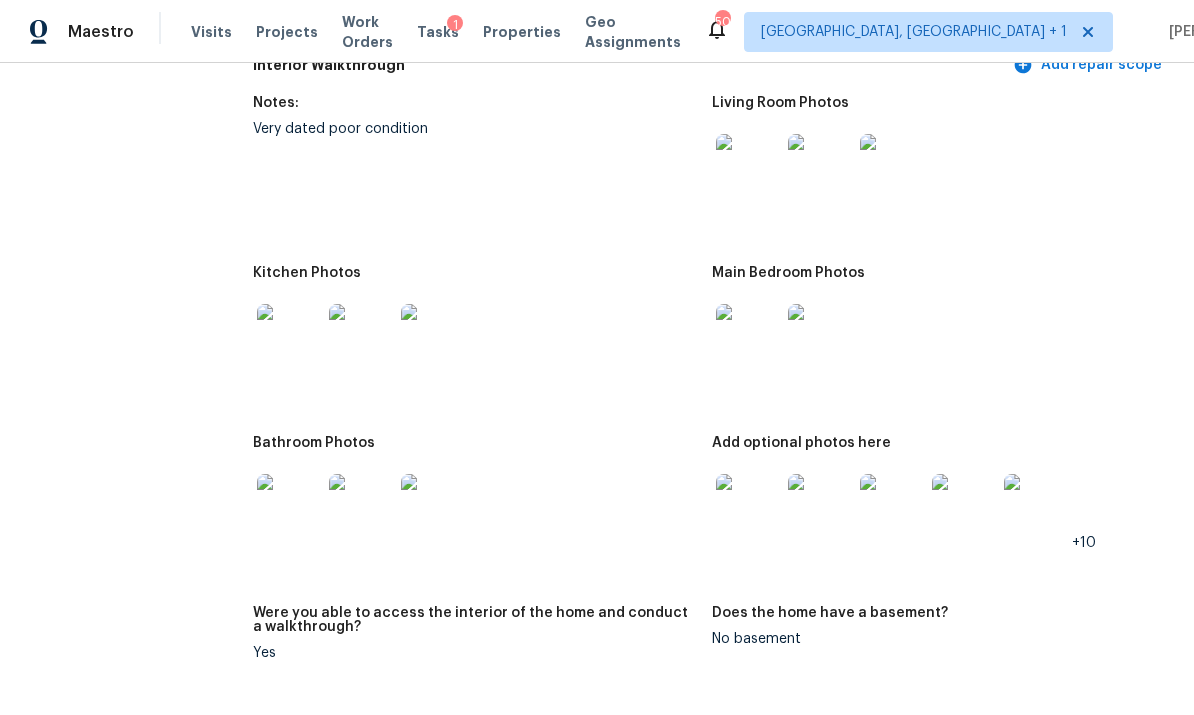 scroll, scrollTop: 2417, scrollLeft: 0, axis: vertical 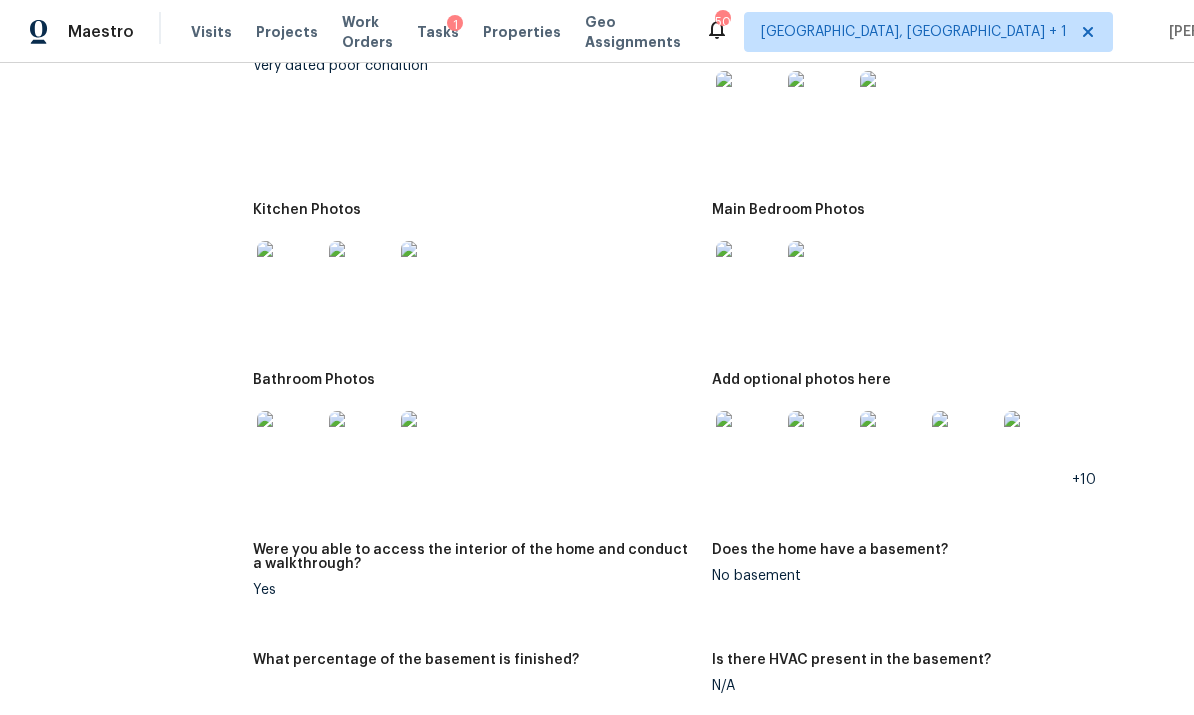 click at bounding box center [289, 443] 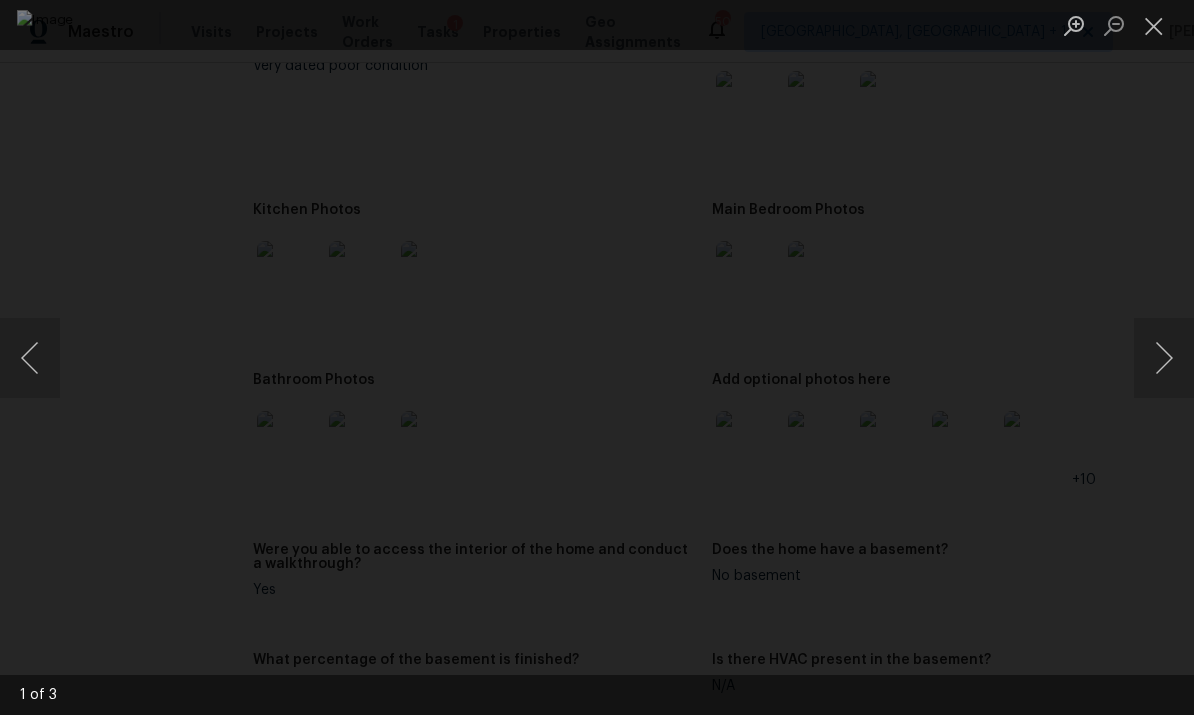 click at bounding box center (1164, 358) 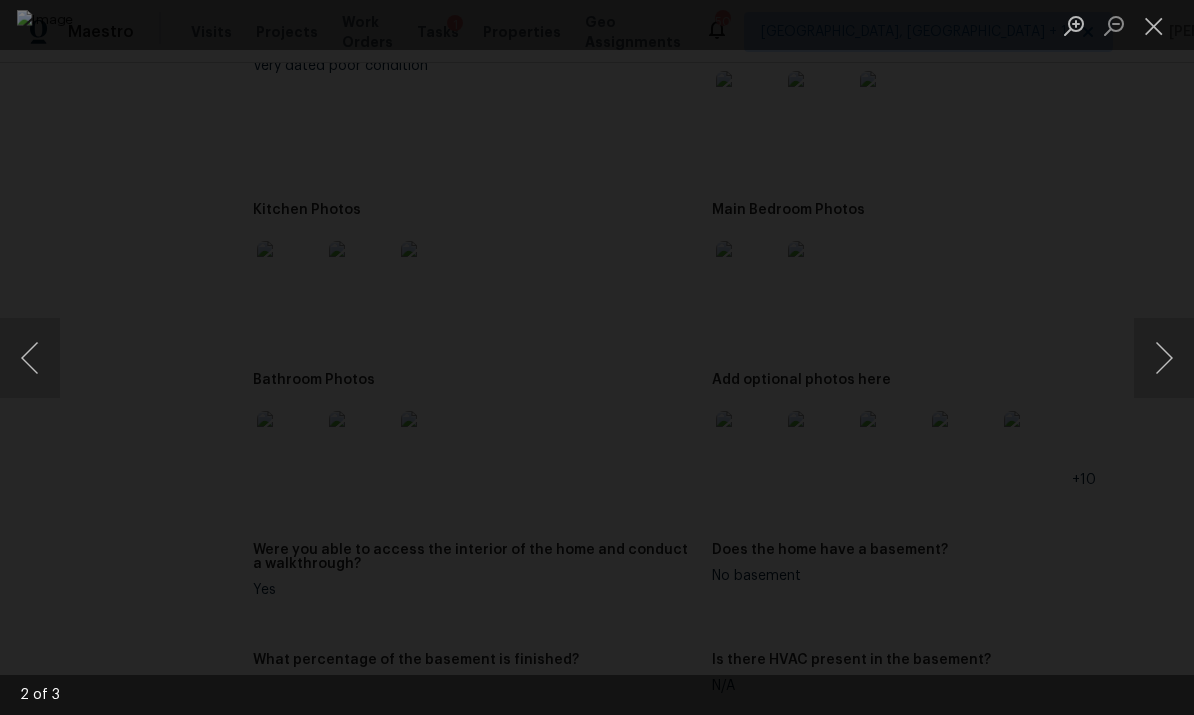 click at bounding box center (1154, 25) 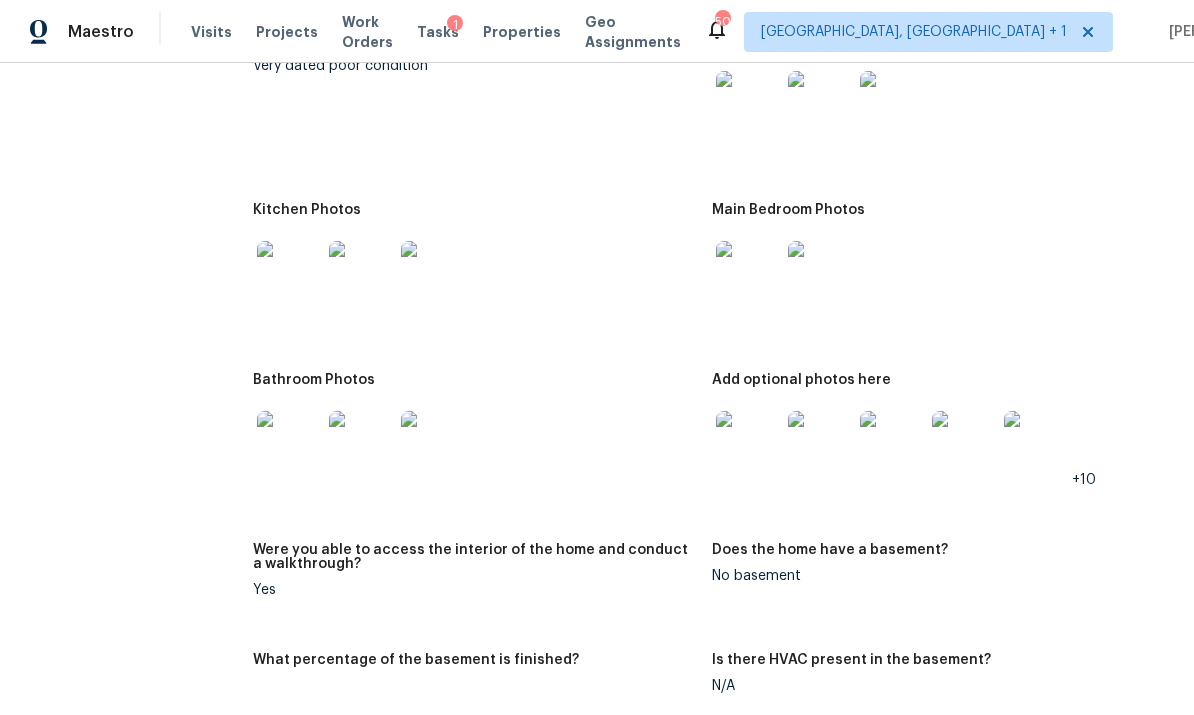 click at bounding box center [748, 443] 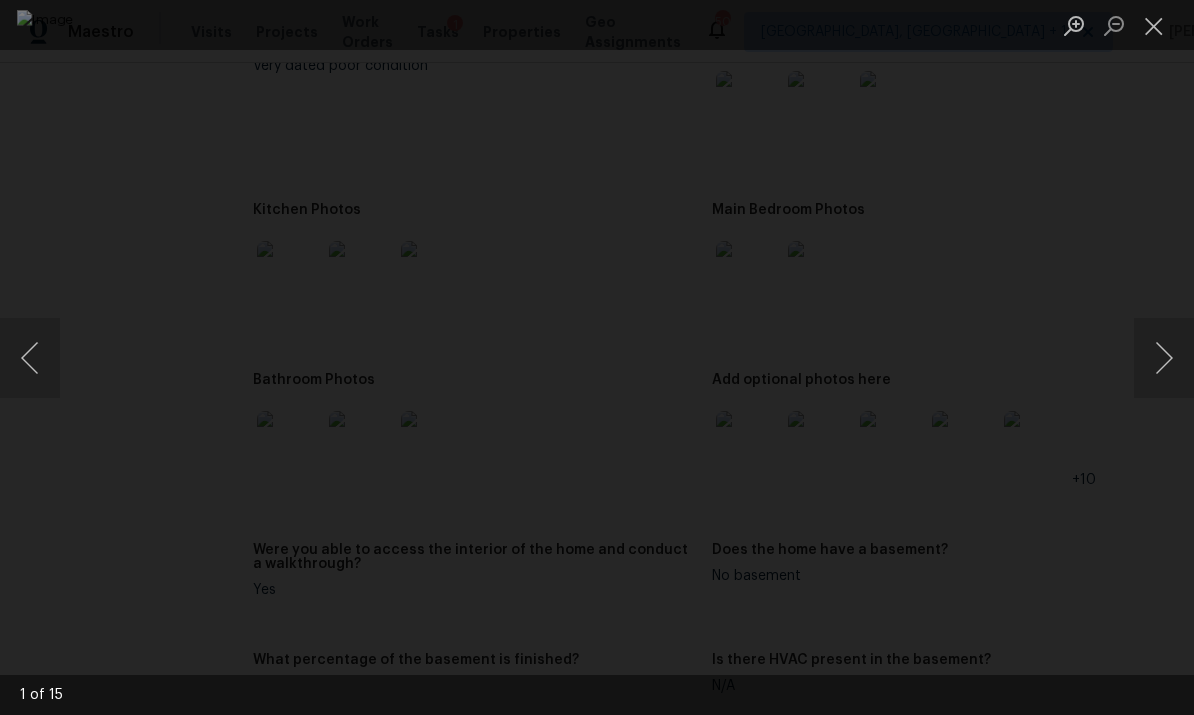 click at bounding box center [1164, 358] 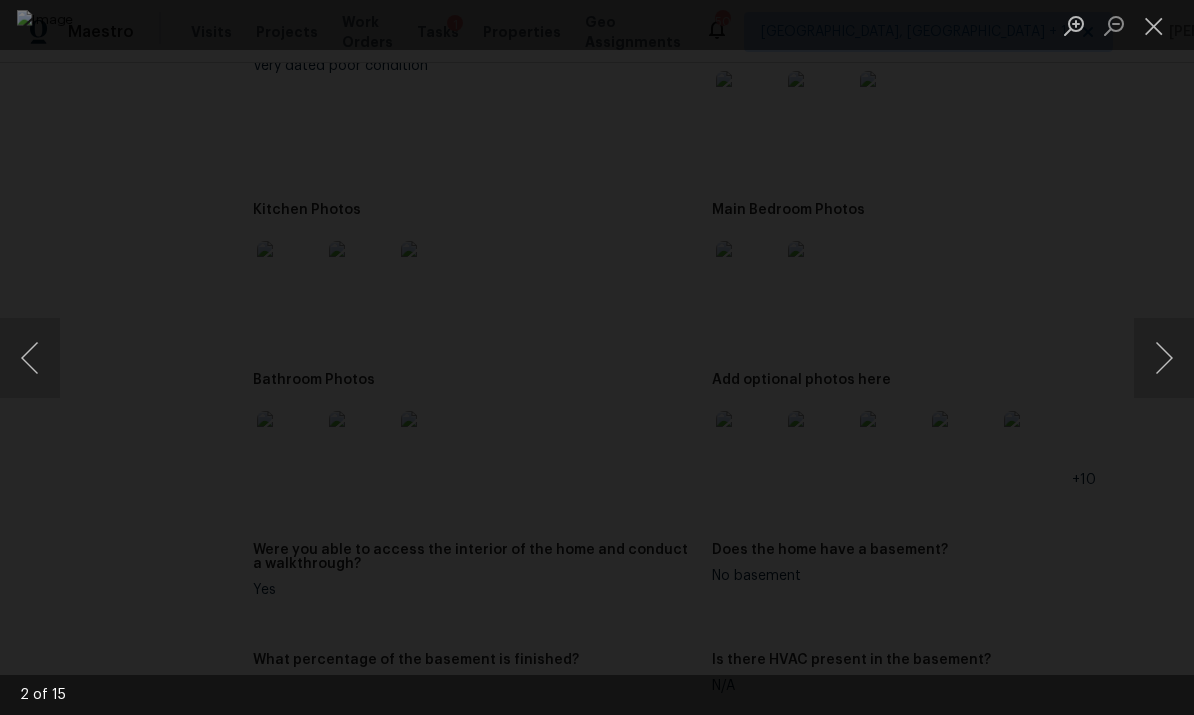 click at bounding box center [1164, 358] 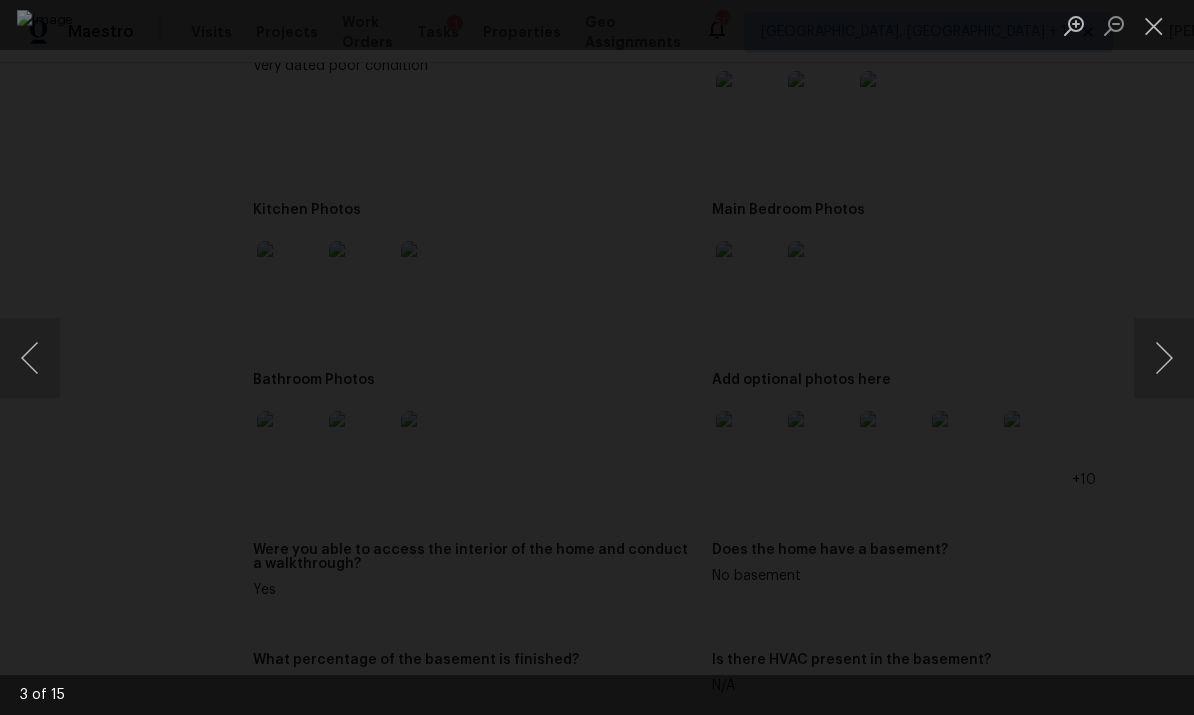click at bounding box center (1164, 358) 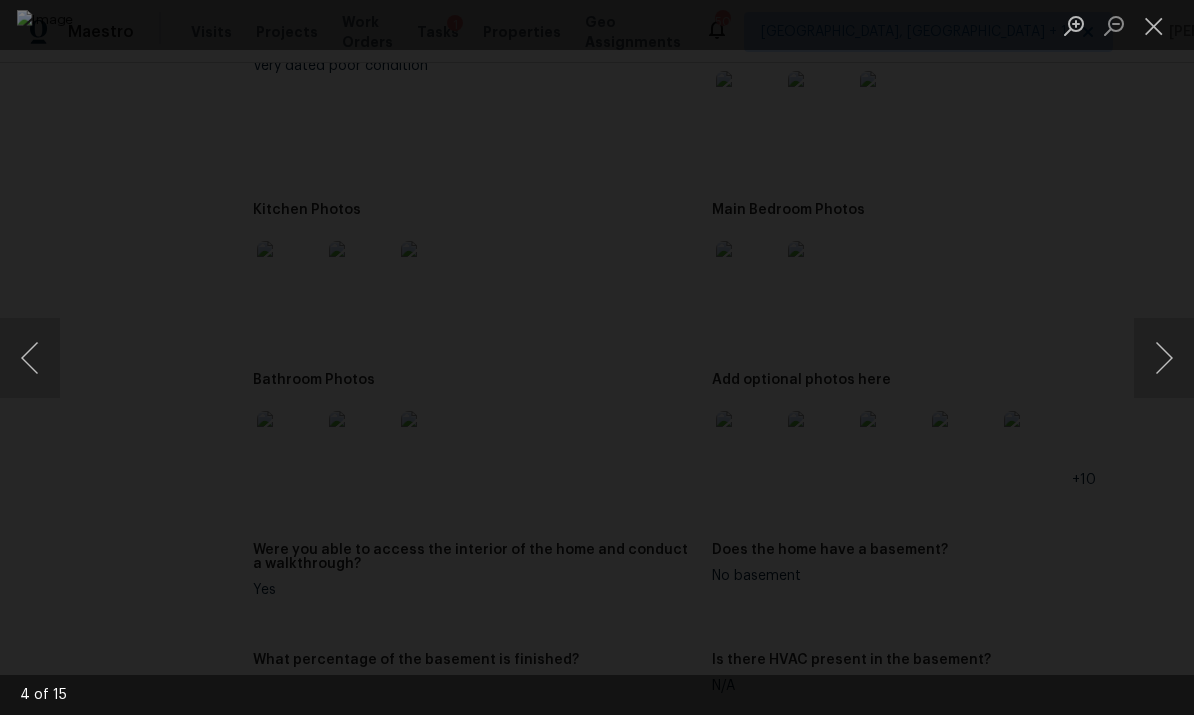 click at bounding box center (1164, 358) 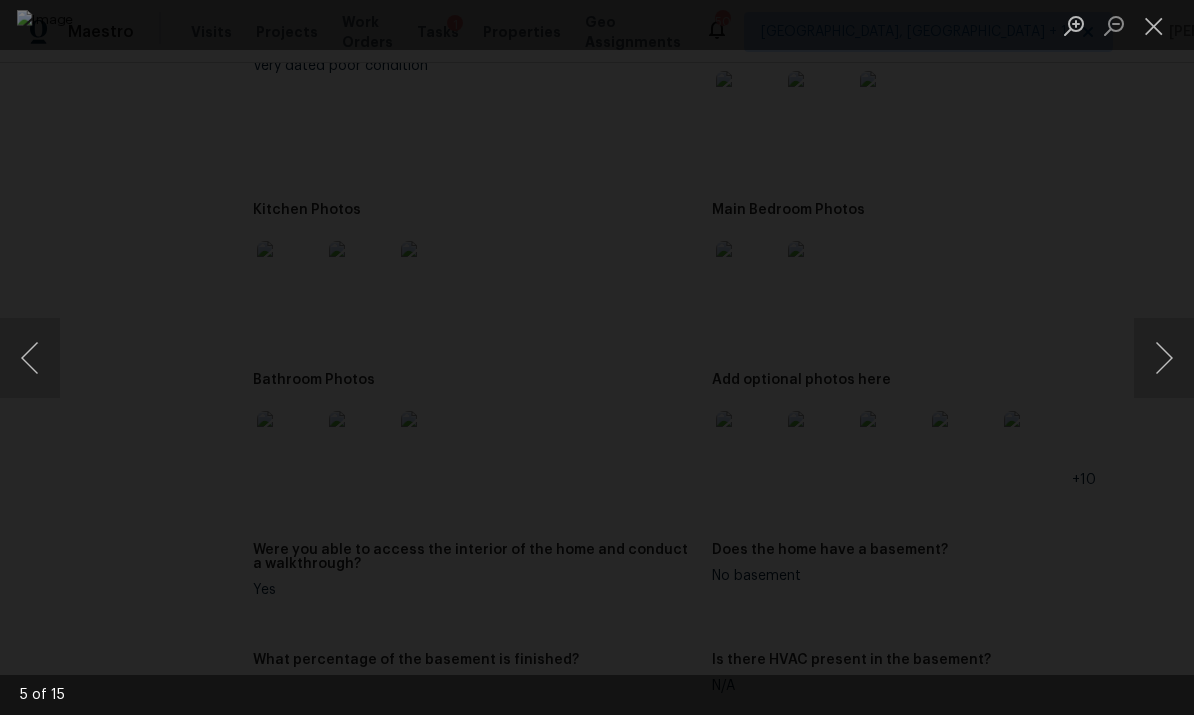 click at bounding box center (1164, 358) 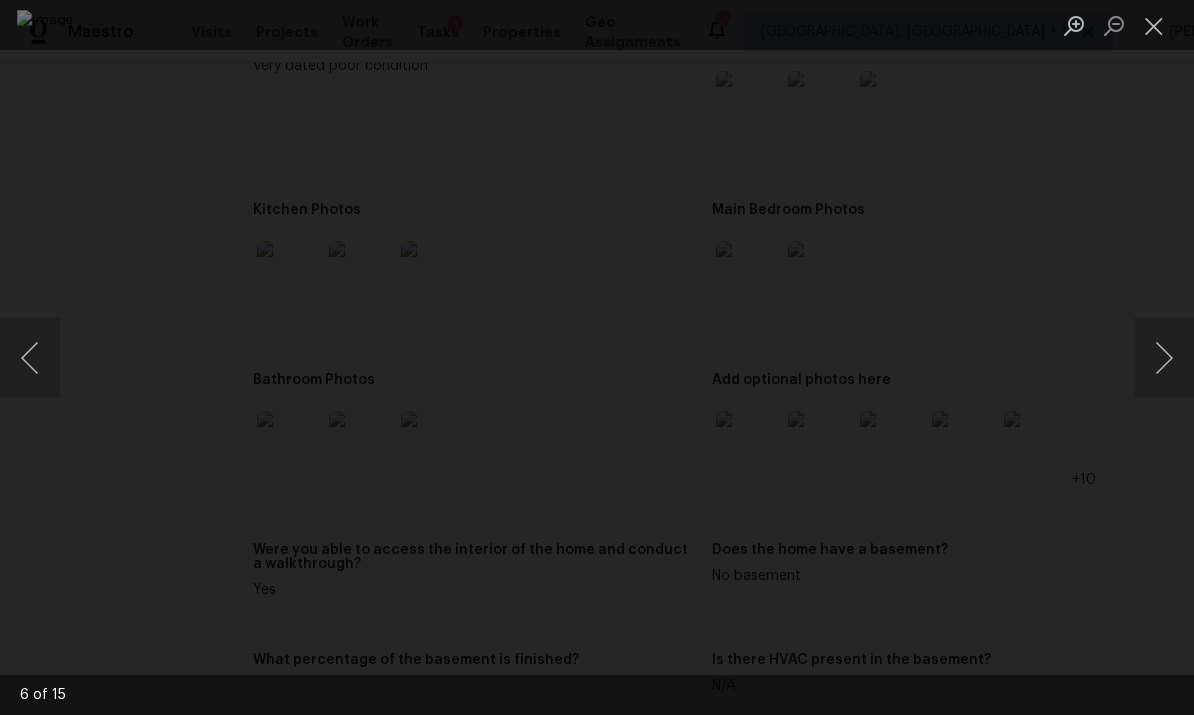 click at bounding box center (30, 358) 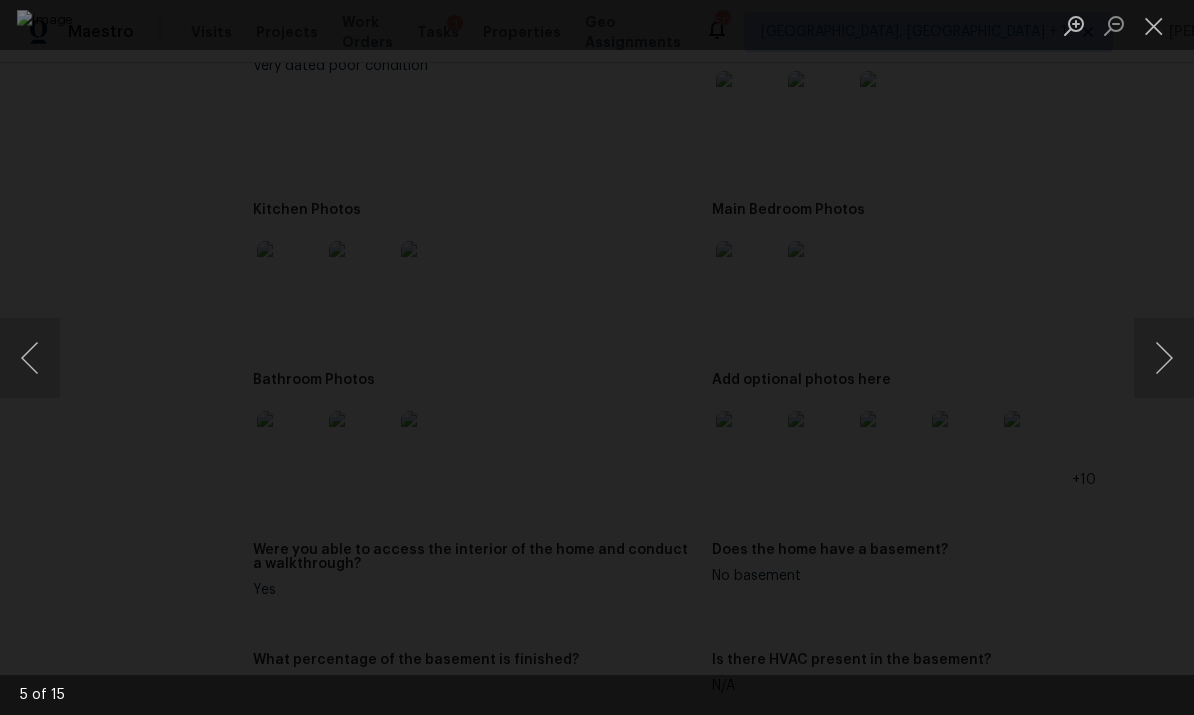 click at bounding box center (1164, 358) 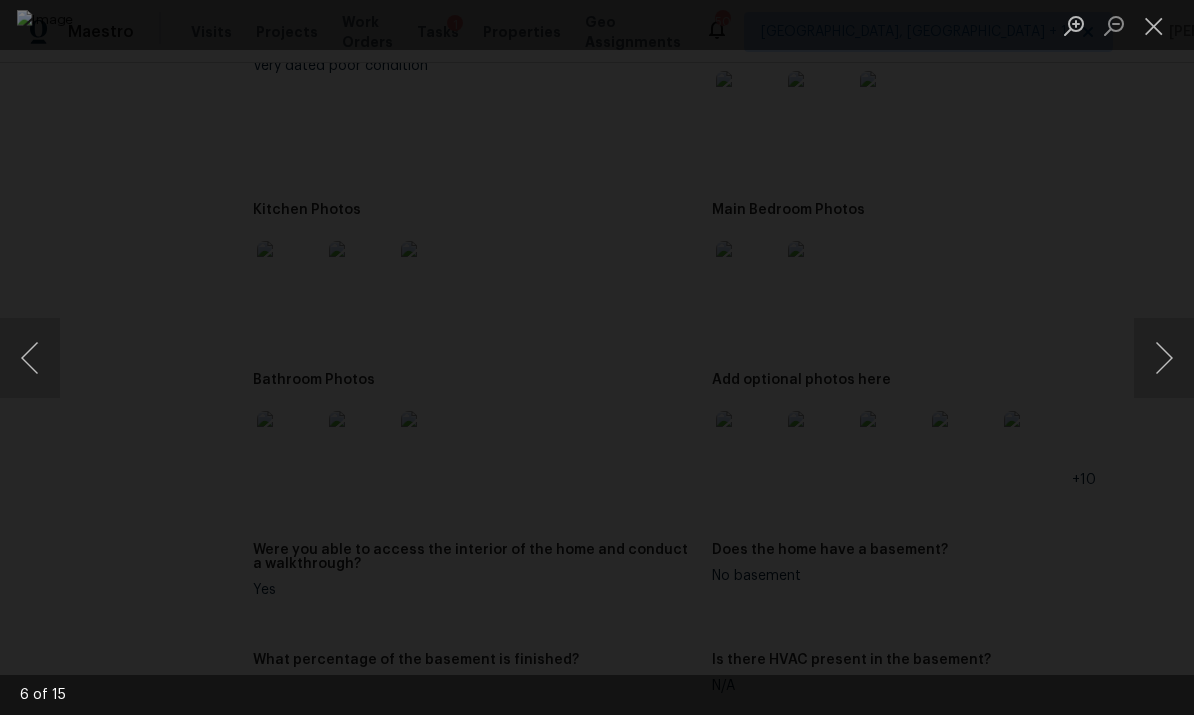 click at bounding box center (1164, 358) 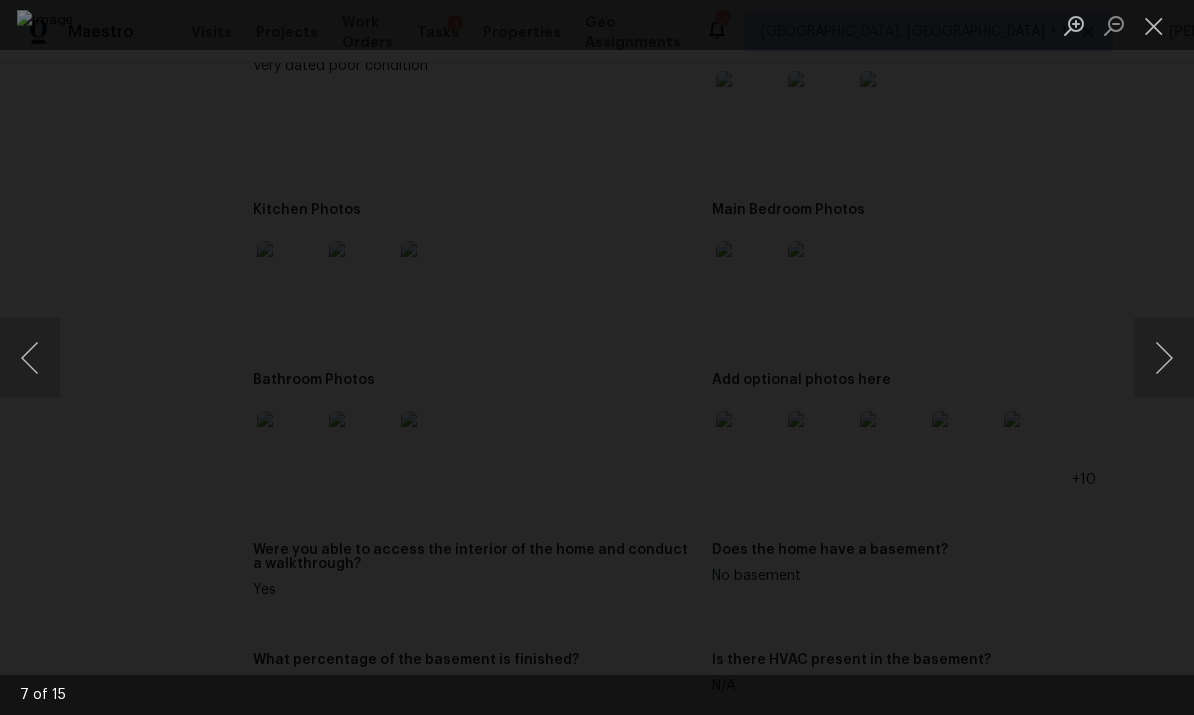 click at bounding box center (1164, 358) 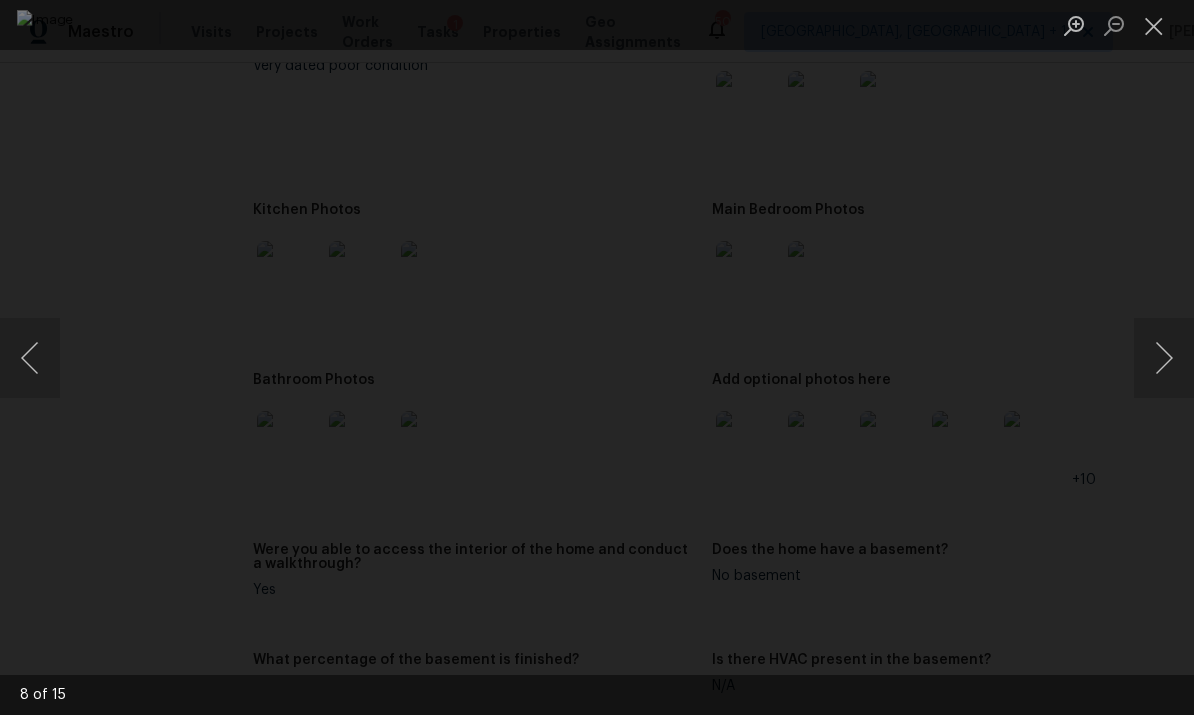 click at bounding box center [1164, 358] 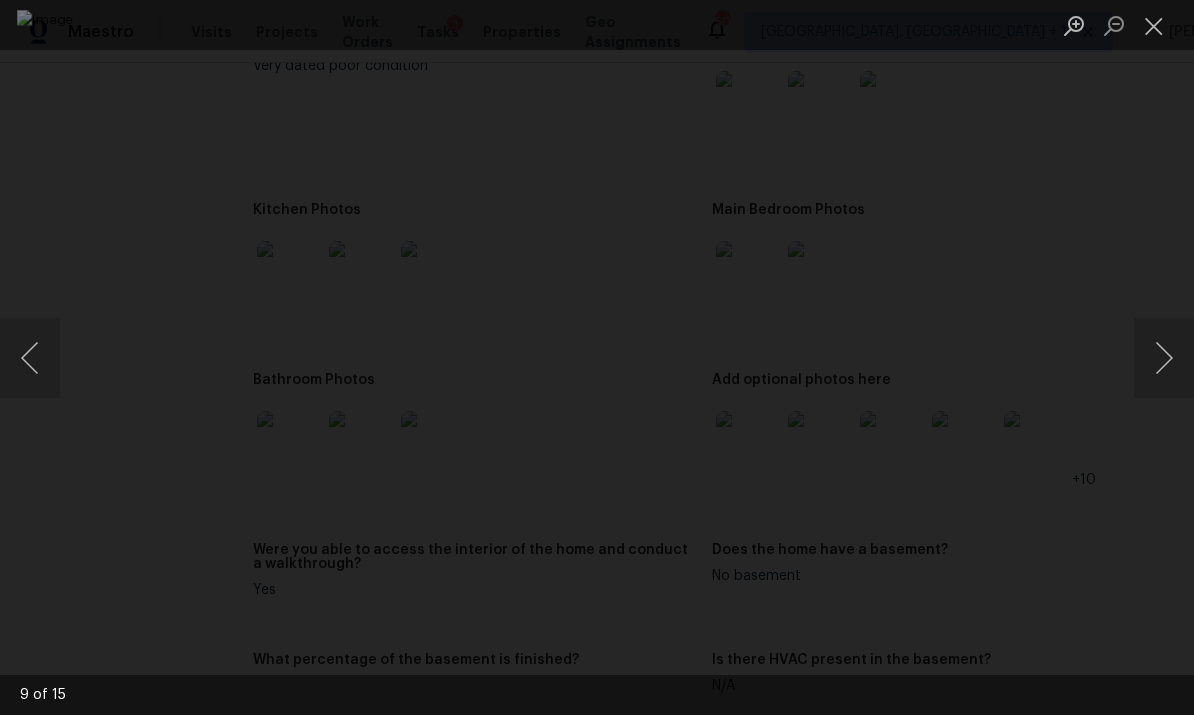 click at bounding box center (1164, 358) 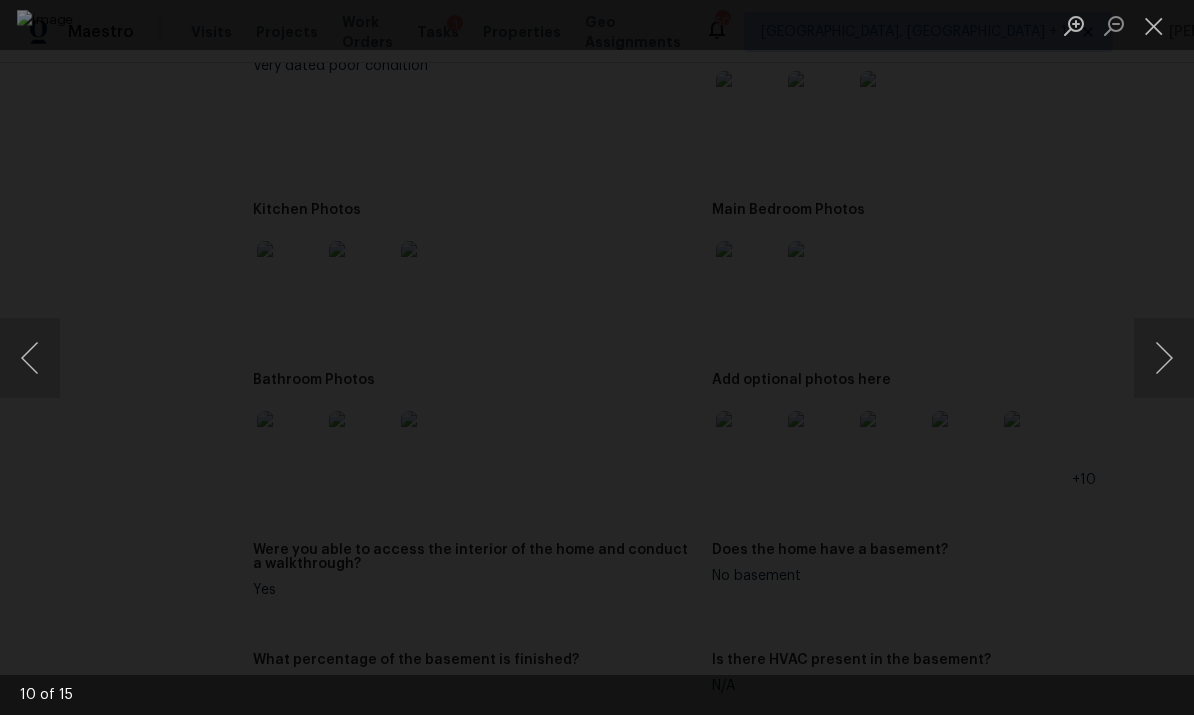 click at bounding box center [1164, 358] 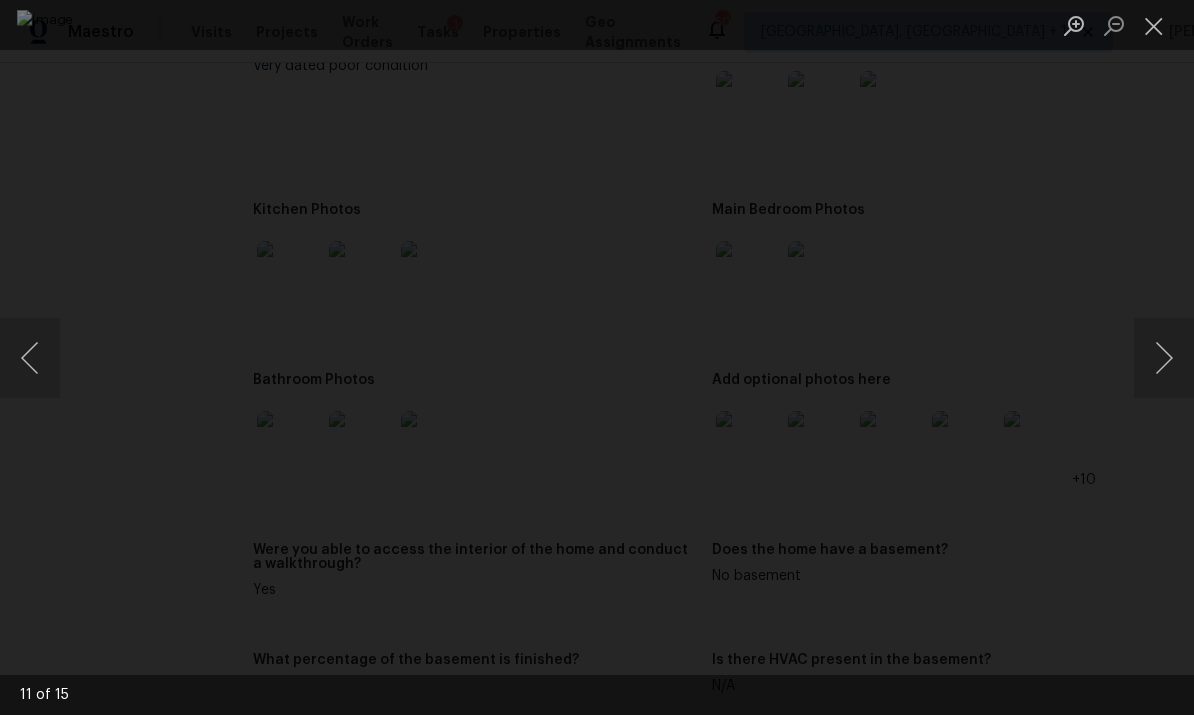 click at bounding box center (1164, 358) 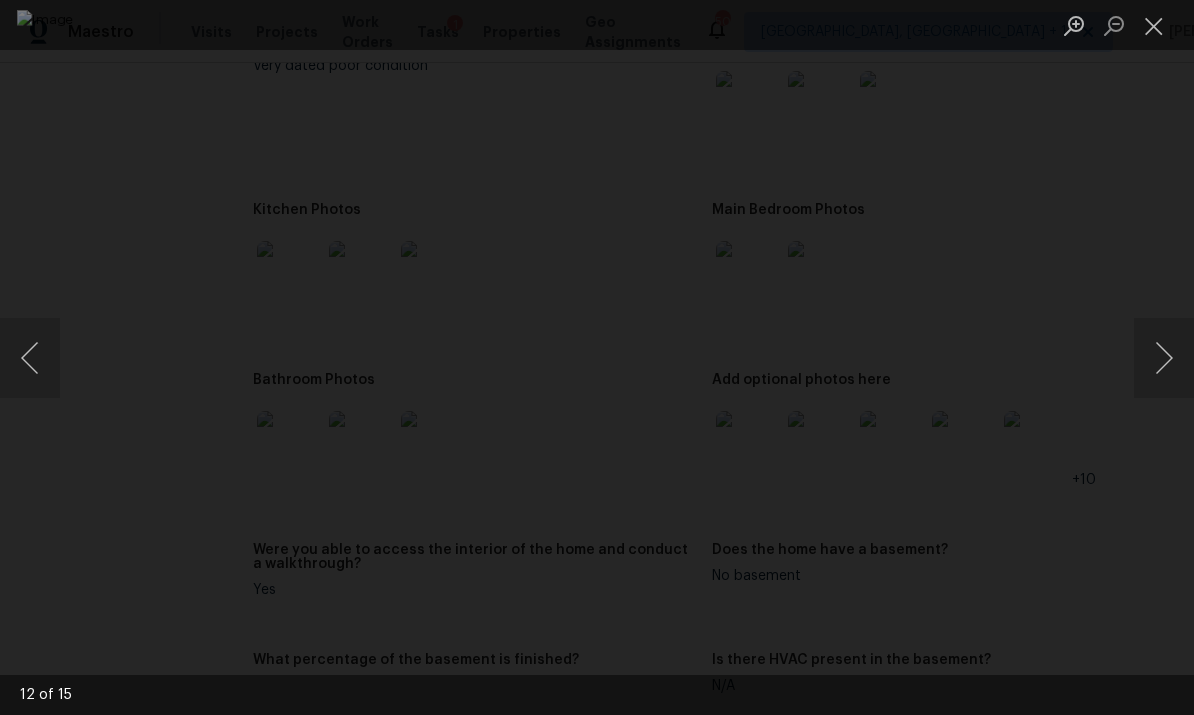 click at bounding box center [1164, 358] 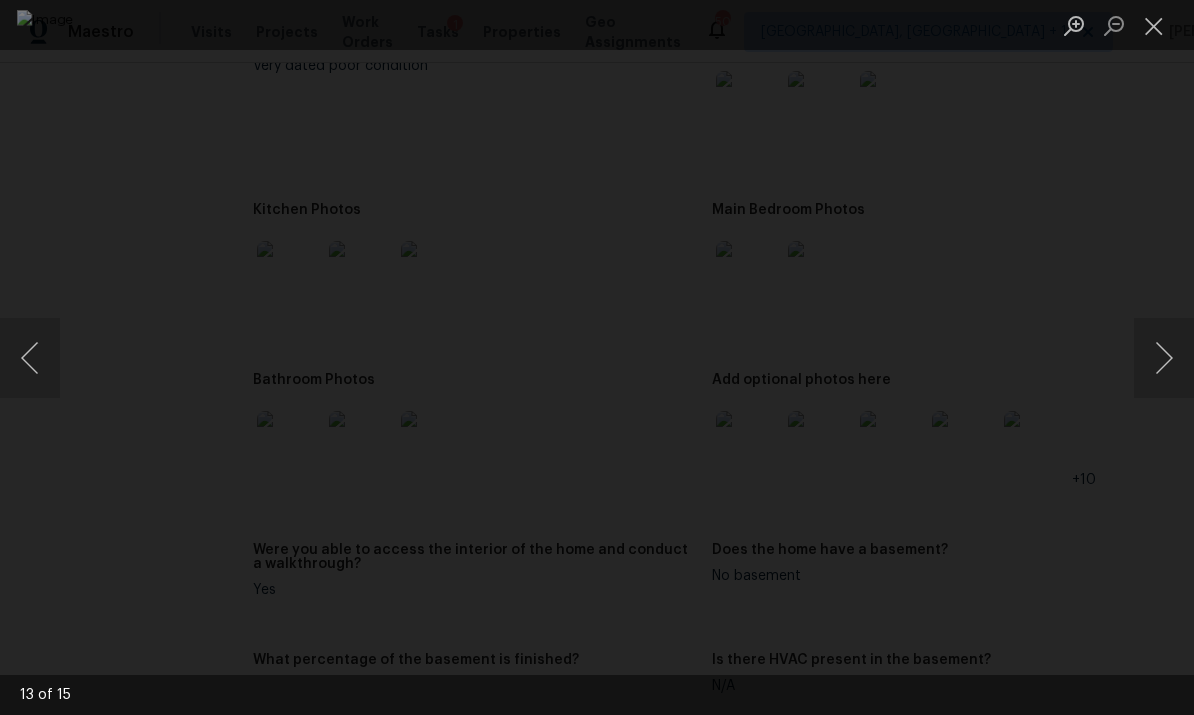 click at bounding box center (1164, 358) 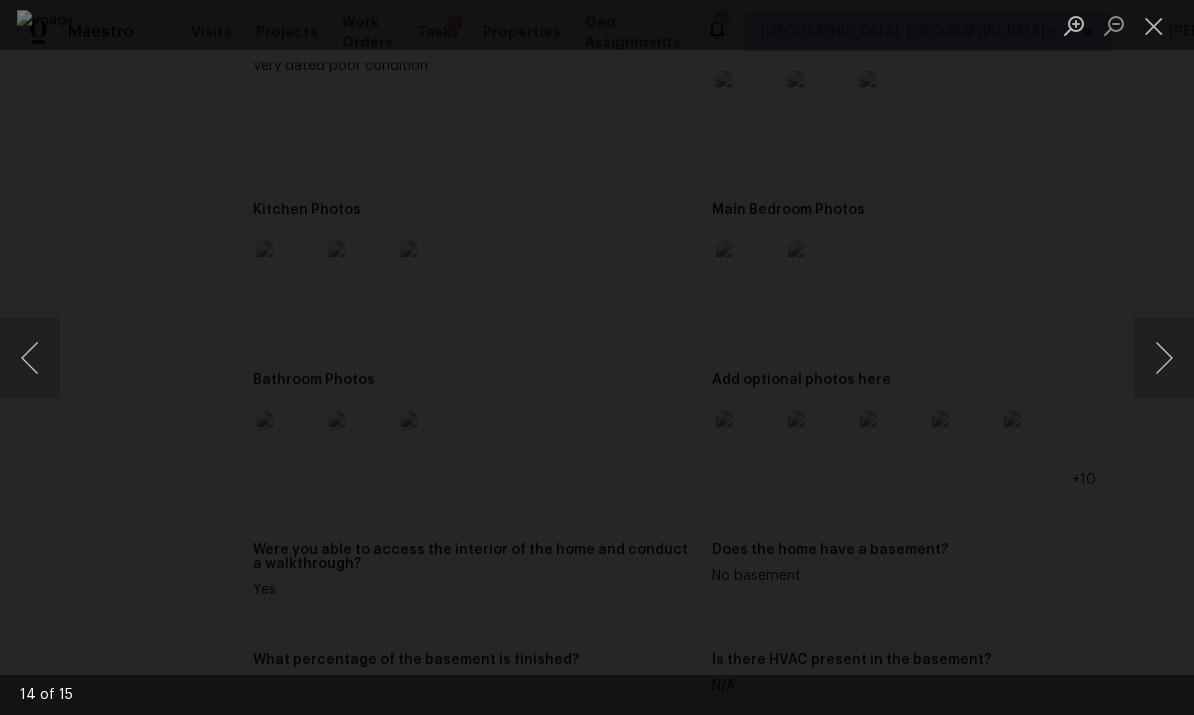click at bounding box center (1164, 358) 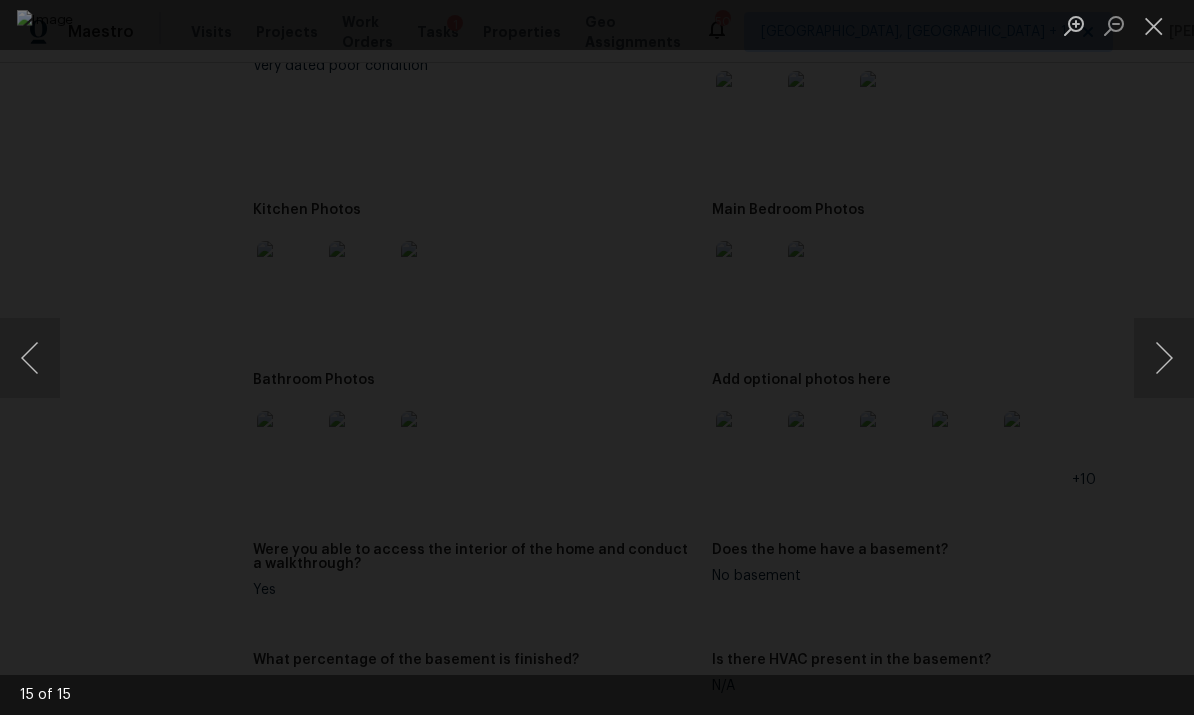click at bounding box center (1154, 25) 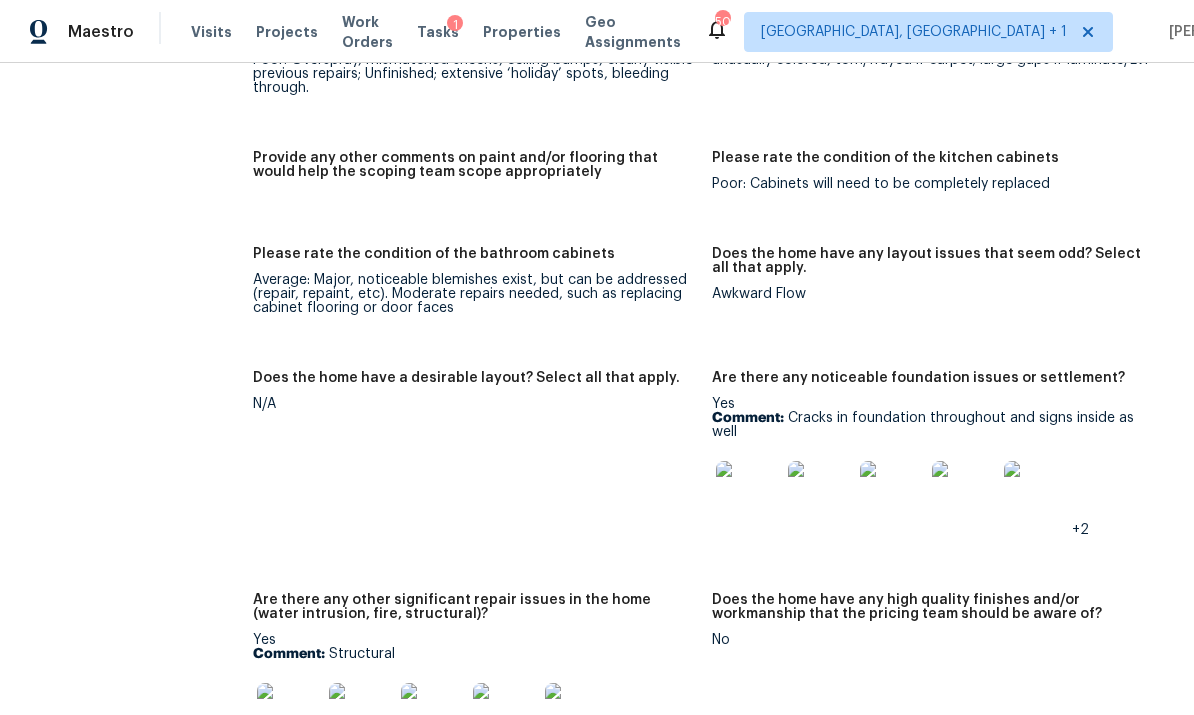 scroll, scrollTop: 3213, scrollLeft: 0, axis: vertical 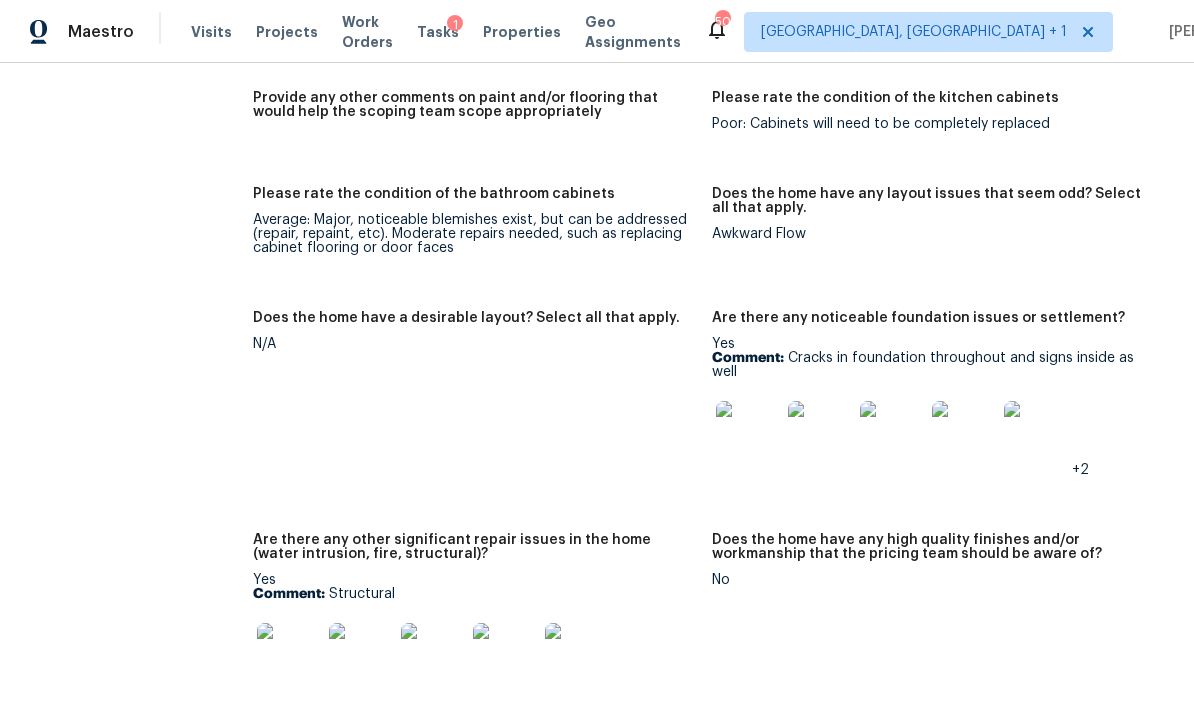 click at bounding box center [748, 433] 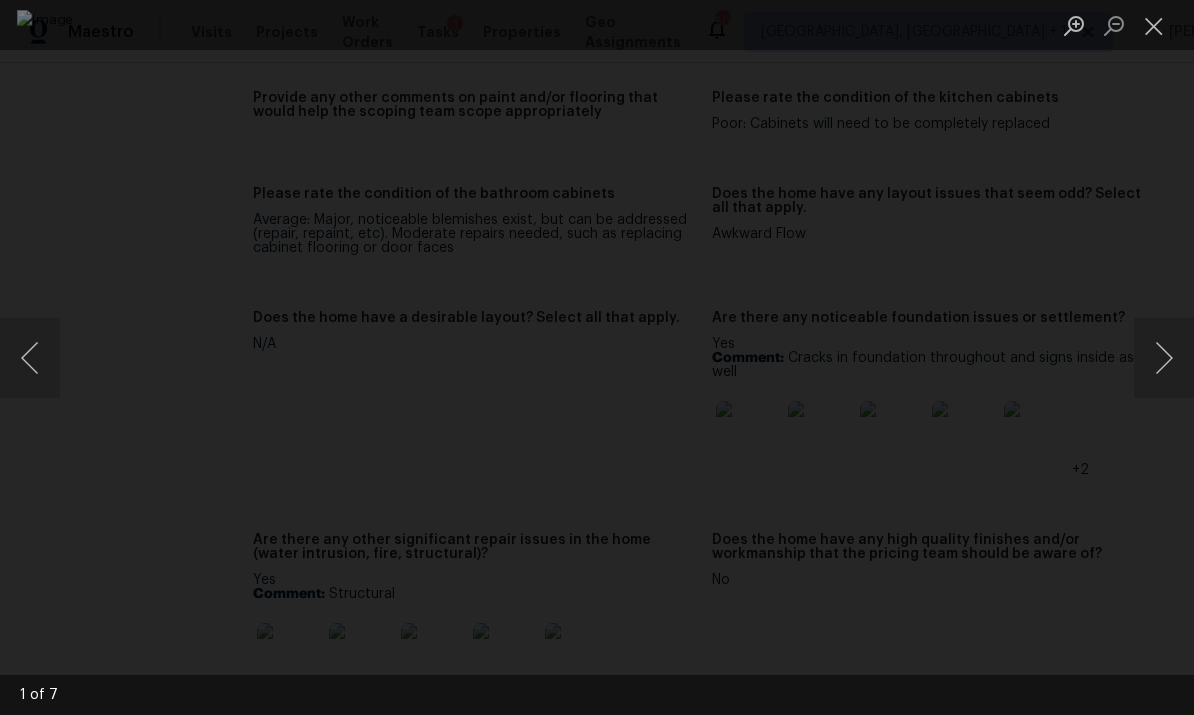 click at bounding box center (1164, 358) 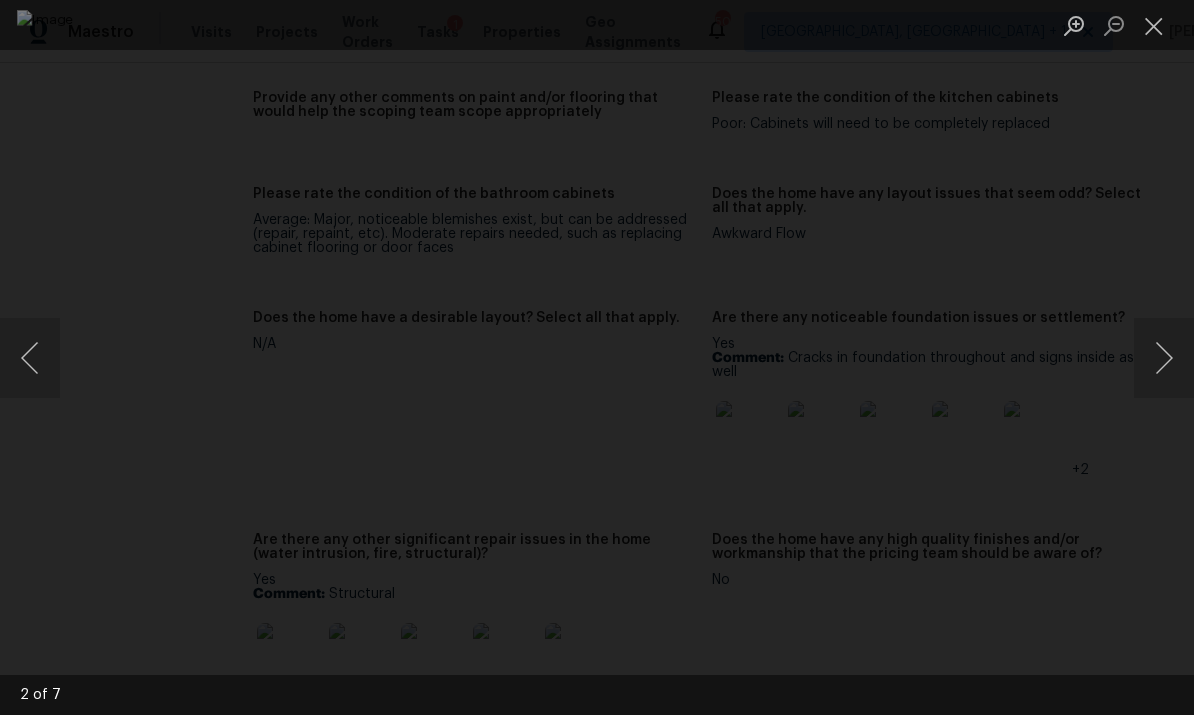 click at bounding box center [1164, 358] 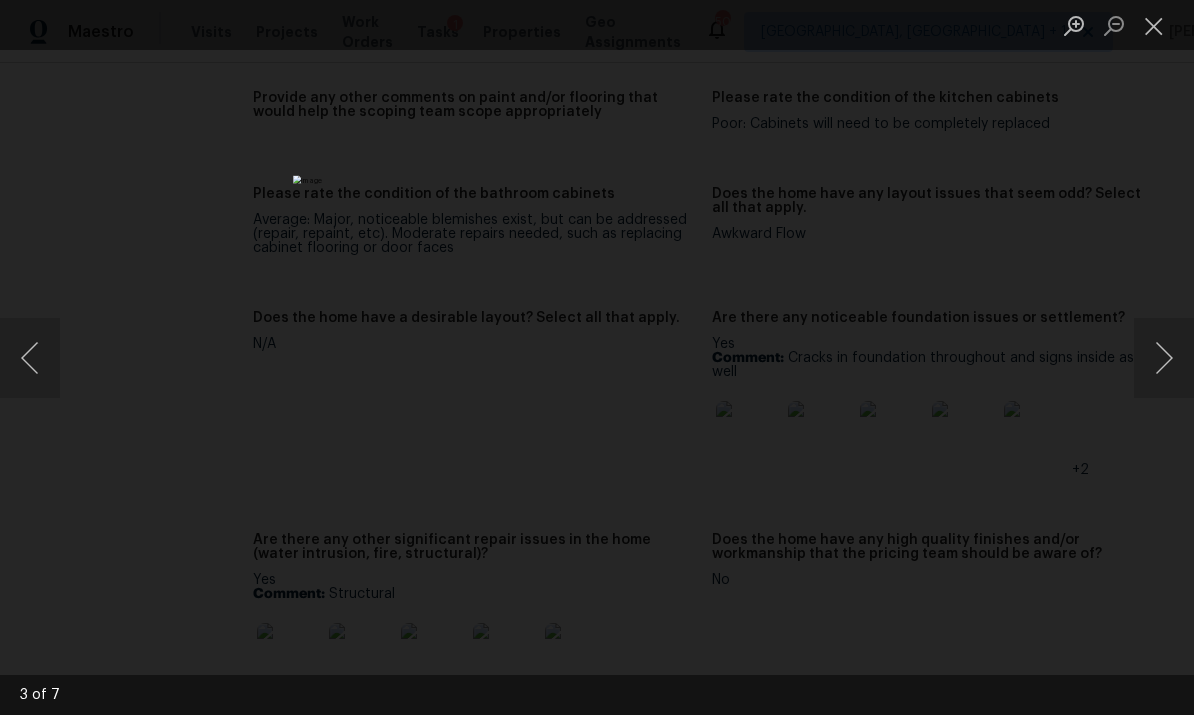 click at bounding box center (1164, 358) 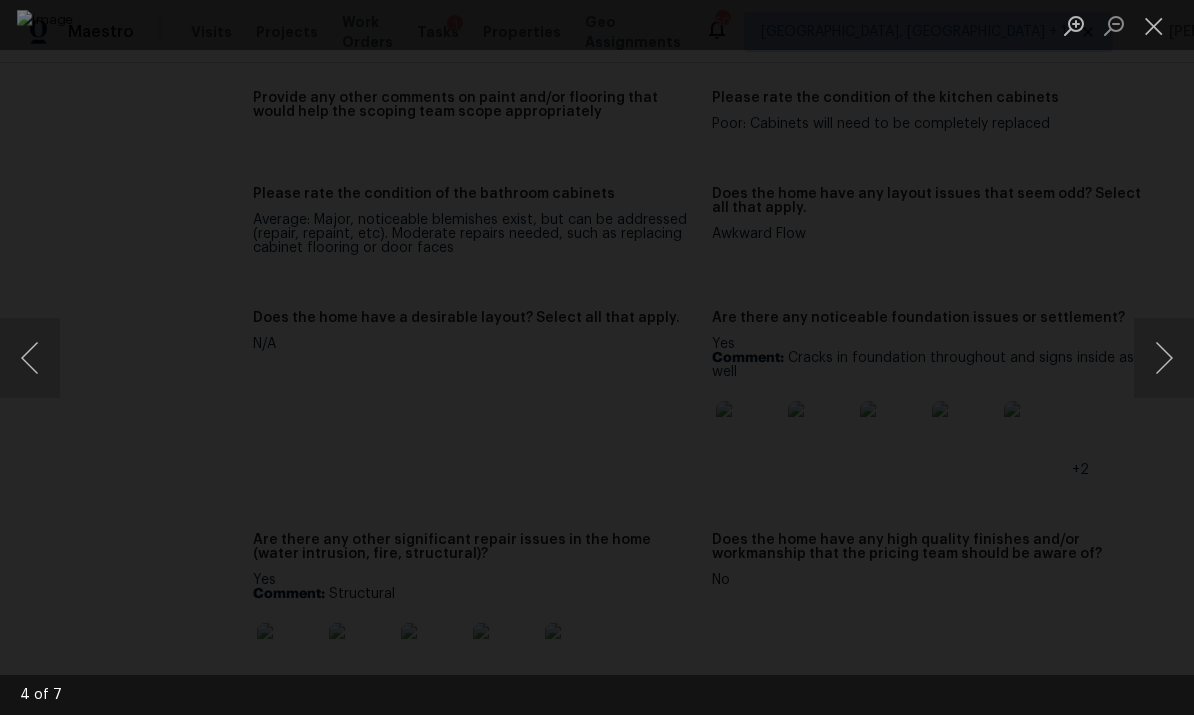 click at bounding box center [1164, 358] 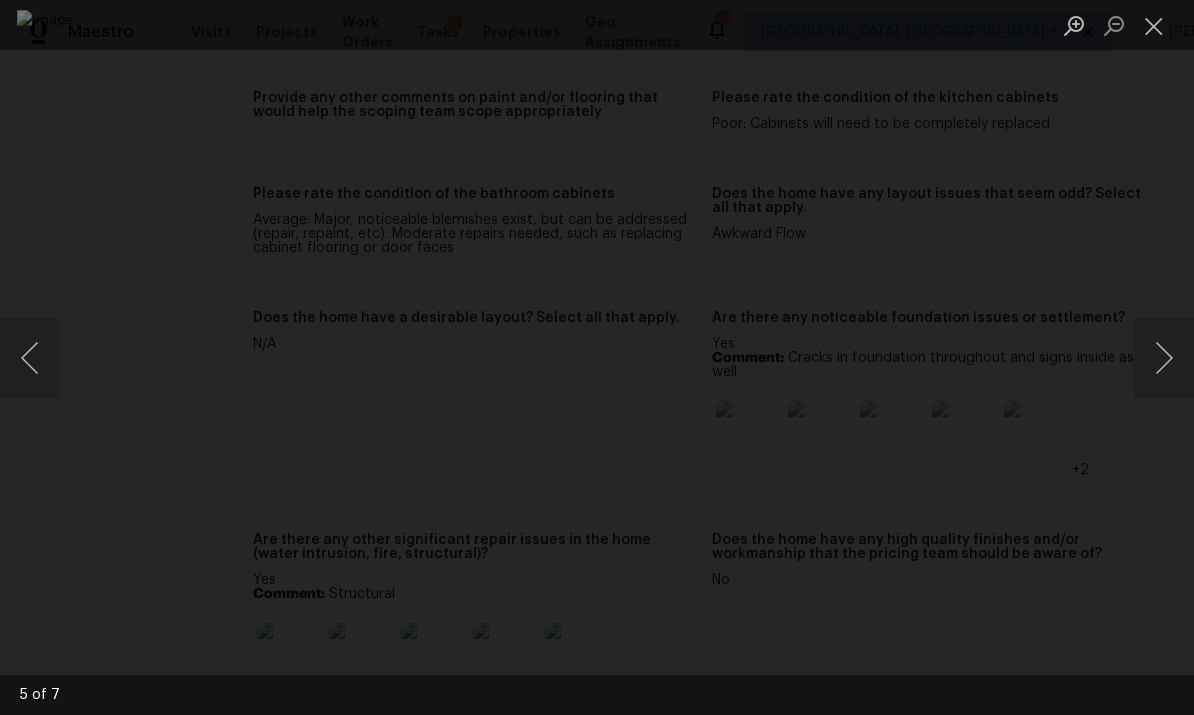 click at bounding box center [1164, 358] 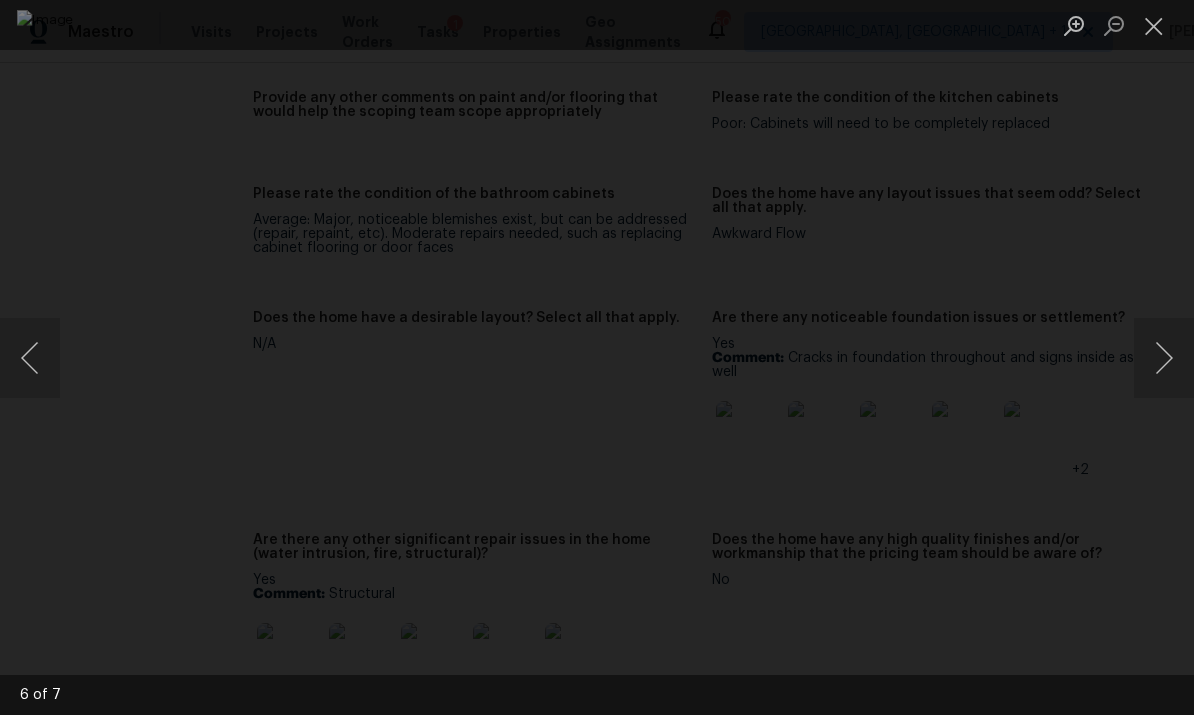 click at bounding box center [1164, 358] 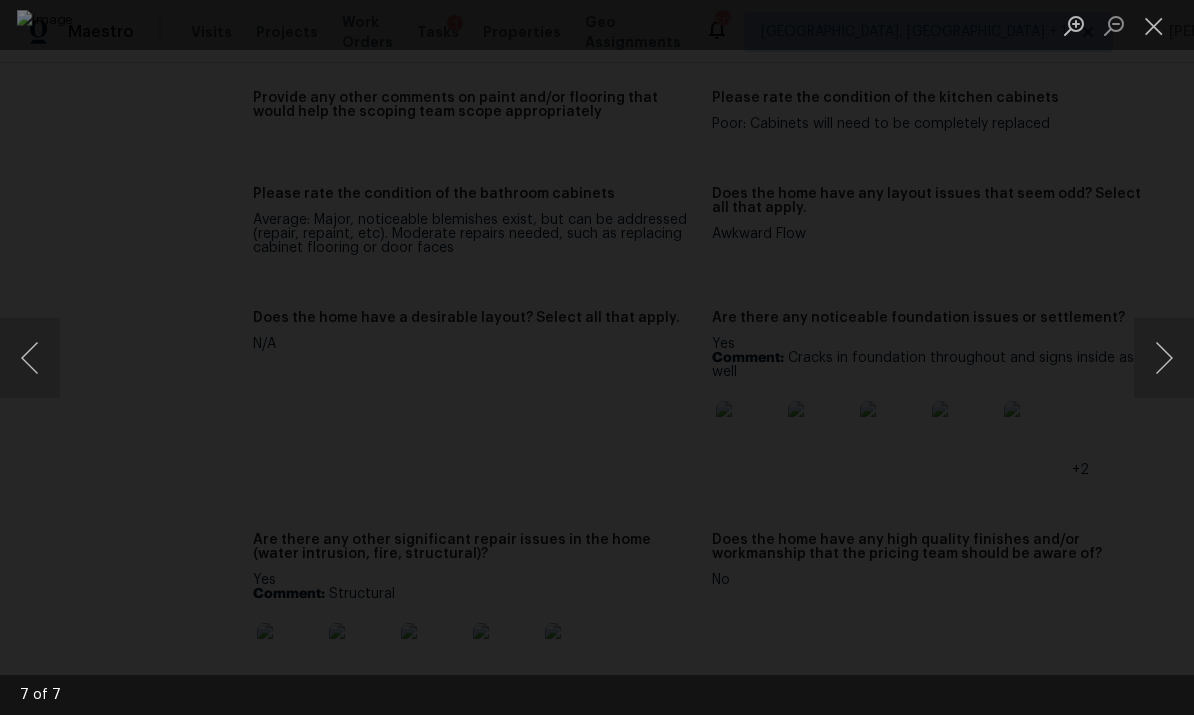 click at bounding box center [1154, 25] 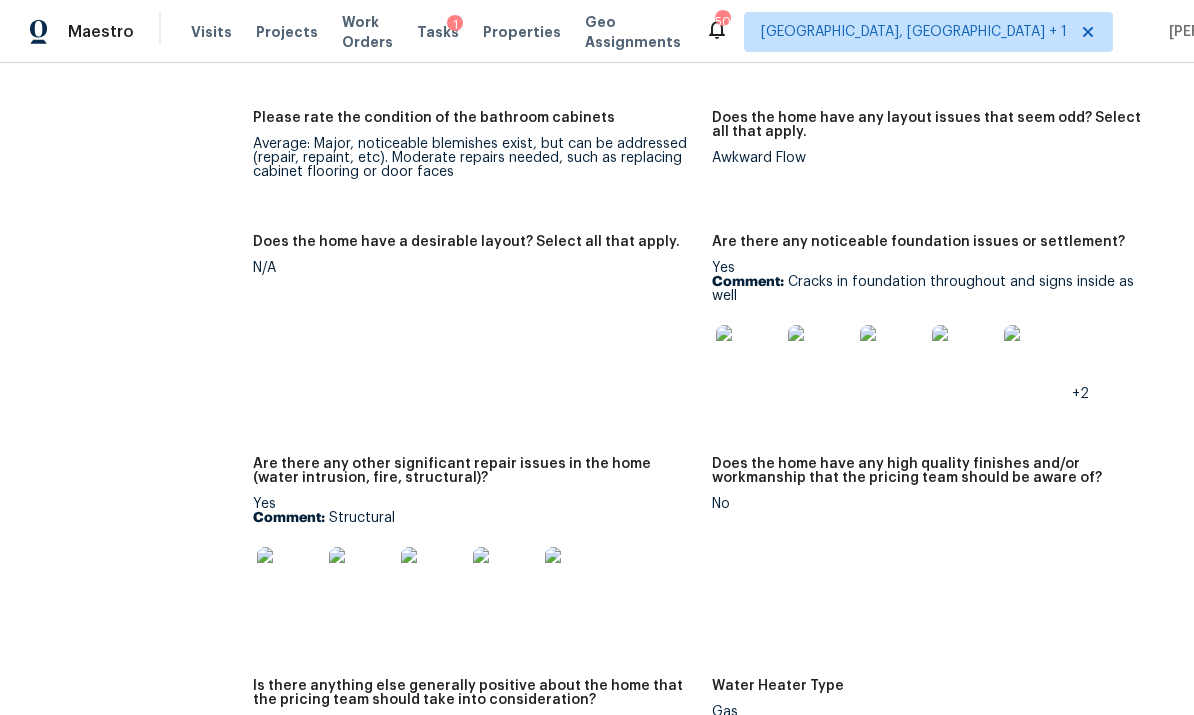 scroll, scrollTop: 3362, scrollLeft: 0, axis: vertical 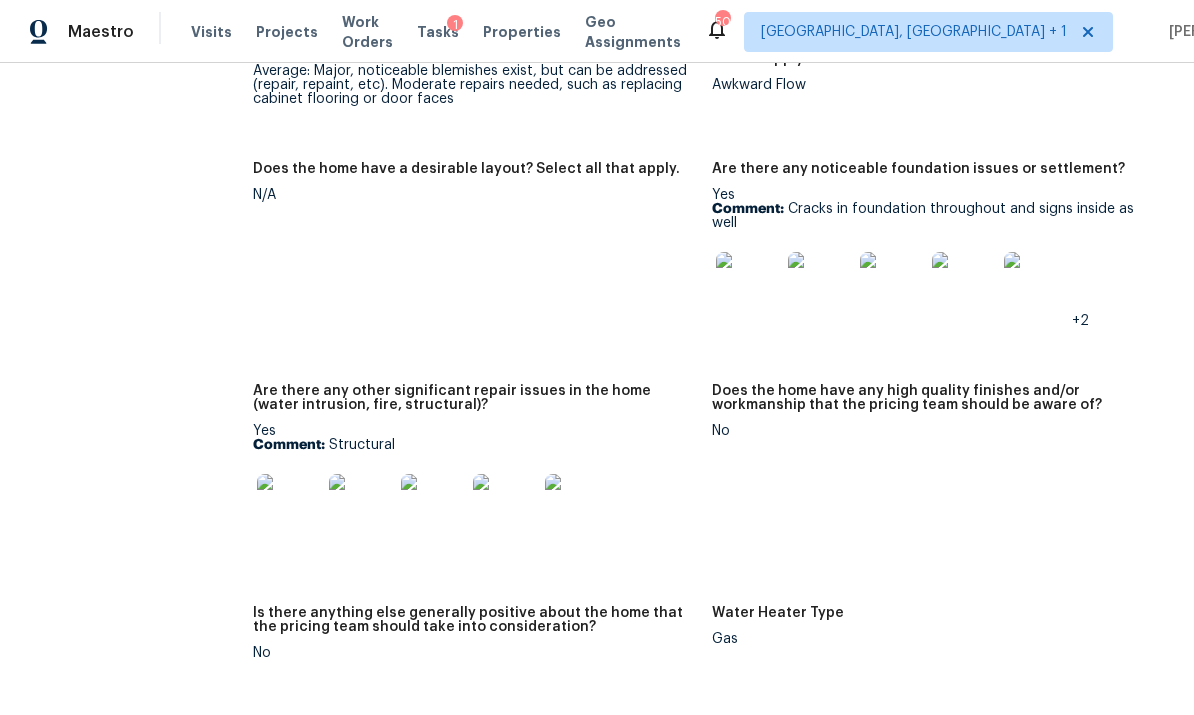 click at bounding box center (289, 506) 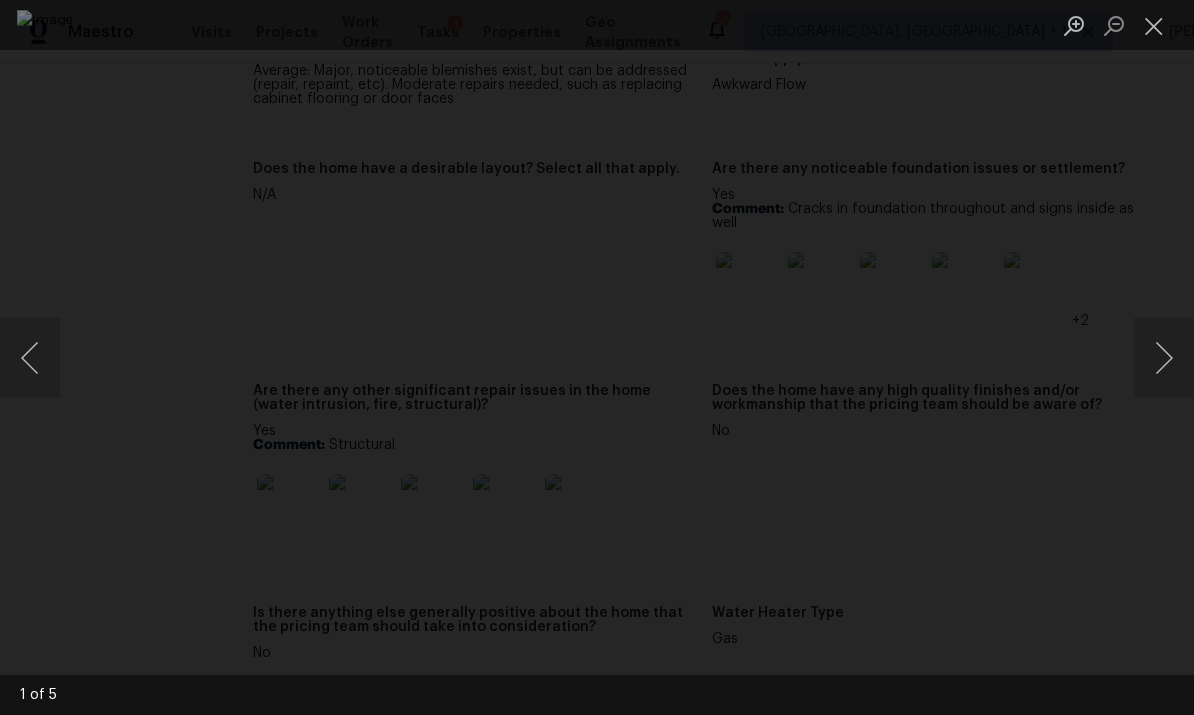 click at bounding box center (1164, 358) 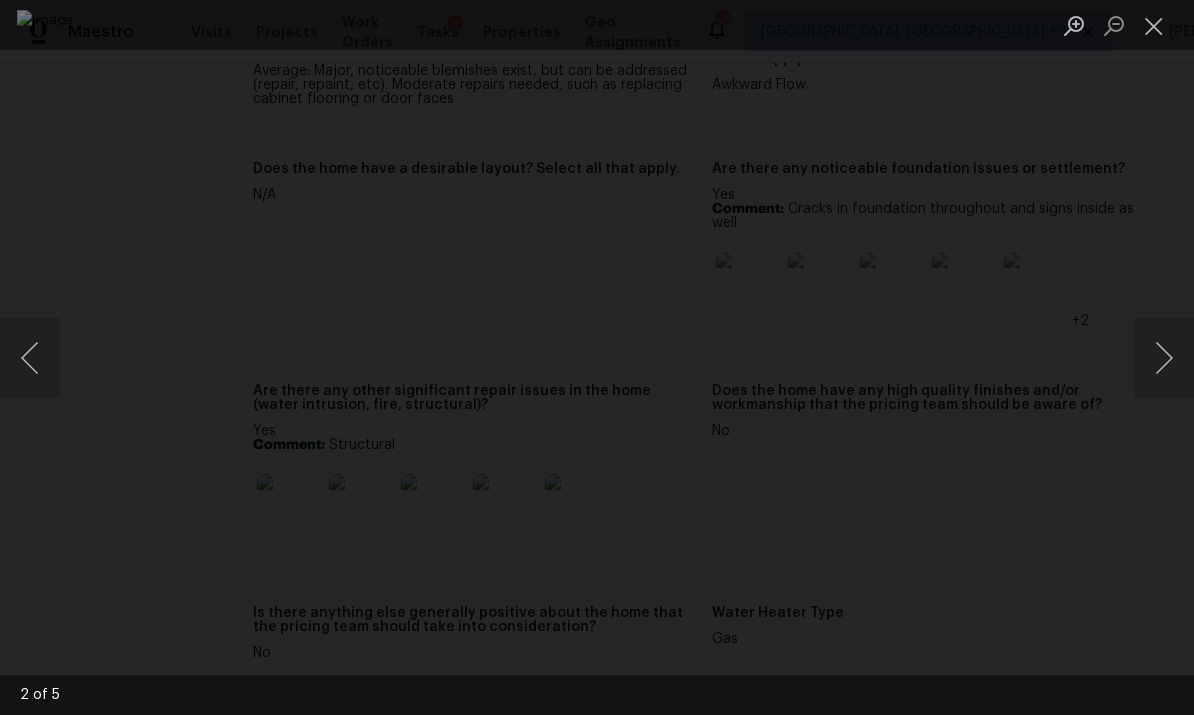 click at bounding box center [1164, 358] 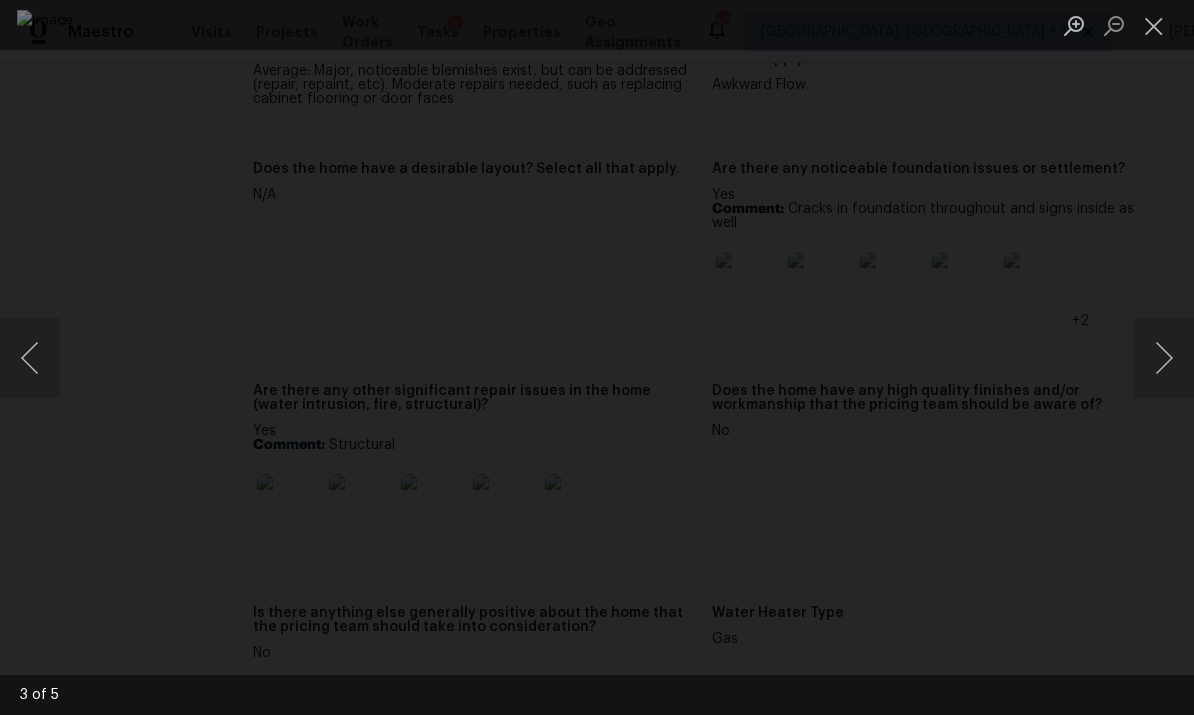 click at bounding box center (1164, 358) 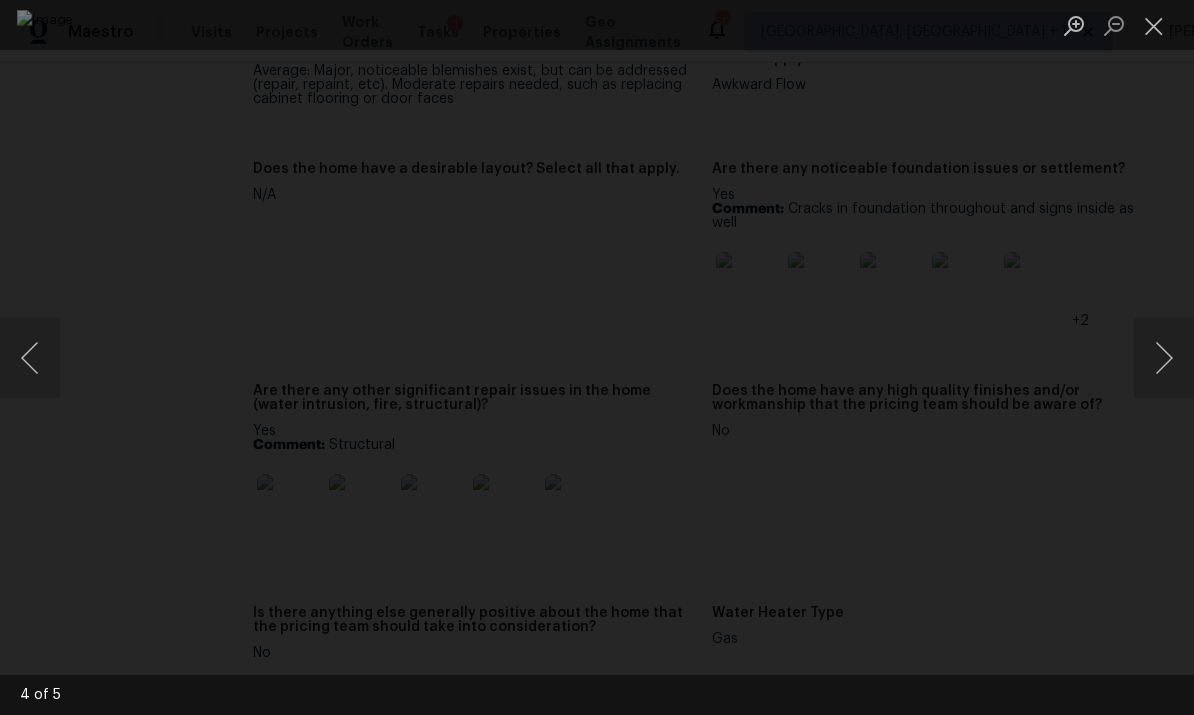 click at bounding box center [1164, 358] 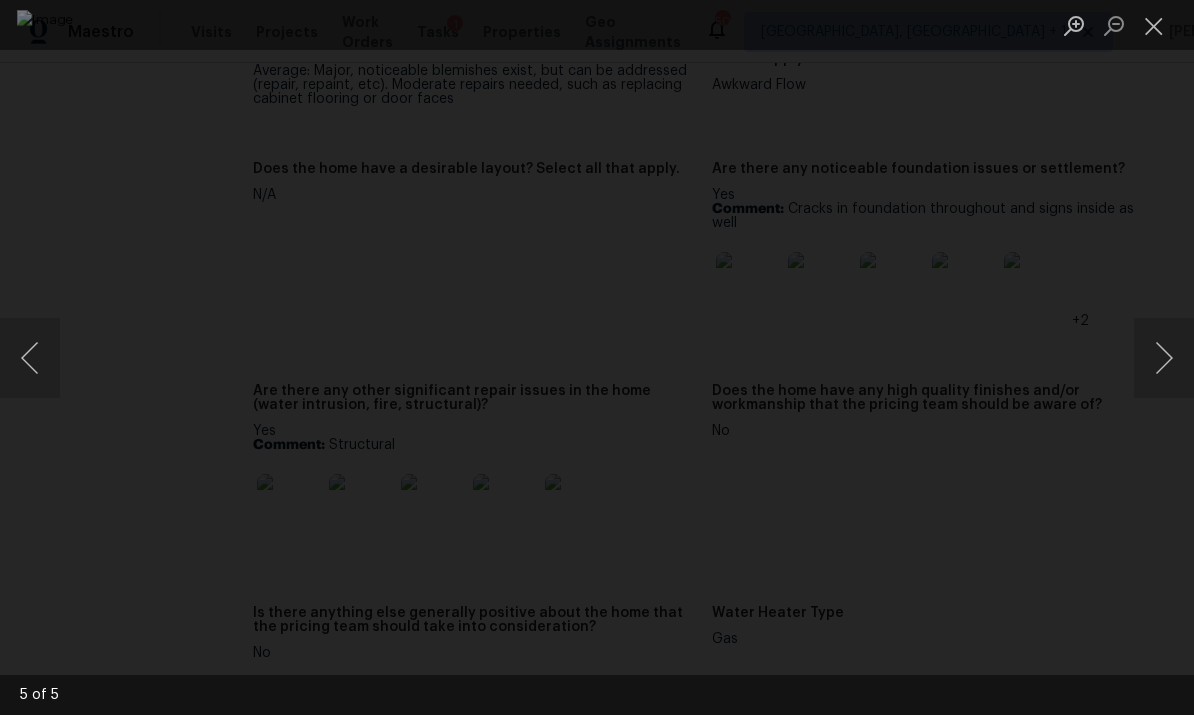 click at bounding box center (1164, 358) 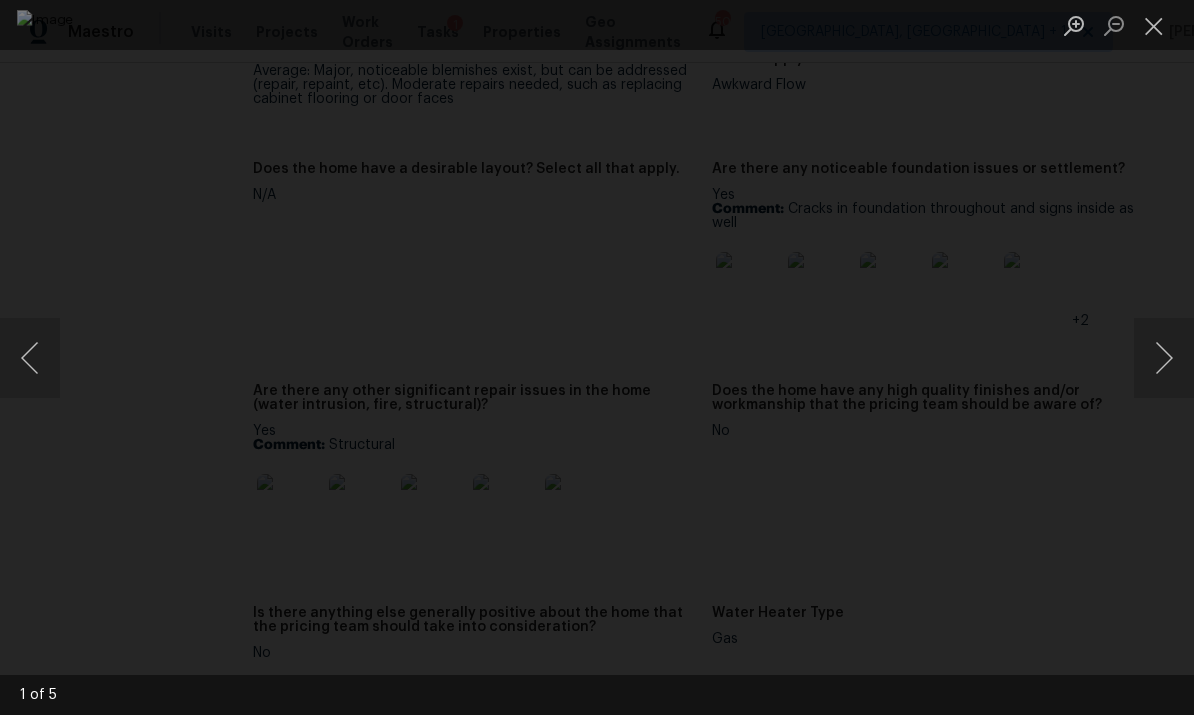 click at bounding box center (1154, 25) 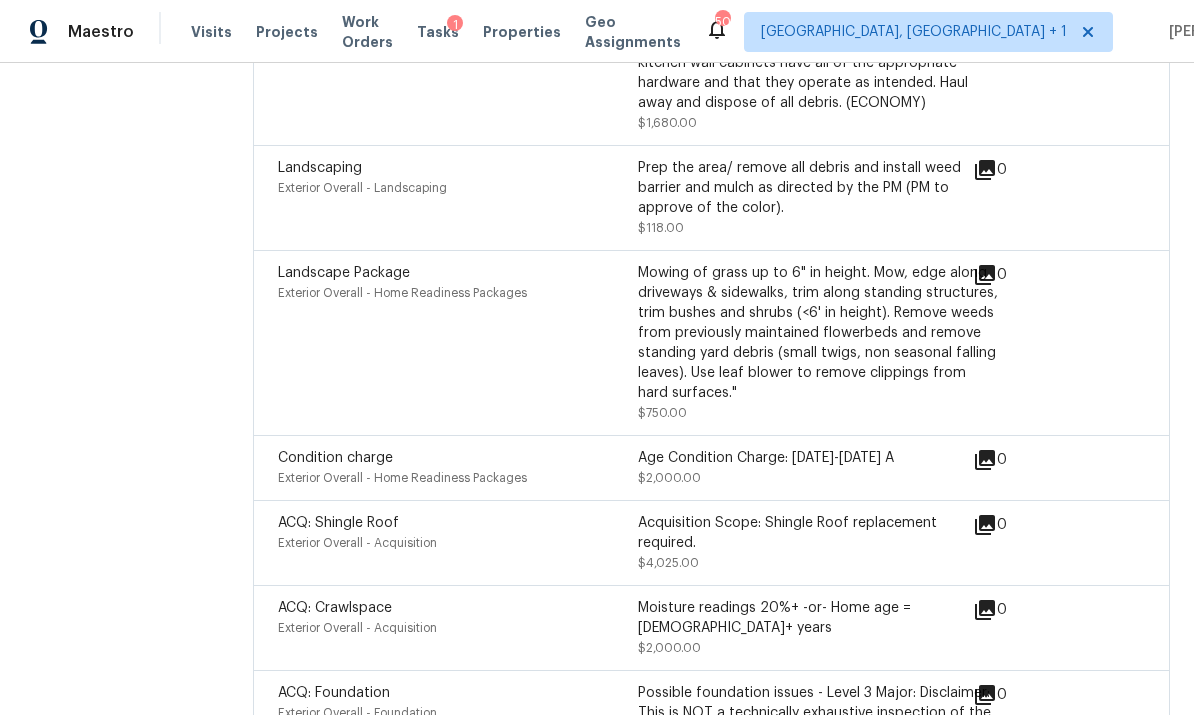 scroll, scrollTop: 6319, scrollLeft: 0, axis: vertical 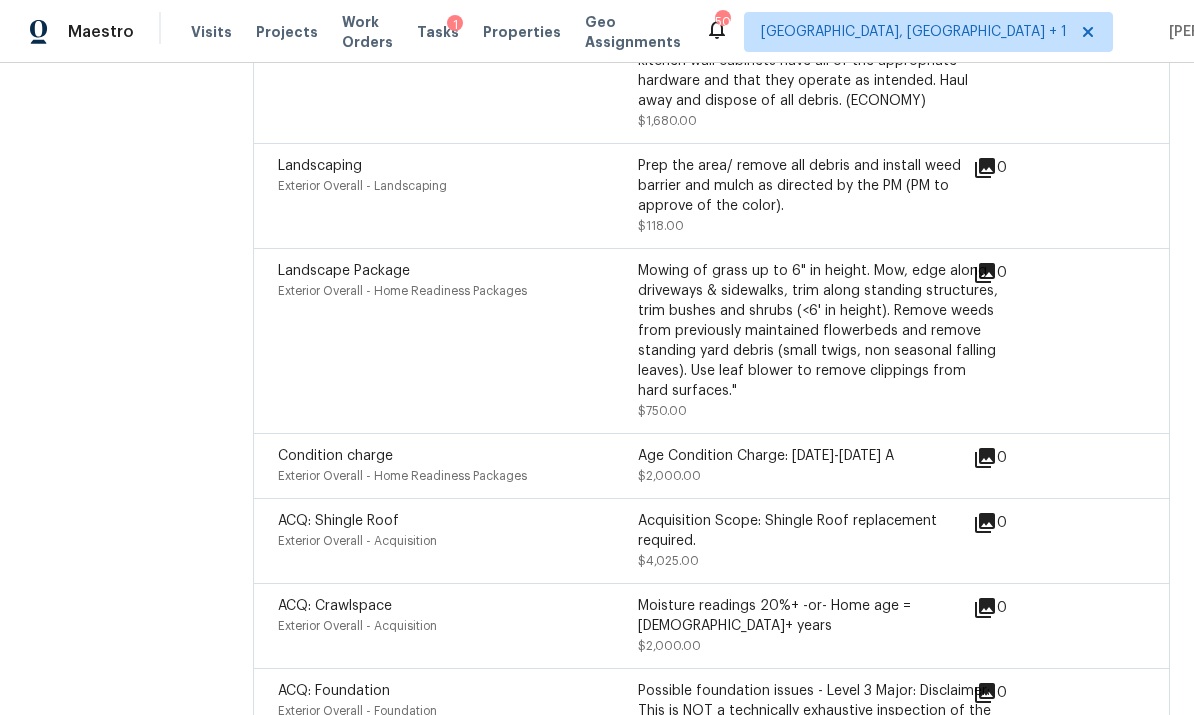 click at bounding box center (1108, 541) 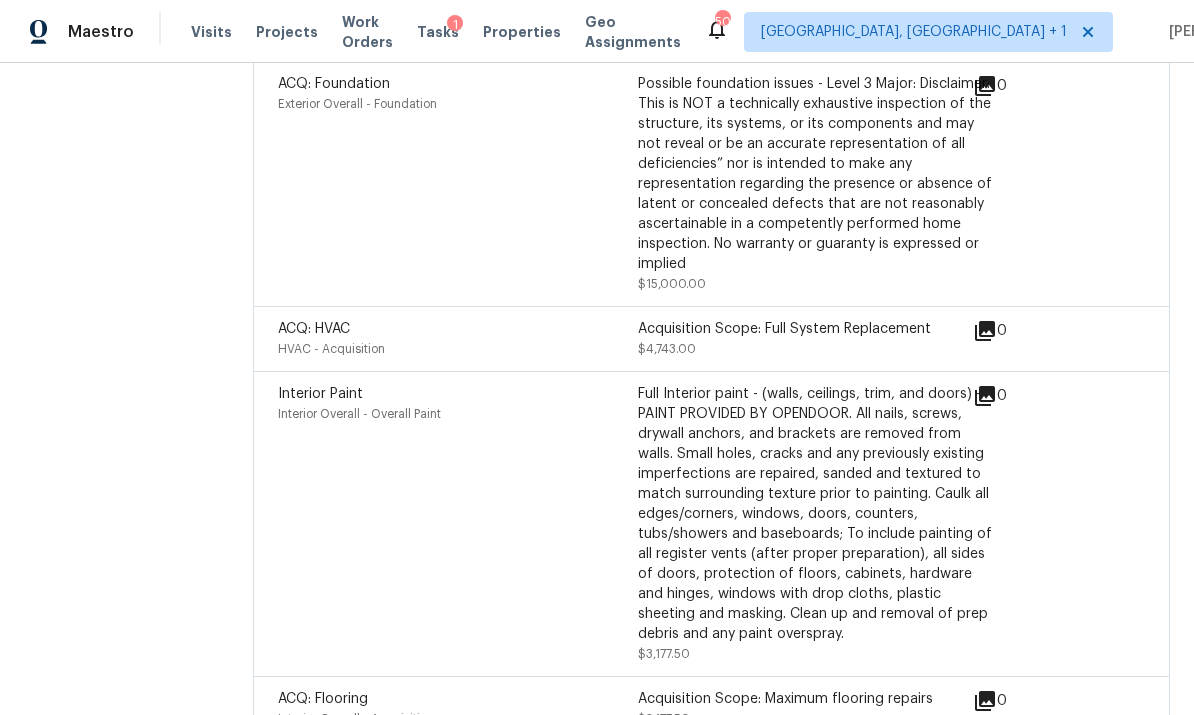 scroll, scrollTop: 6925, scrollLeft: 0, axis: vertical 